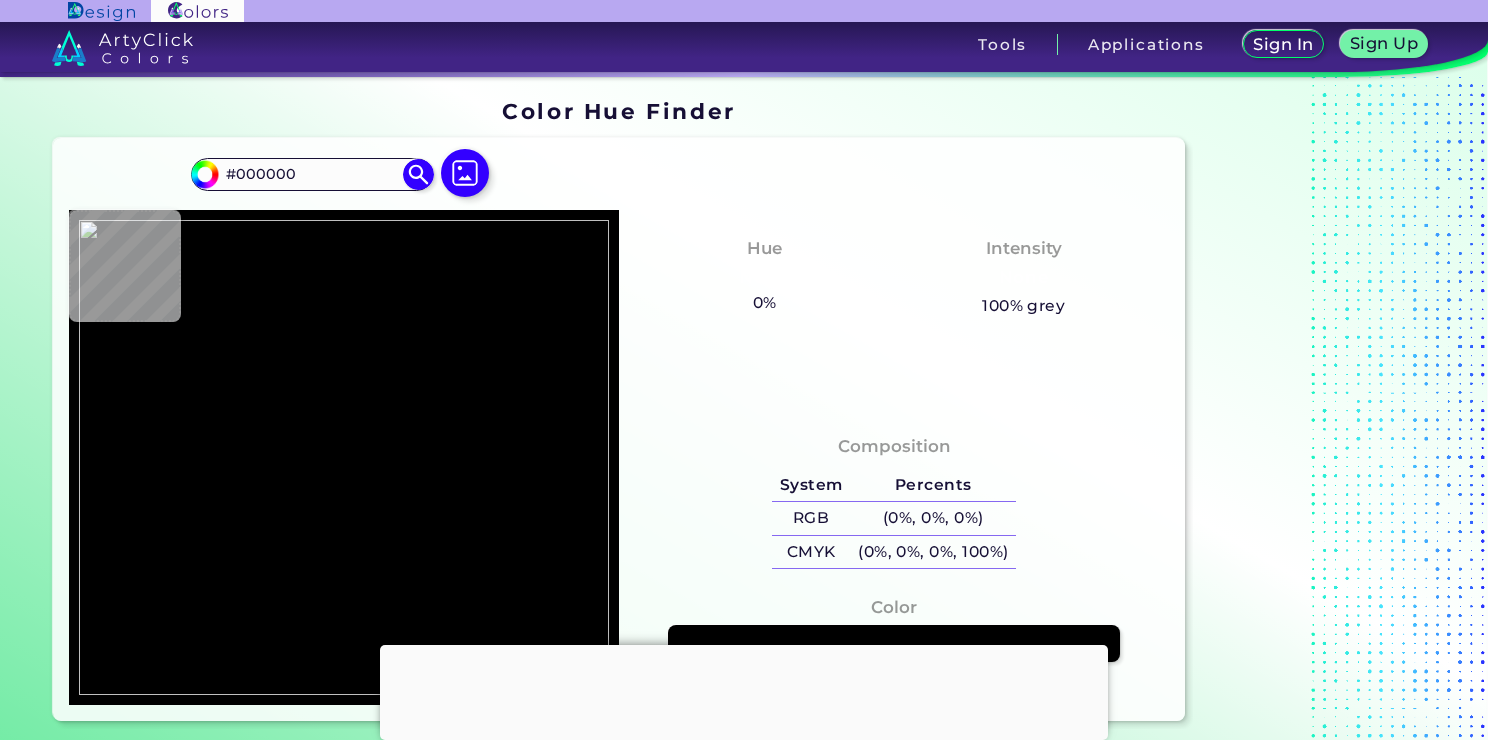 scroll, scrollTop: 0, scrollLeft: 0, axis: both 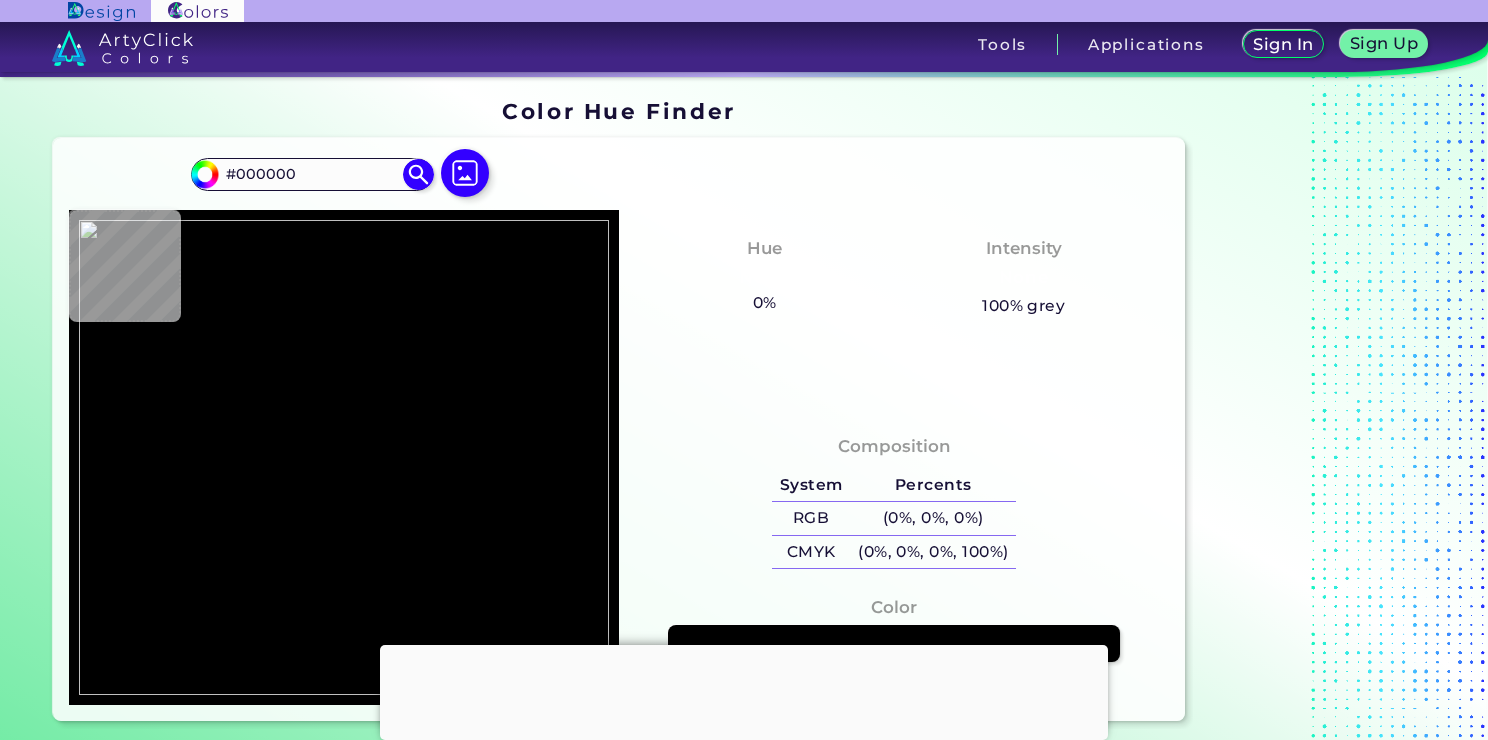 type on "#eaeaea" 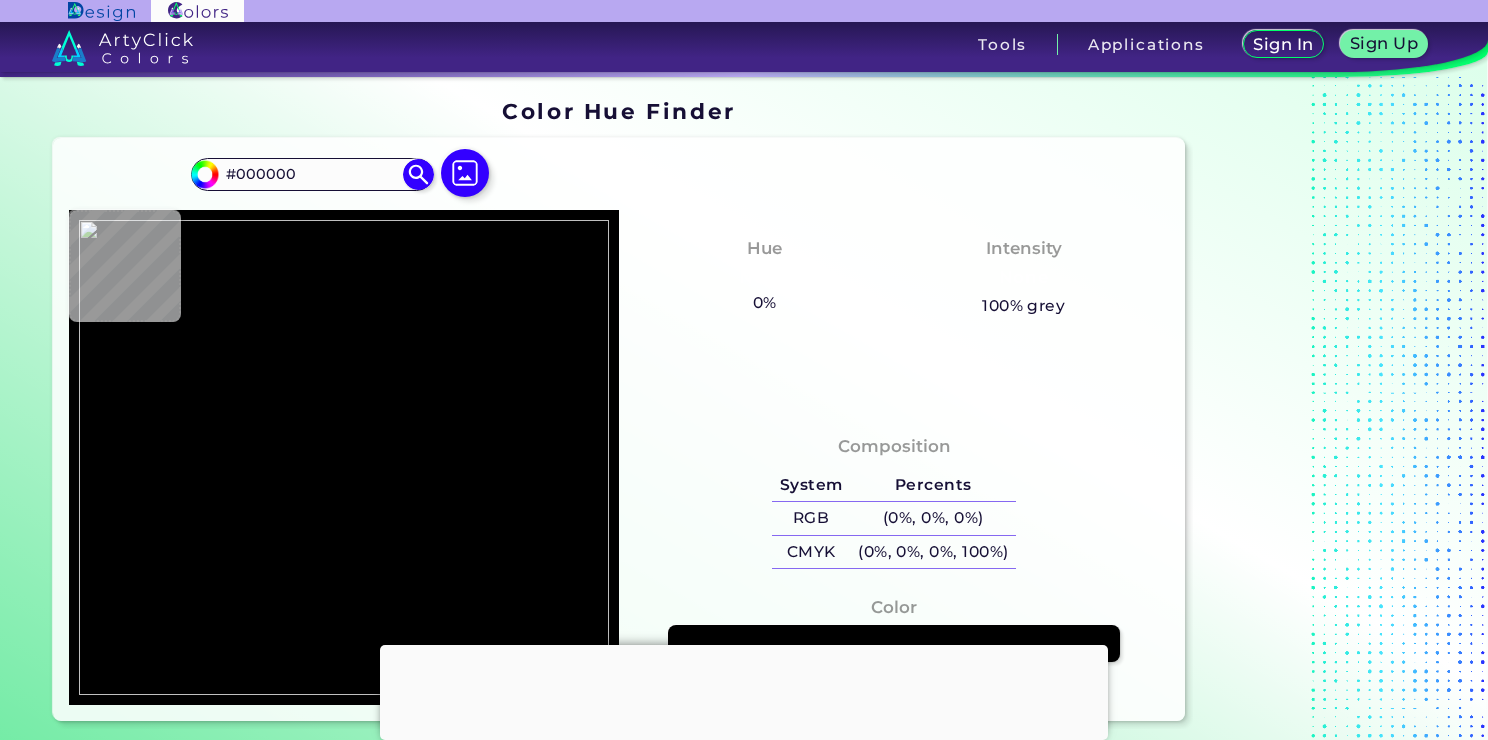 type on "#EAEAEA" 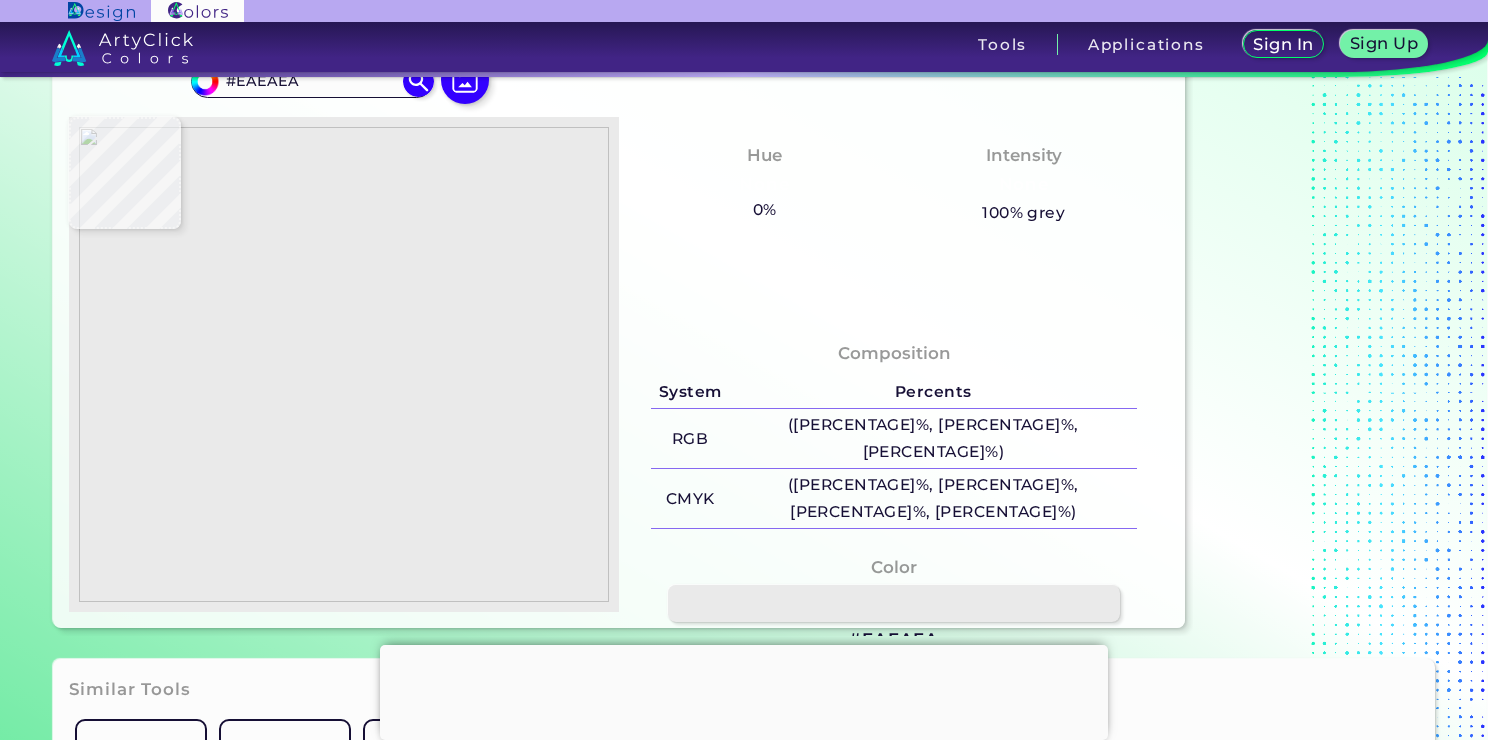 scroll, scrollTop: 100, scrollLeft: 0, axis: vertical 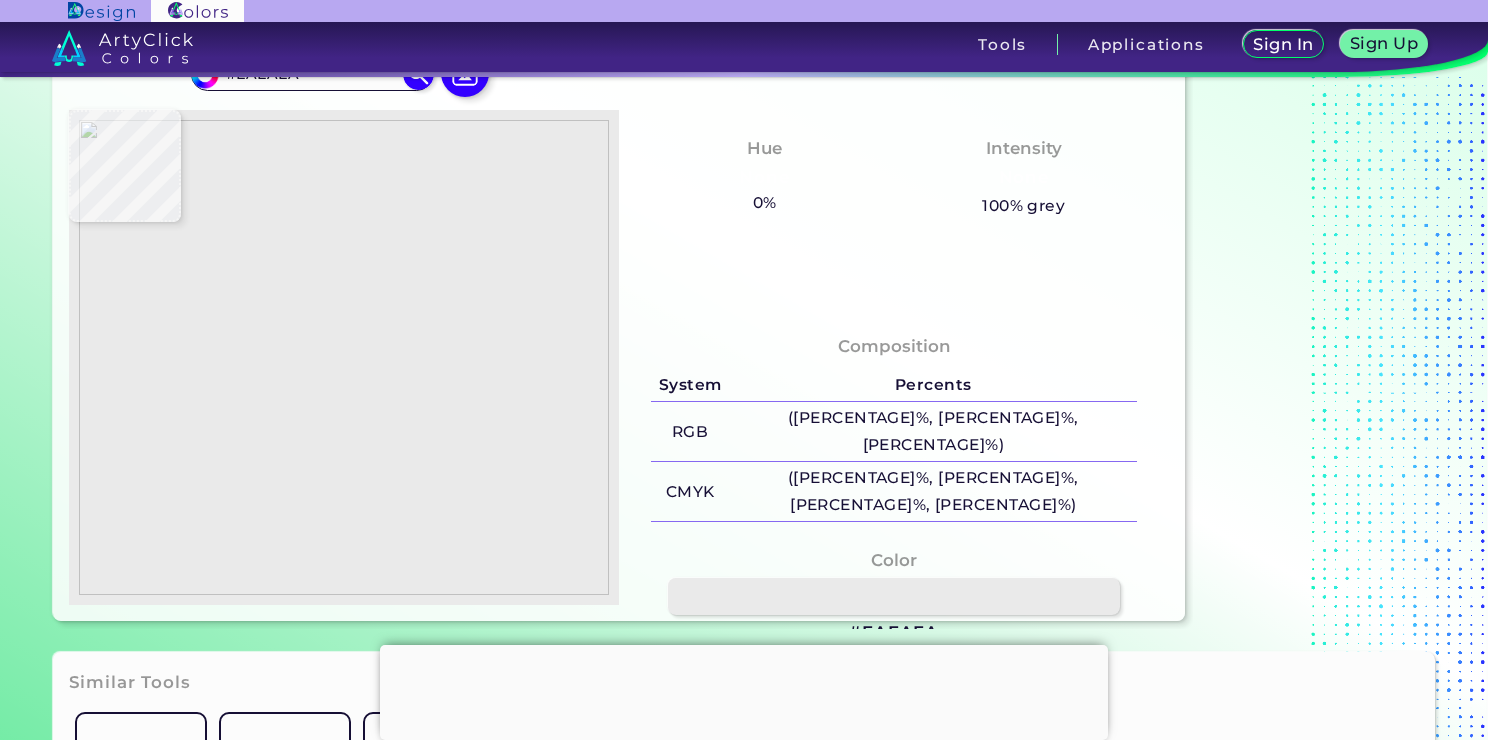 type on "#fae5e4" 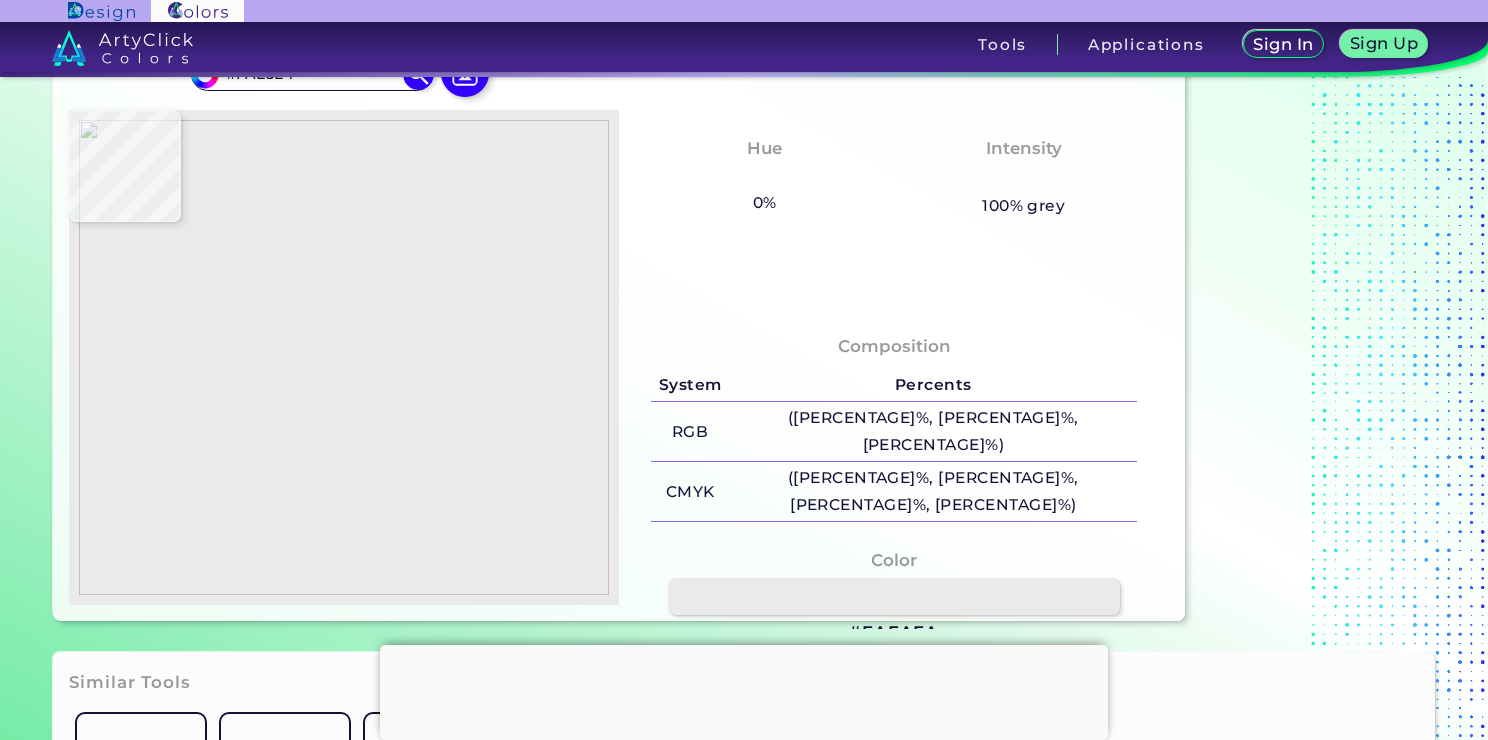 type on "#a46159" 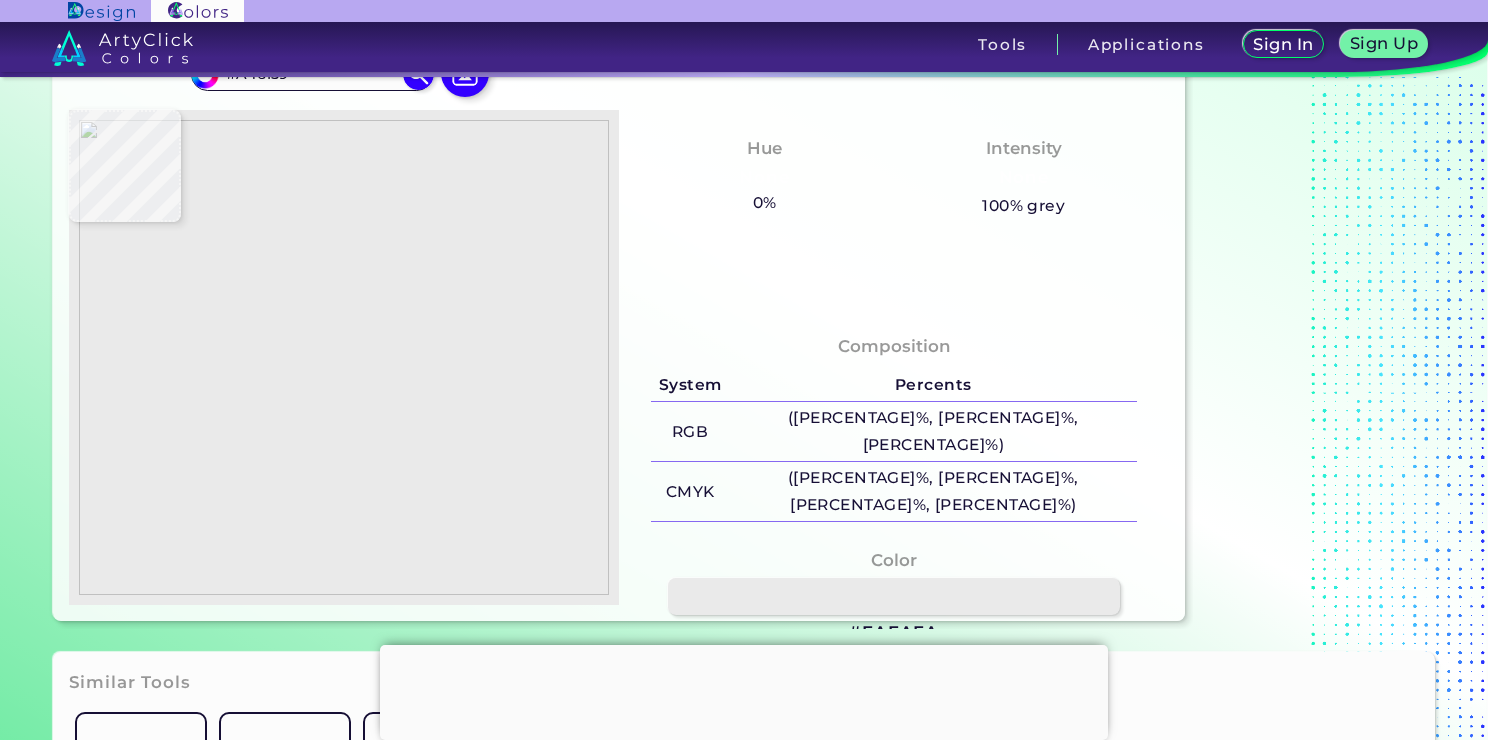 type on "#a9685f" 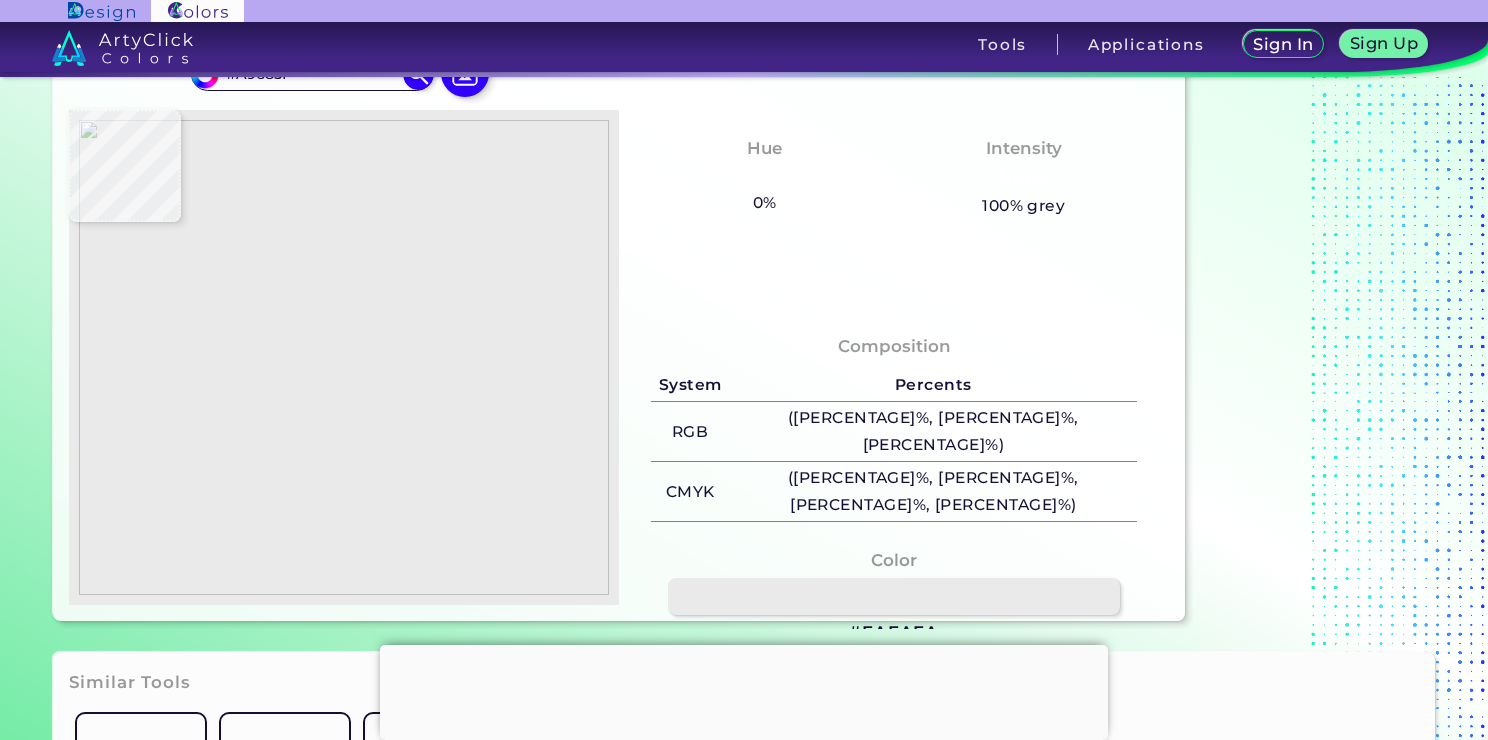 type on "#ae6c67" 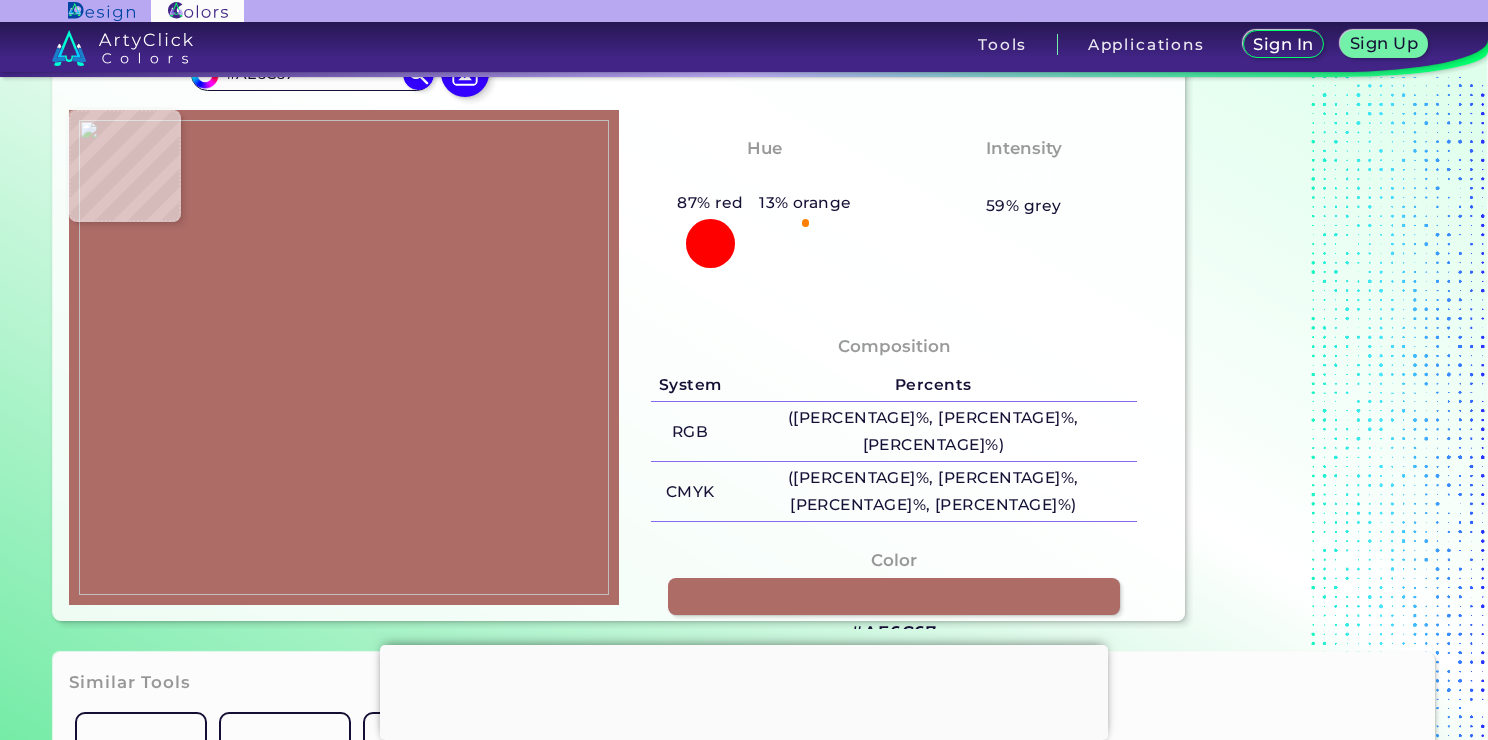 type on "#af736d" 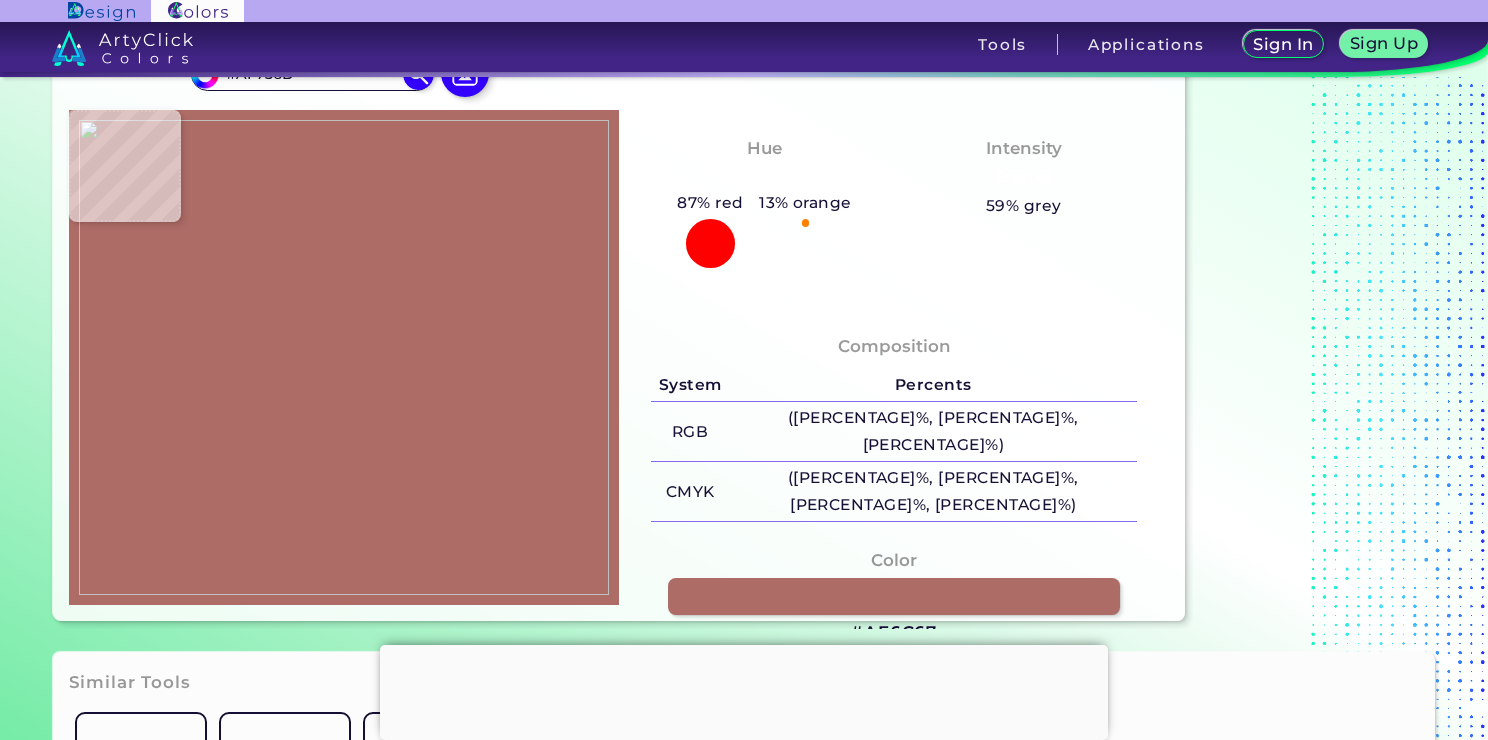 type on "#d3ada2" 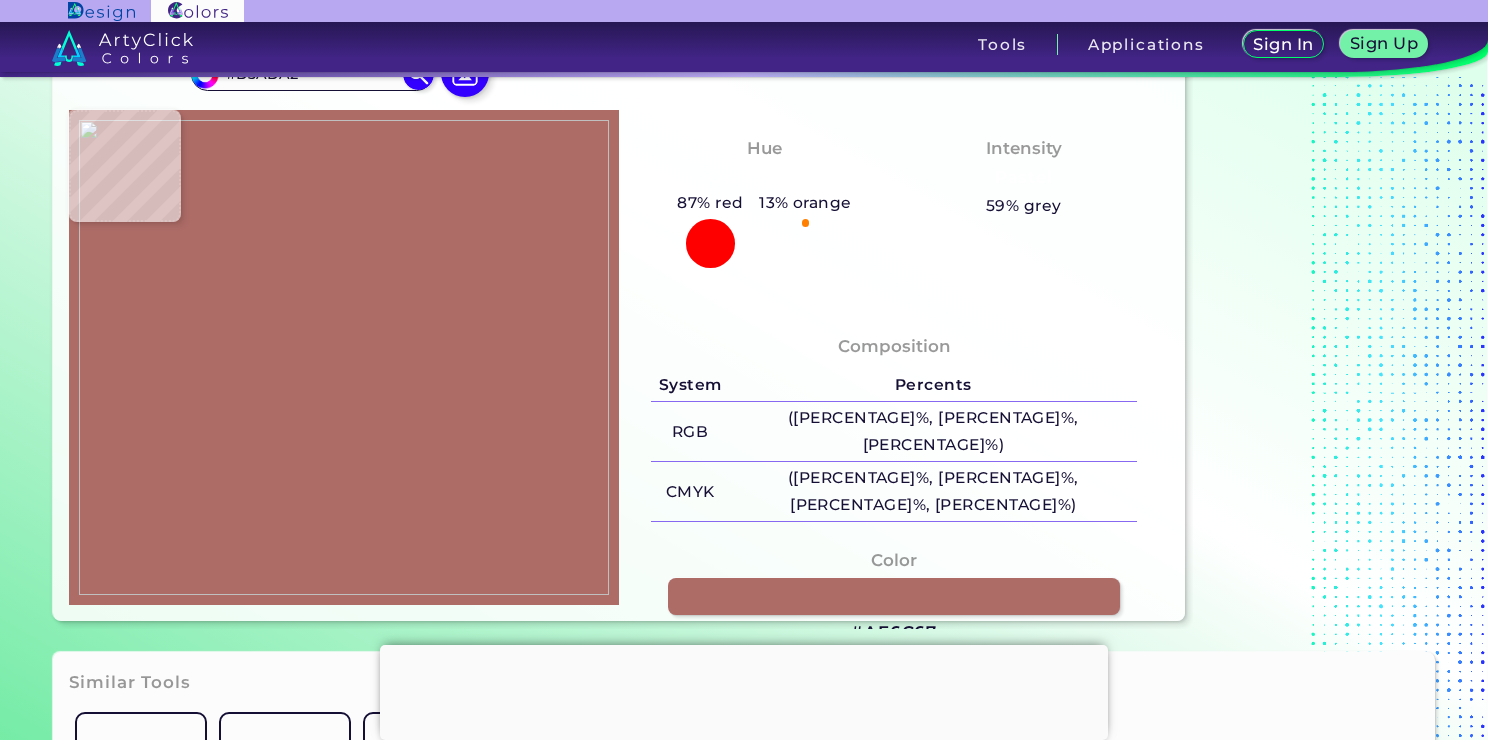 type on "#ebe5dd" 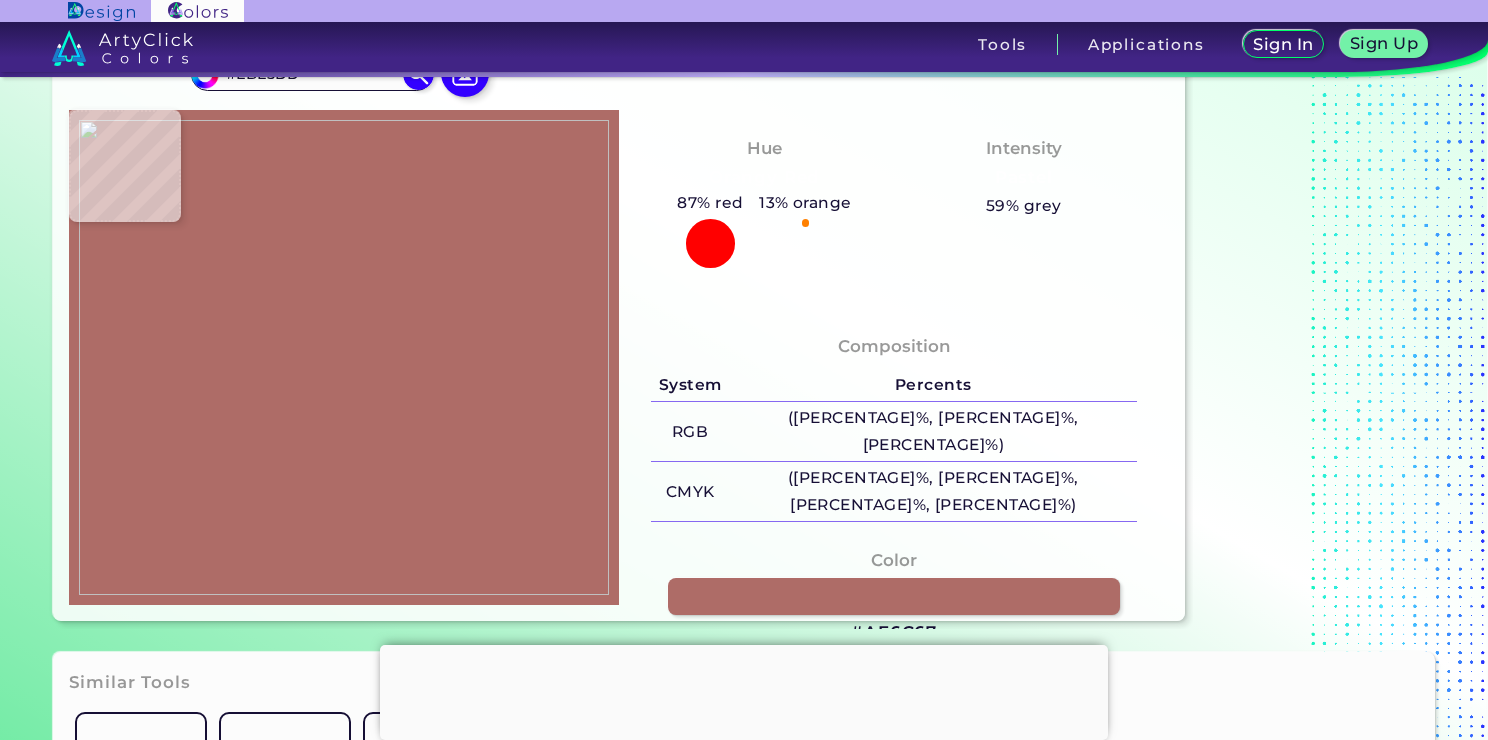 type on "#ede8e7" 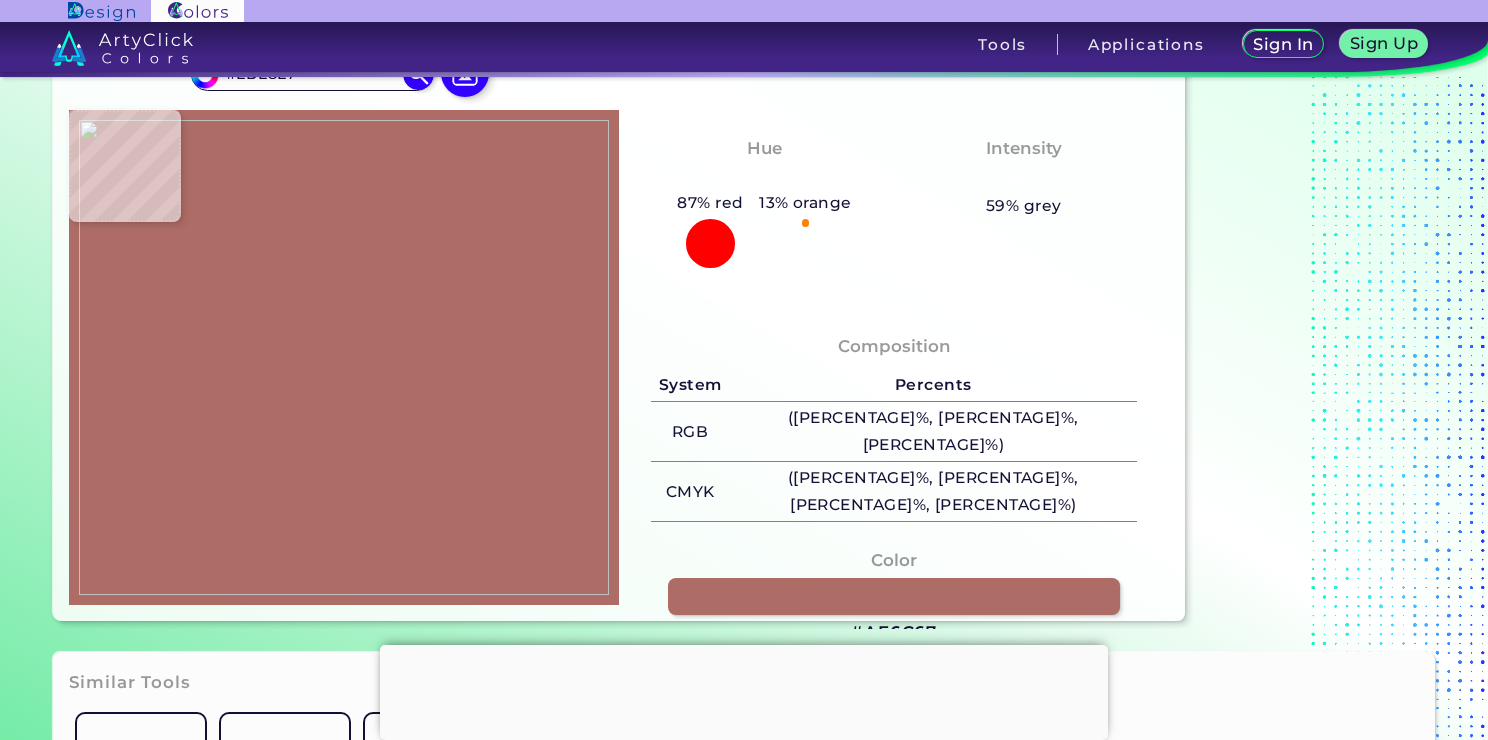 type on "#eee7ef" 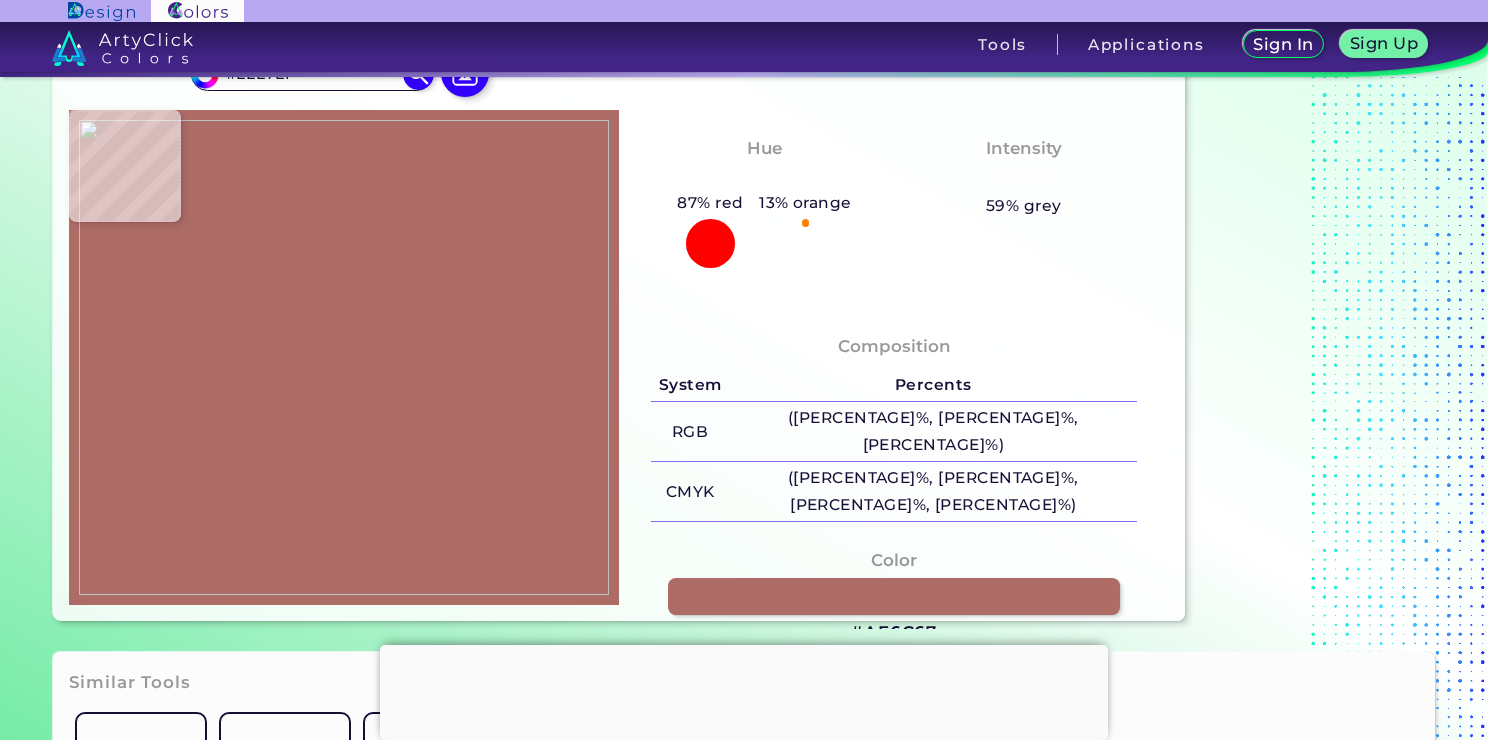 type on "#eaeaea" 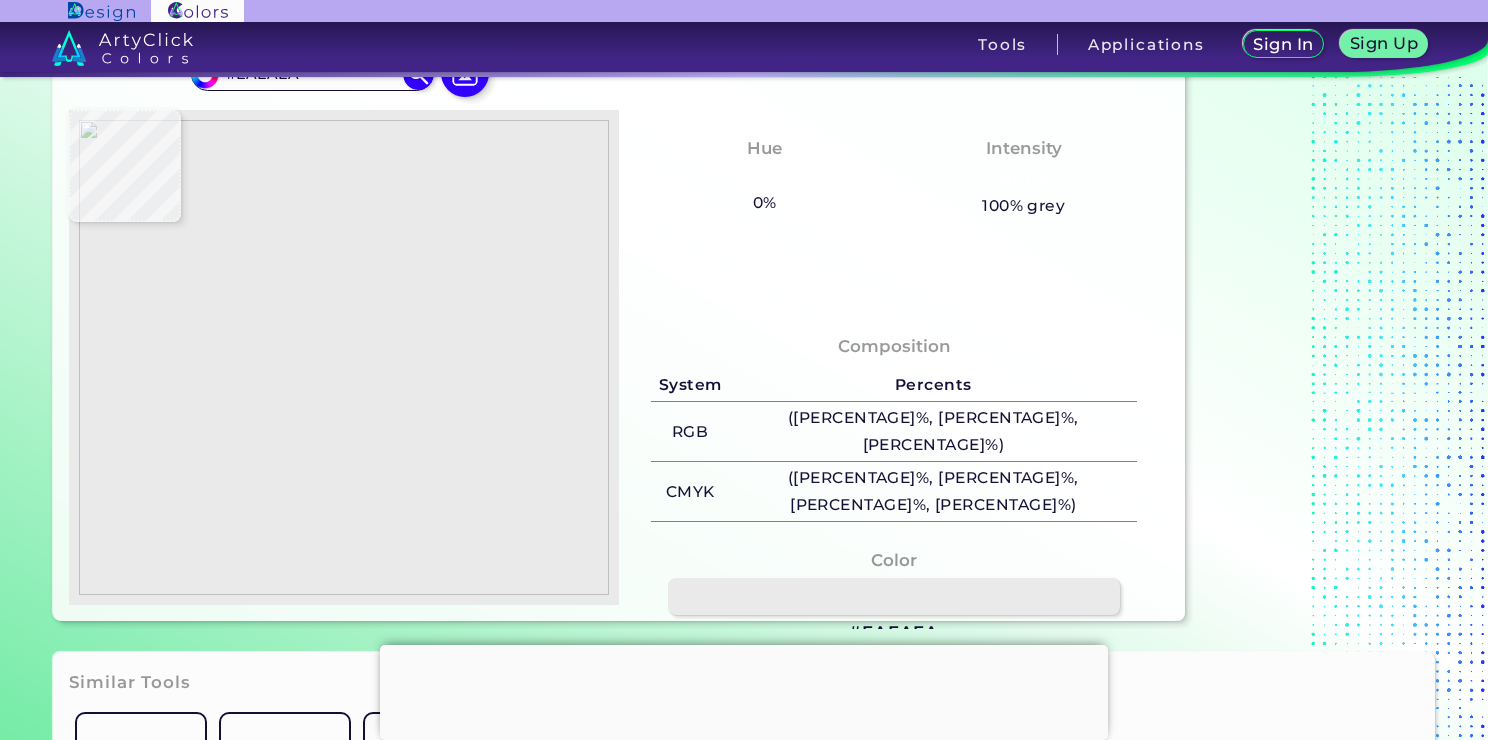 type on "#000000" 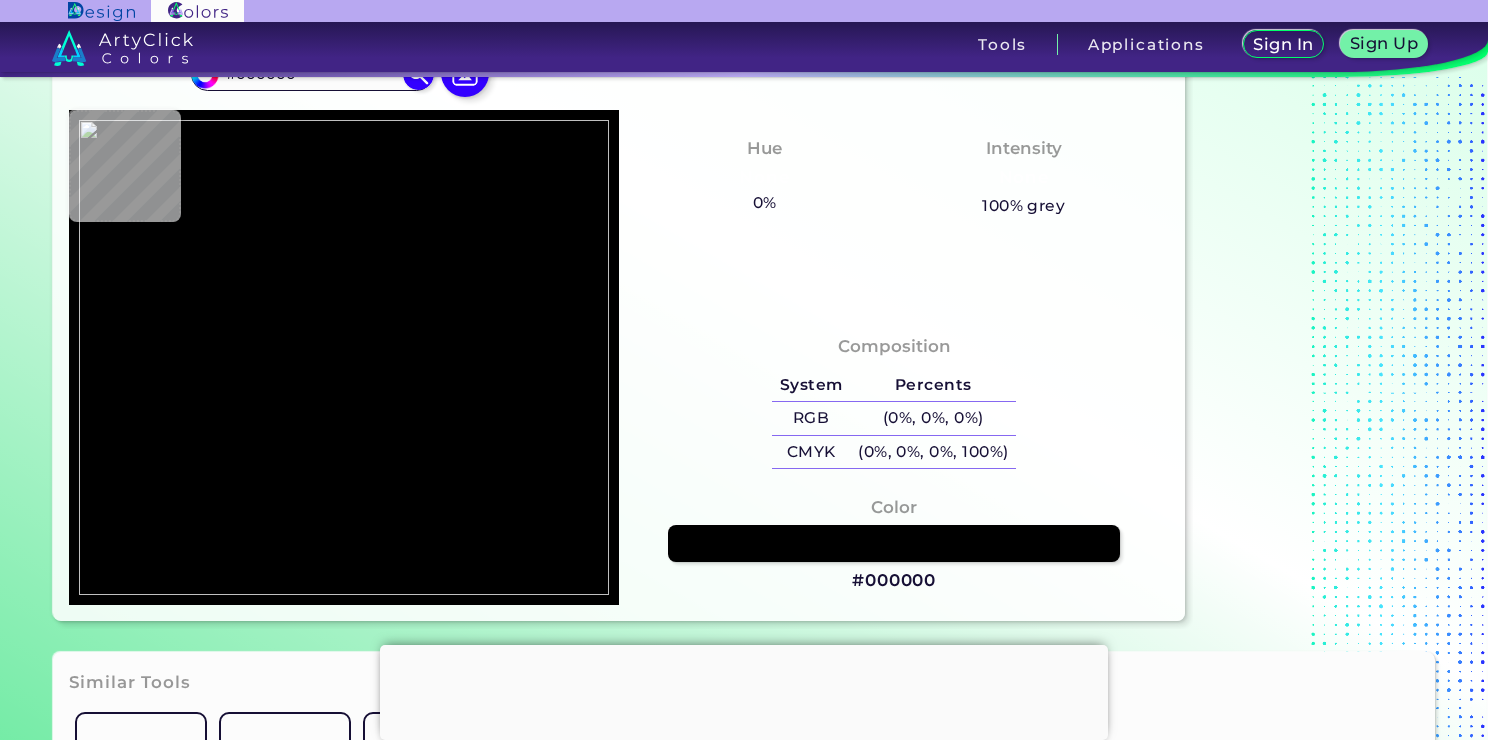 type on "#eaeaea" 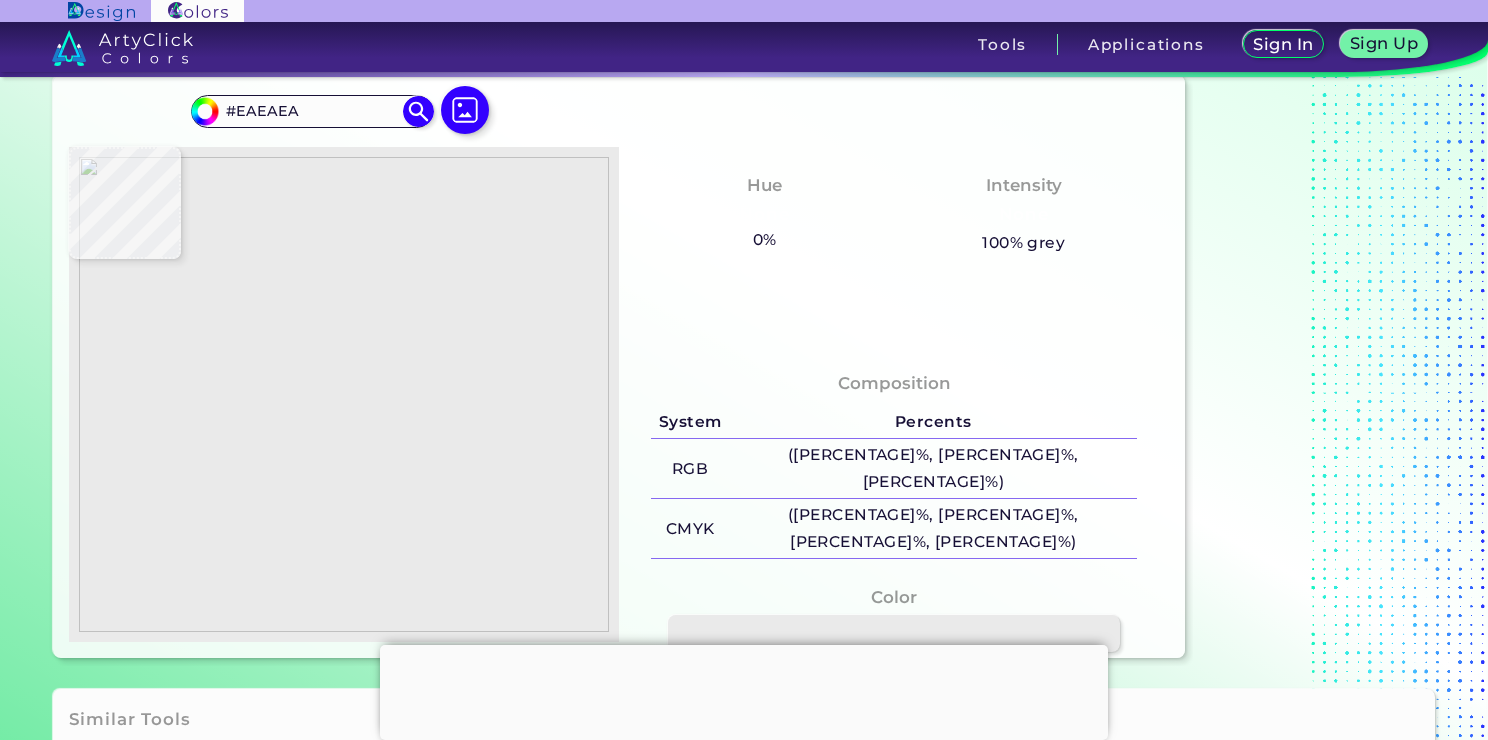scroll, scrollTop: 0, scrollLeft: 0, axis: both 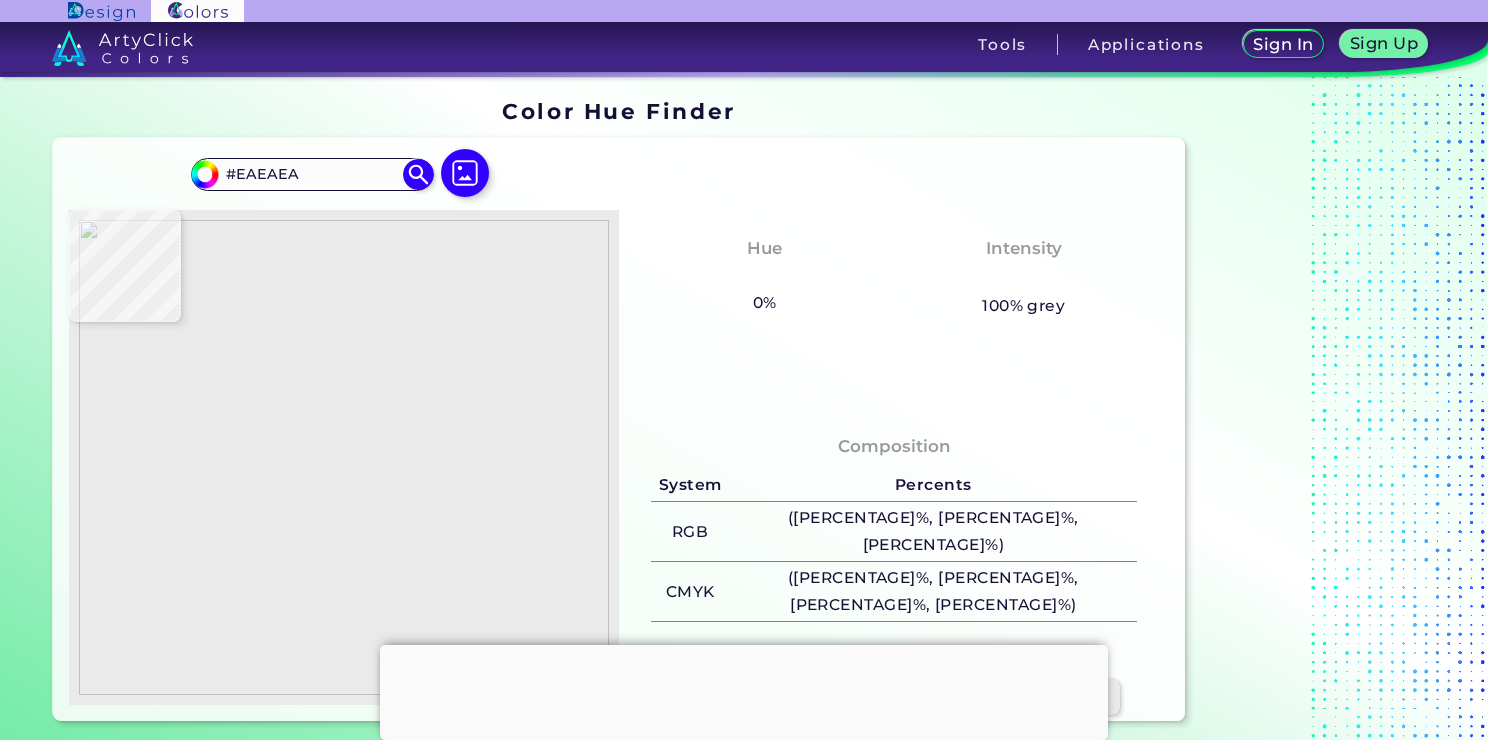 type on "#000000" 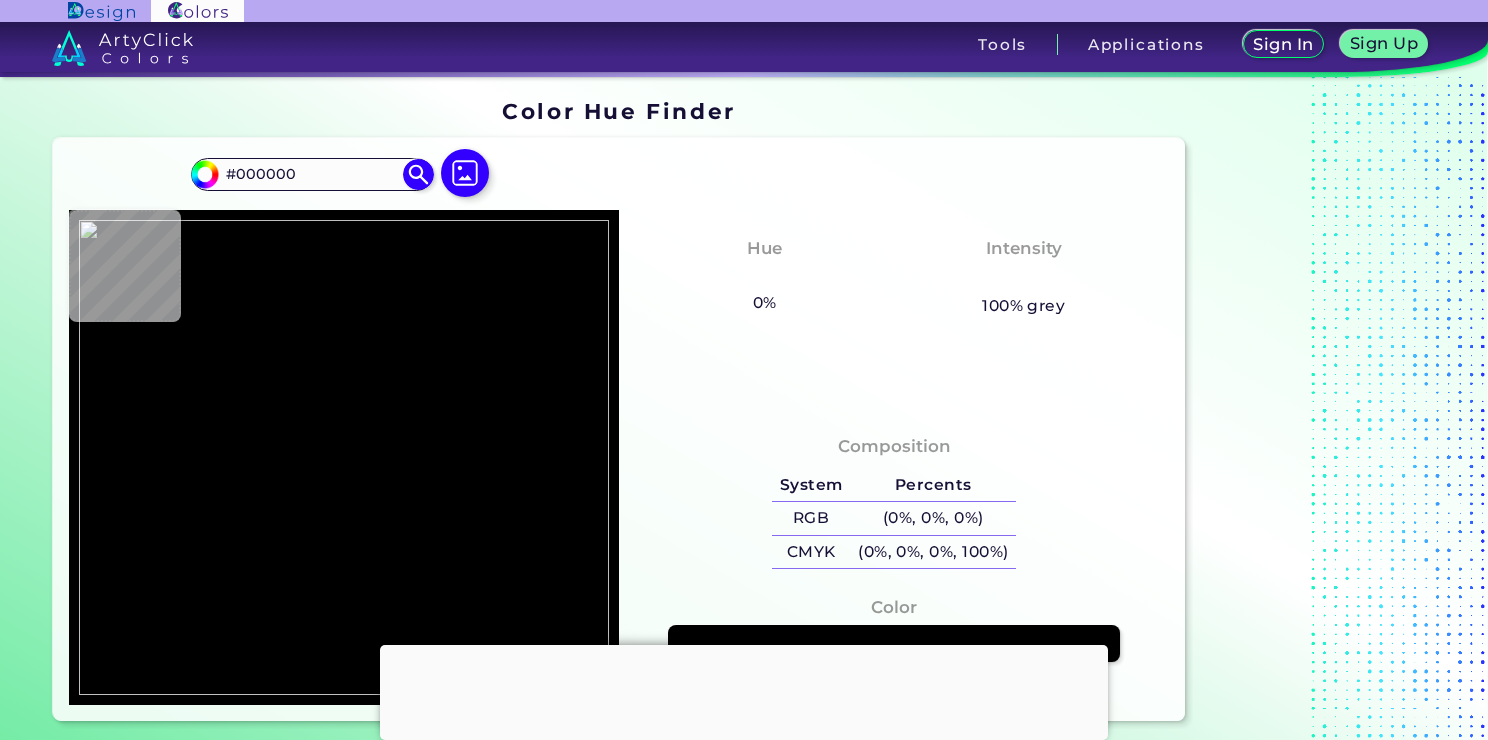 click at bounding box center [344, 457] 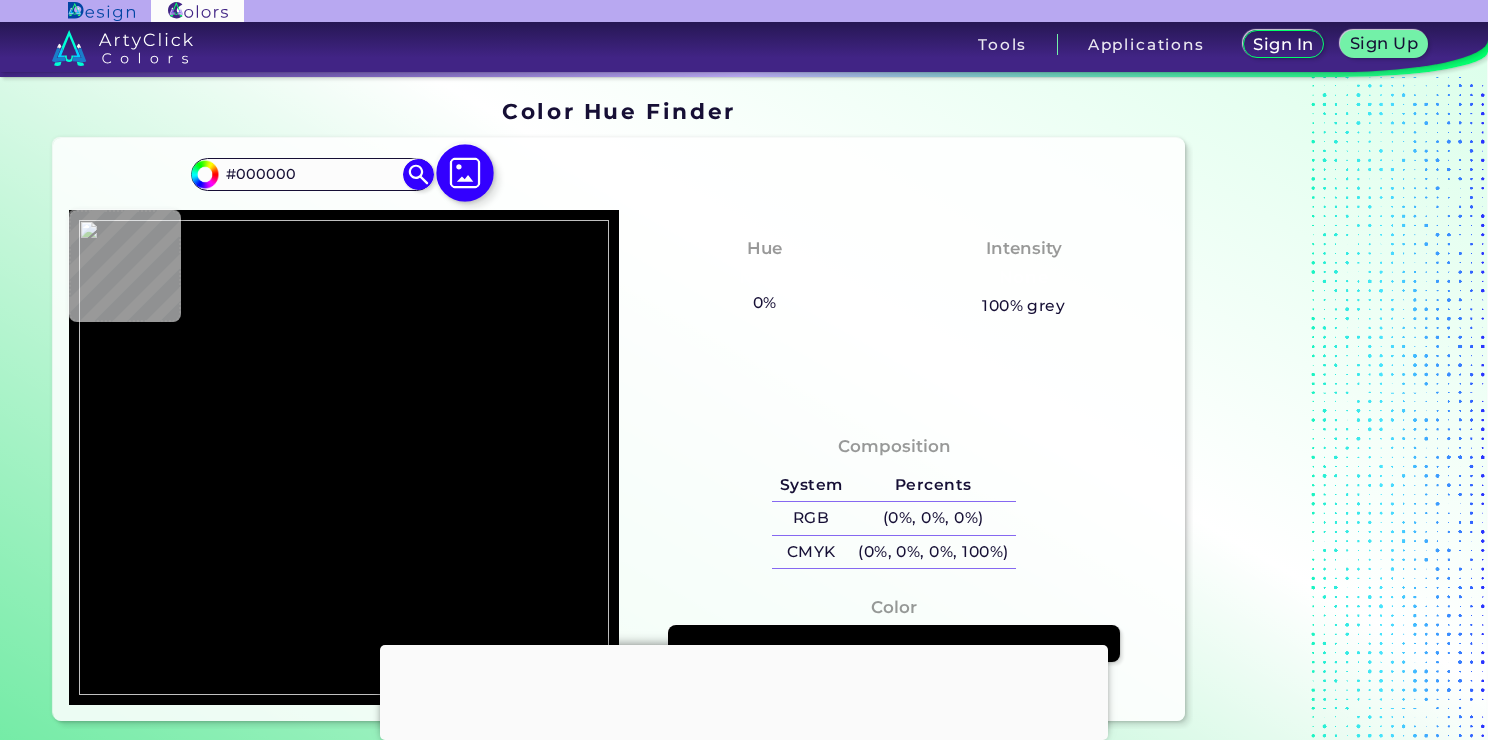 click at bounding box center (465, 173) 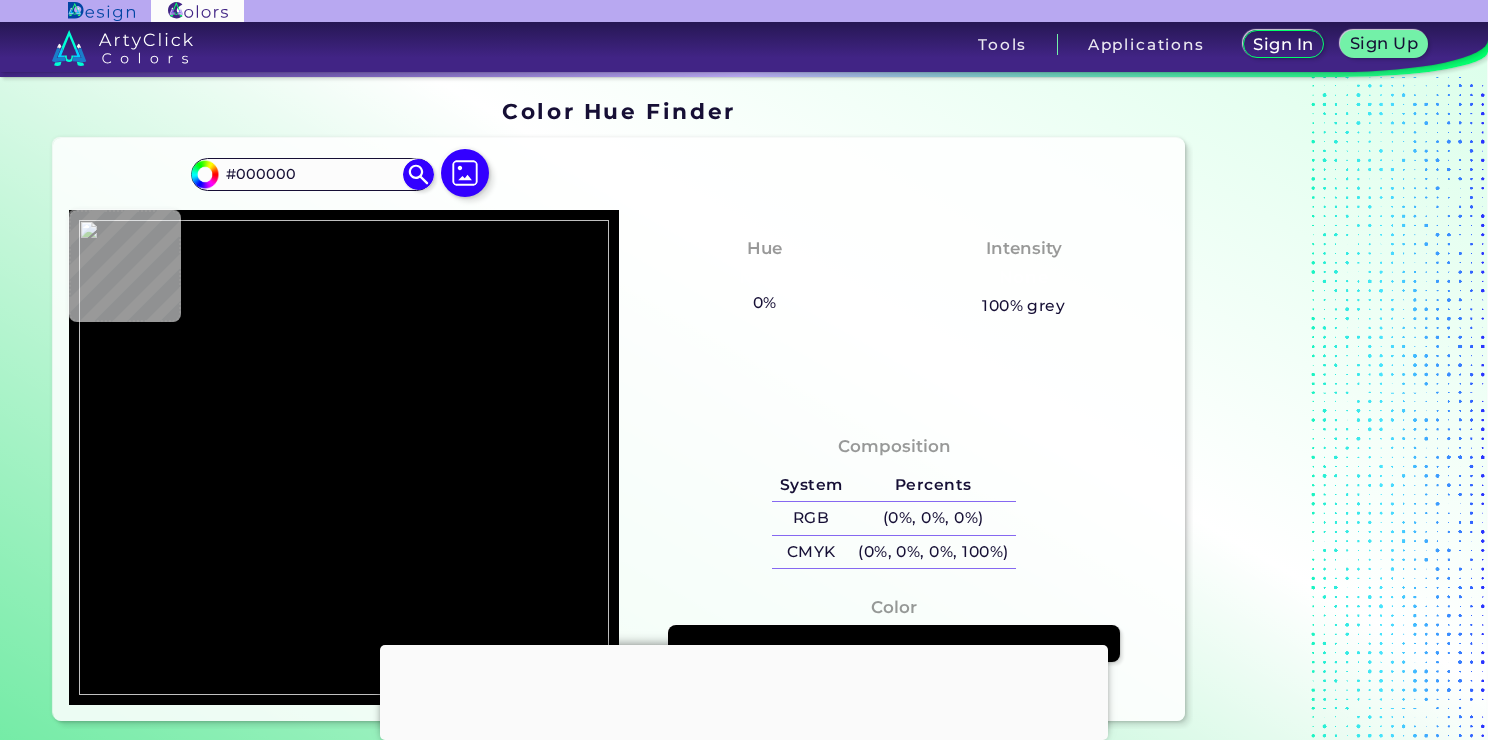 type on "#f0ece6" 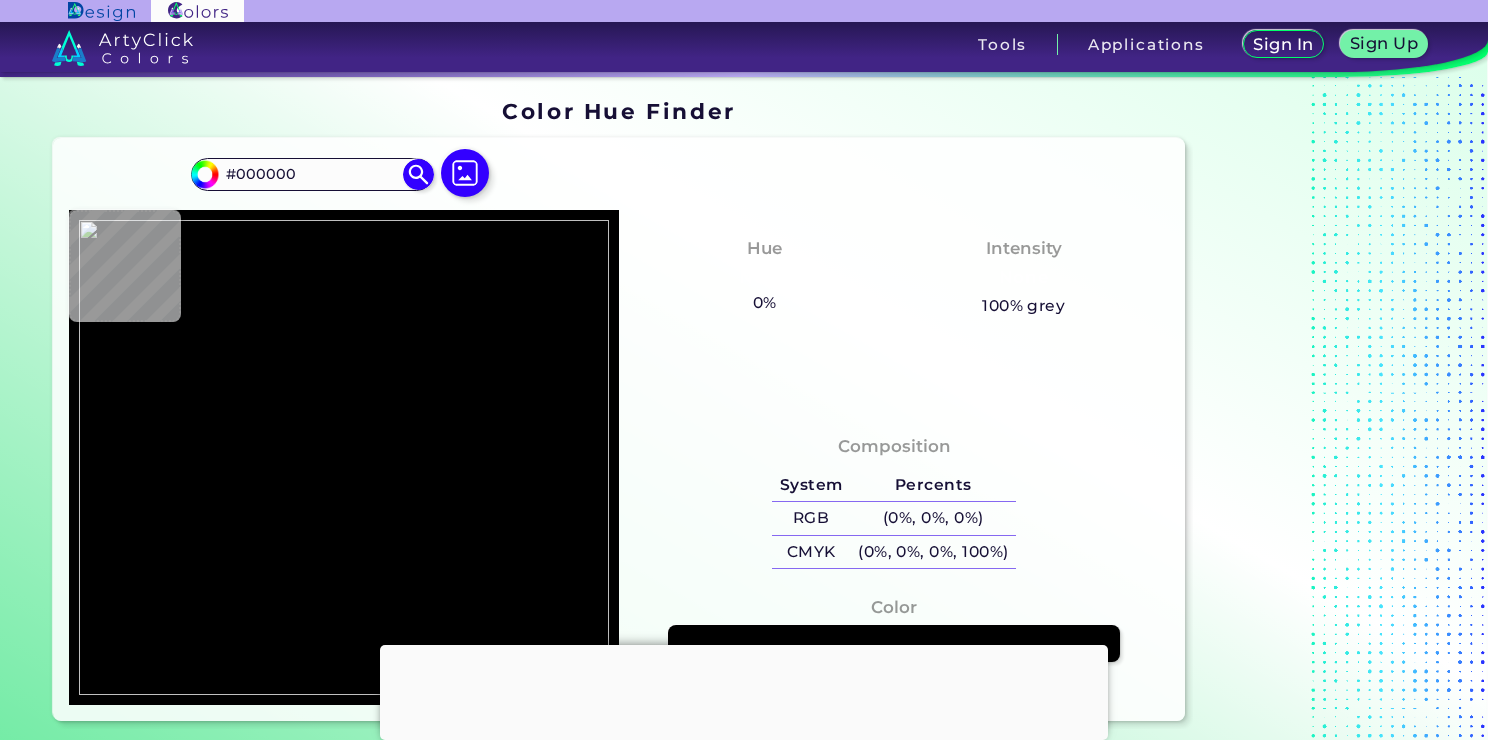 type on "#F0ECE6" 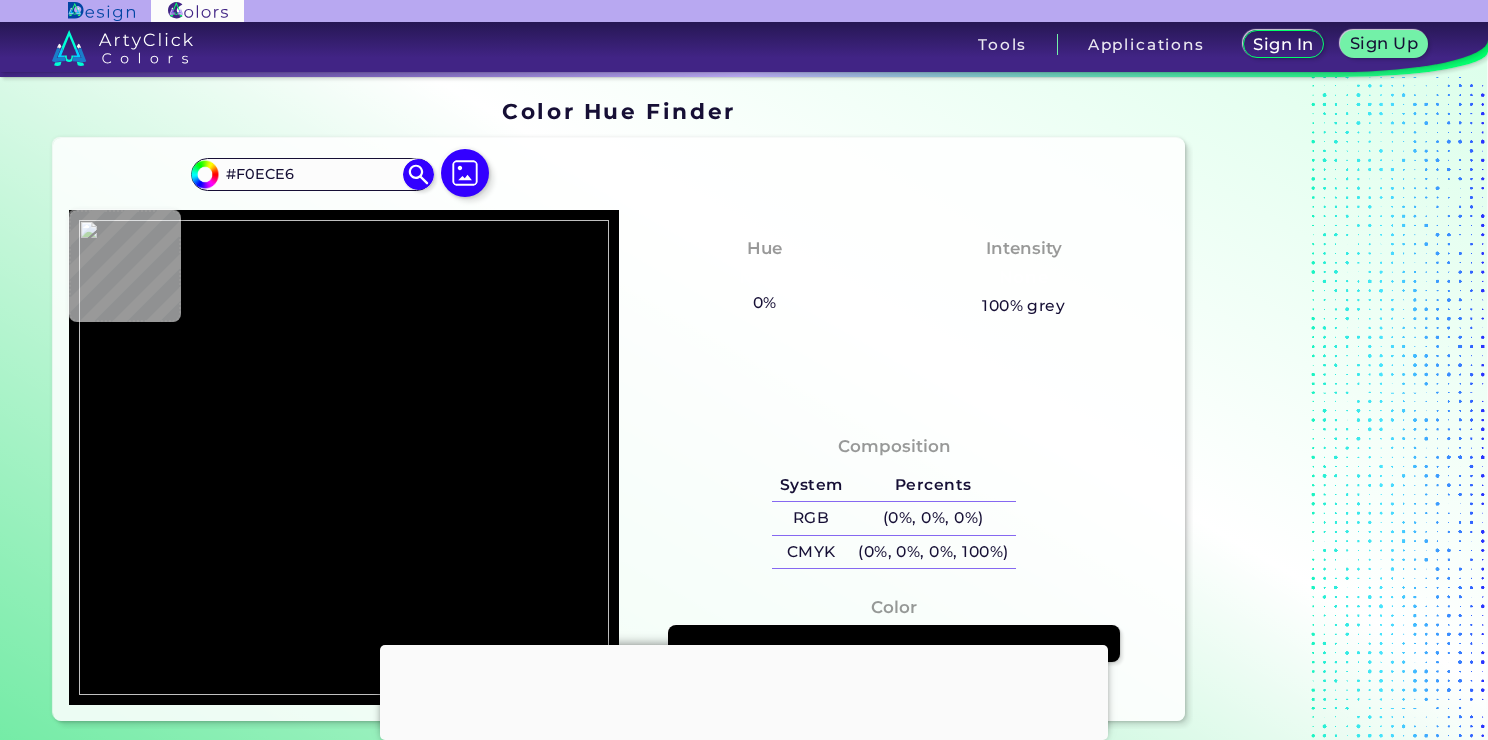 type on "#eeede6" 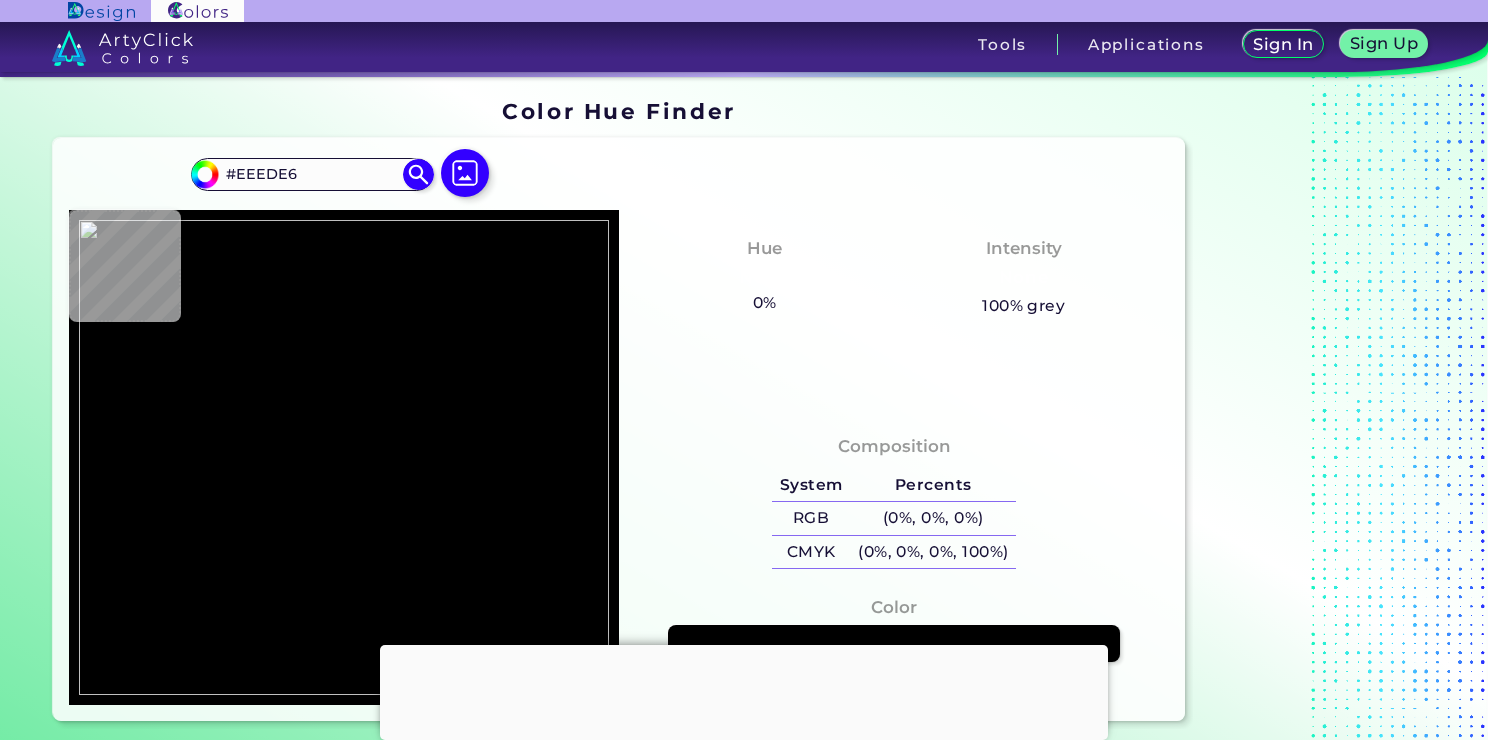 type on "#f0ece6" 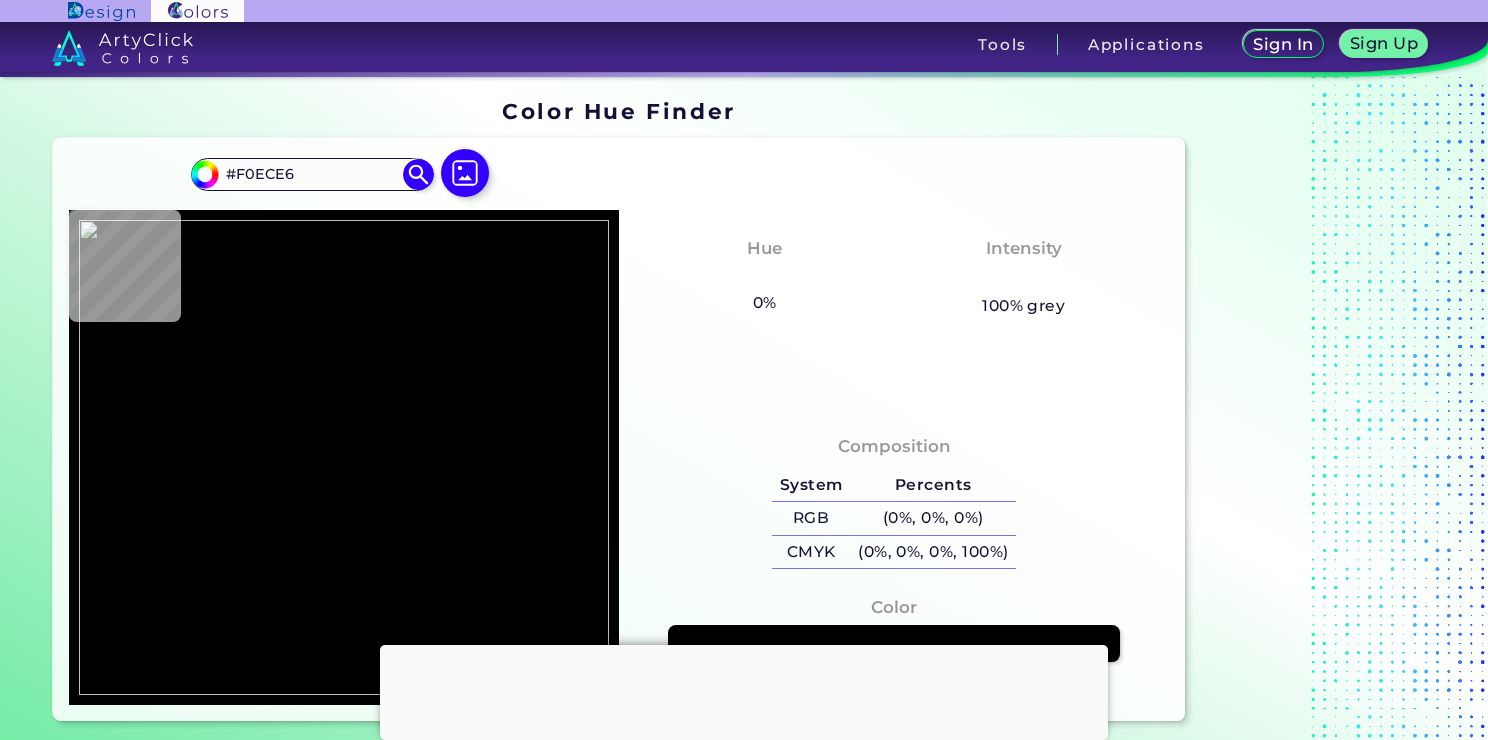 type on "#edece5" 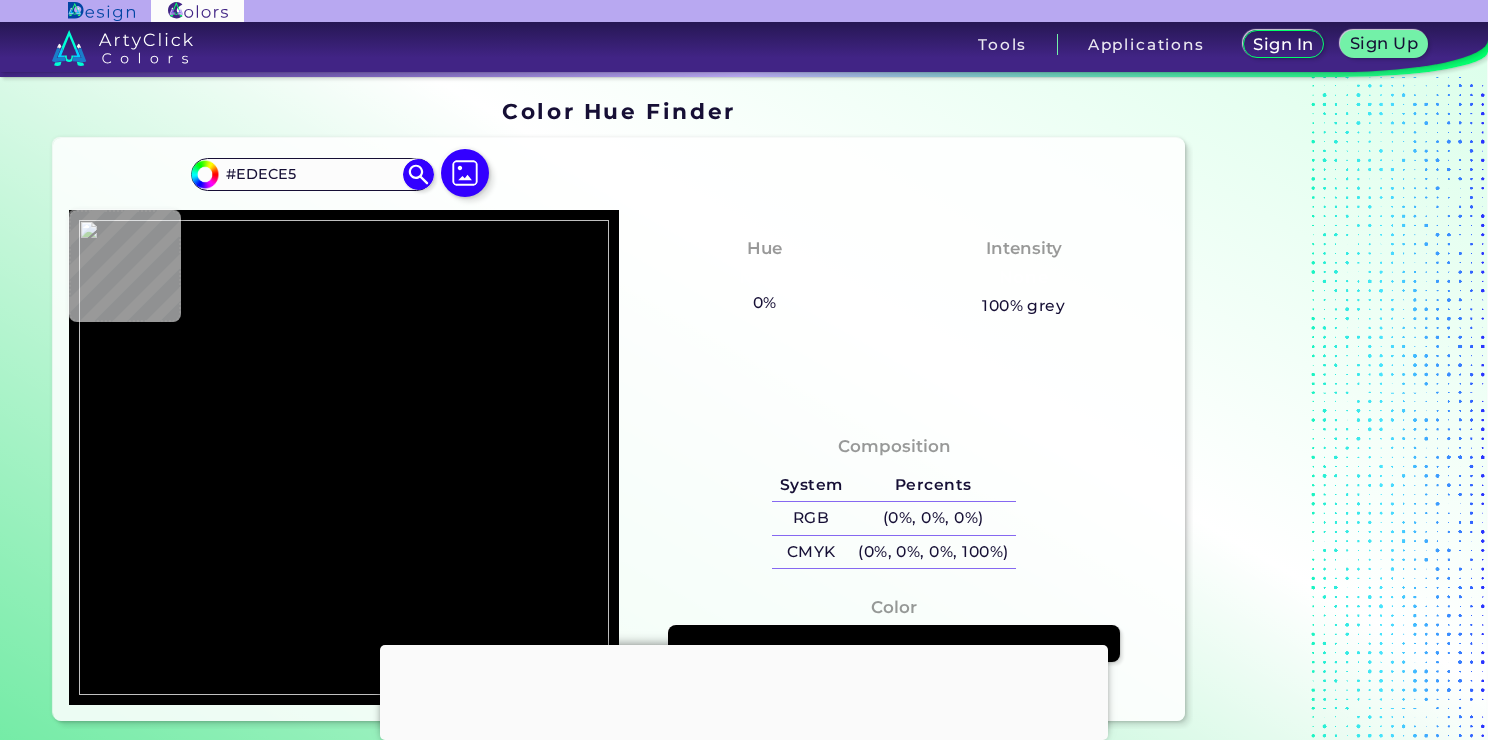 type on "#eeebe5" 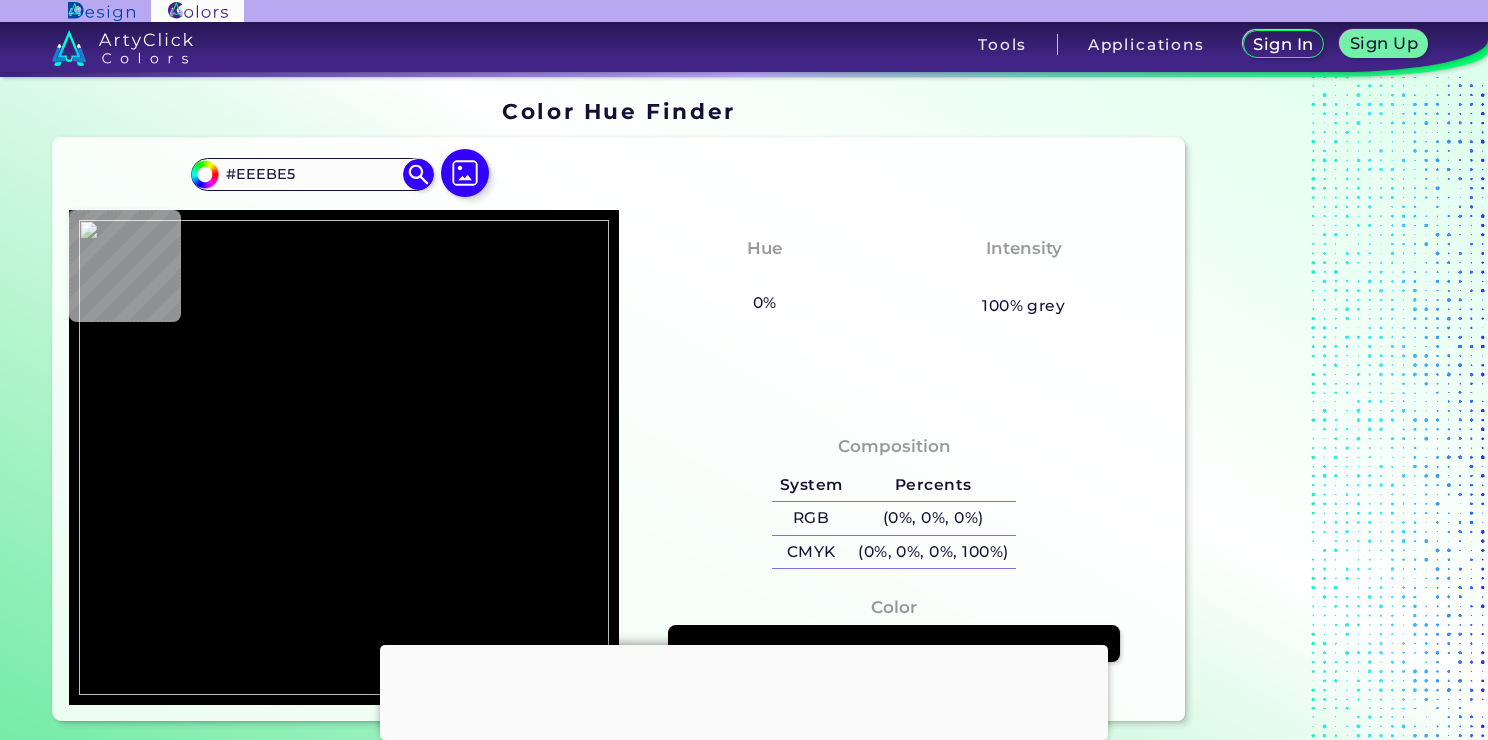 type on "#edece5" 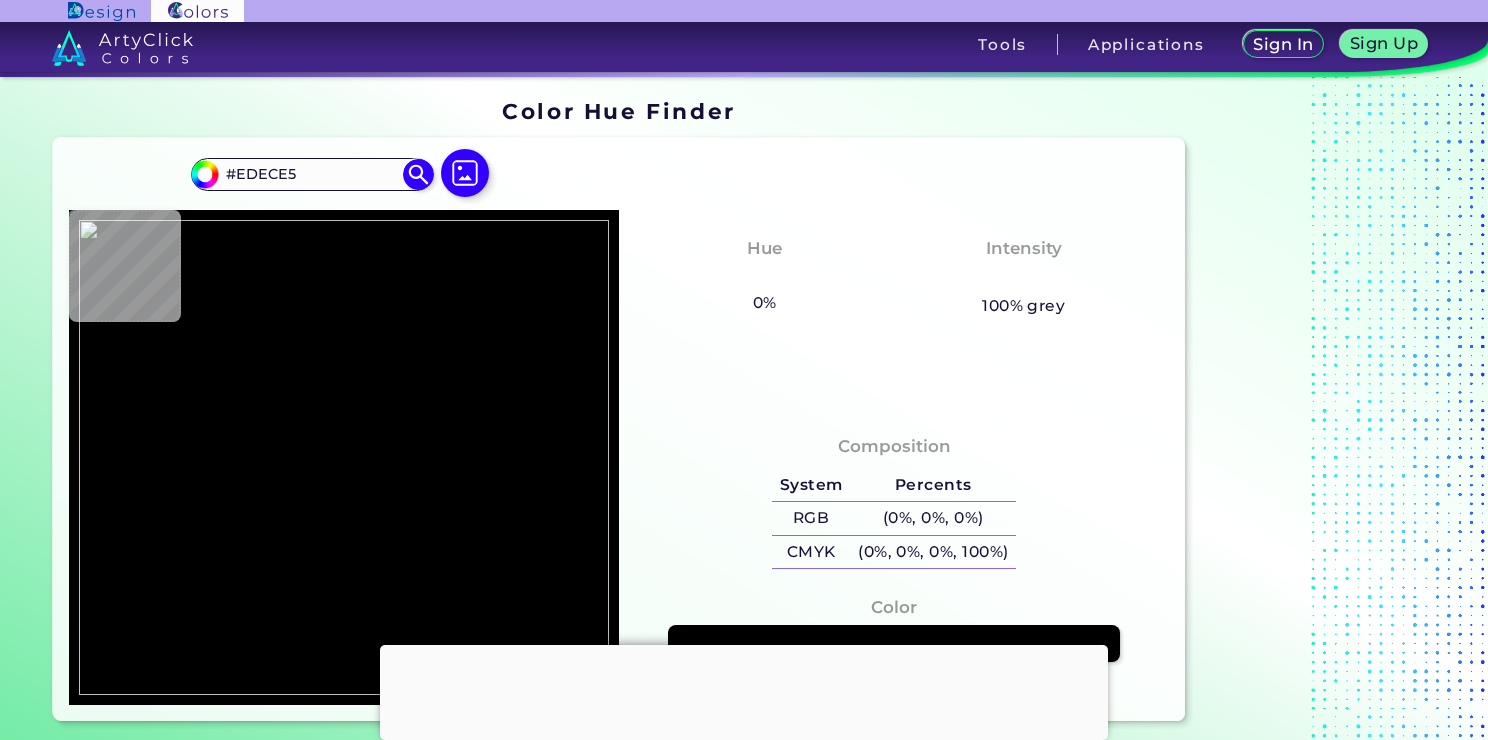 type on "#eeebe5" 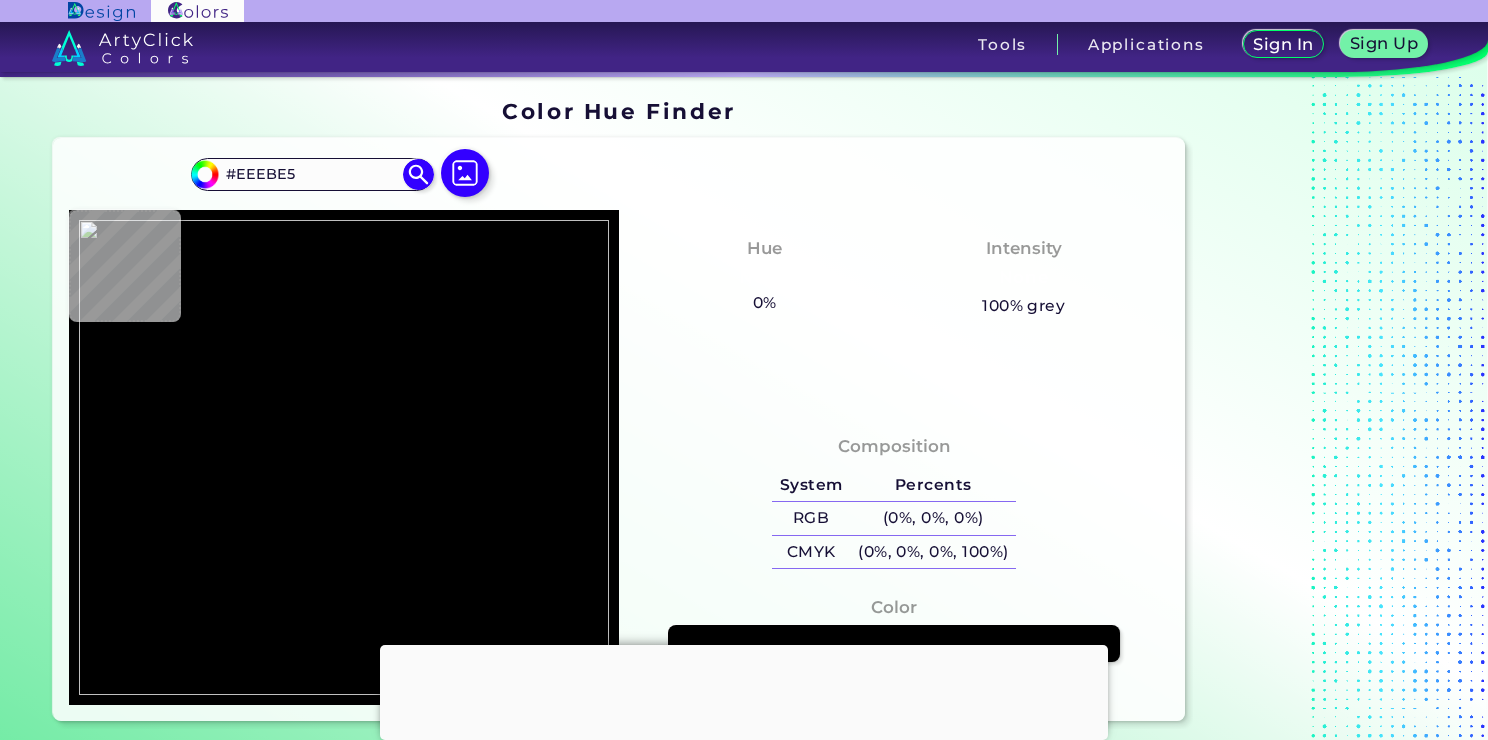 type on "#edeae4" 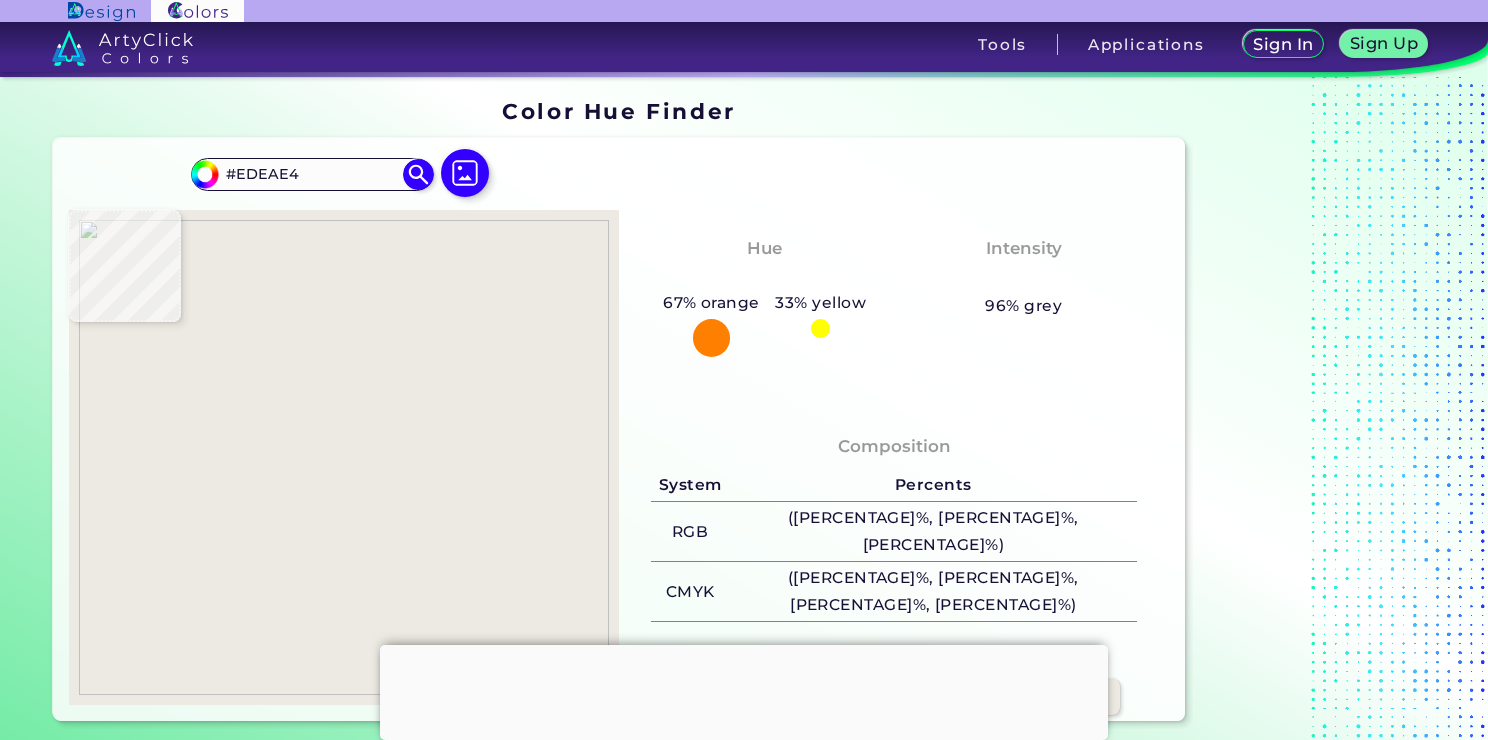 type on "#edeae2" 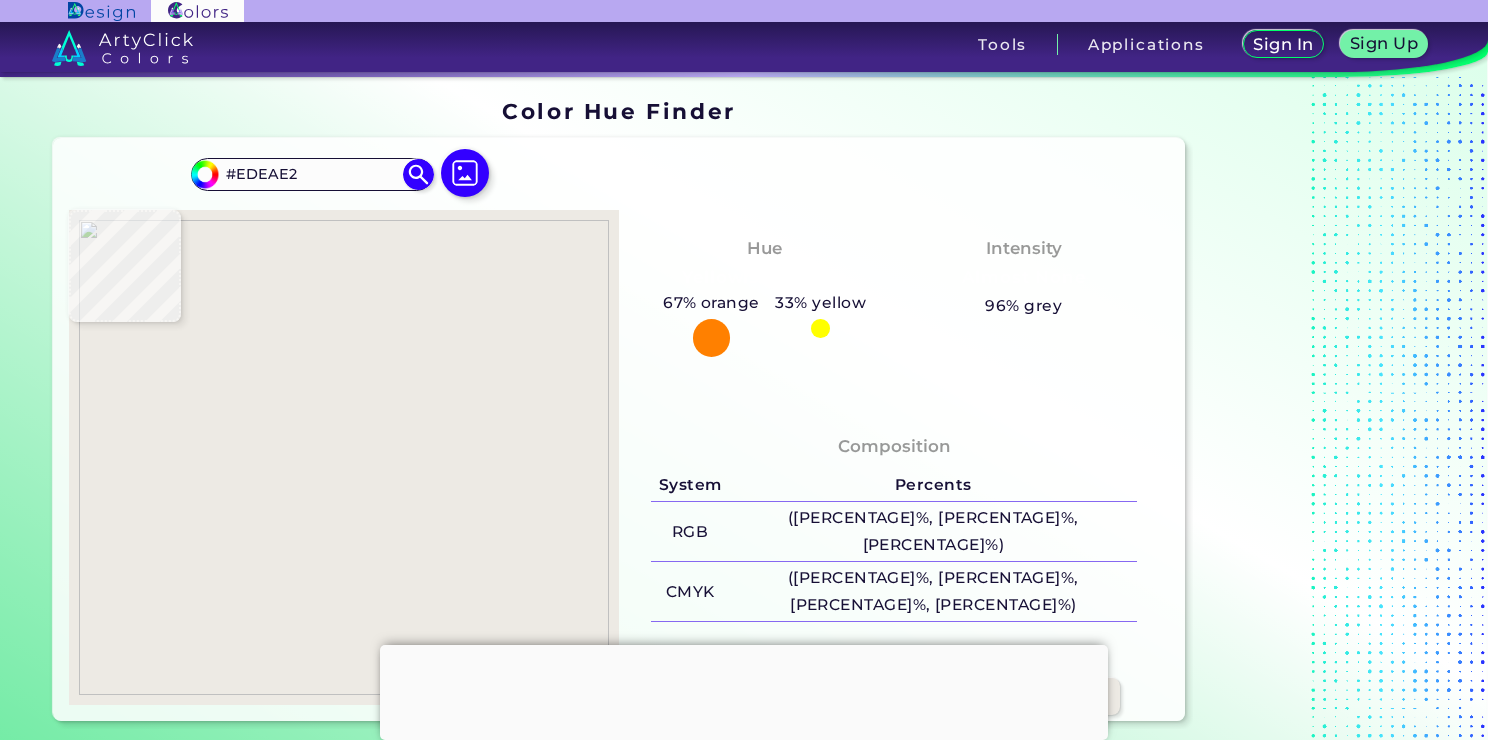 type on "#ece8e3" 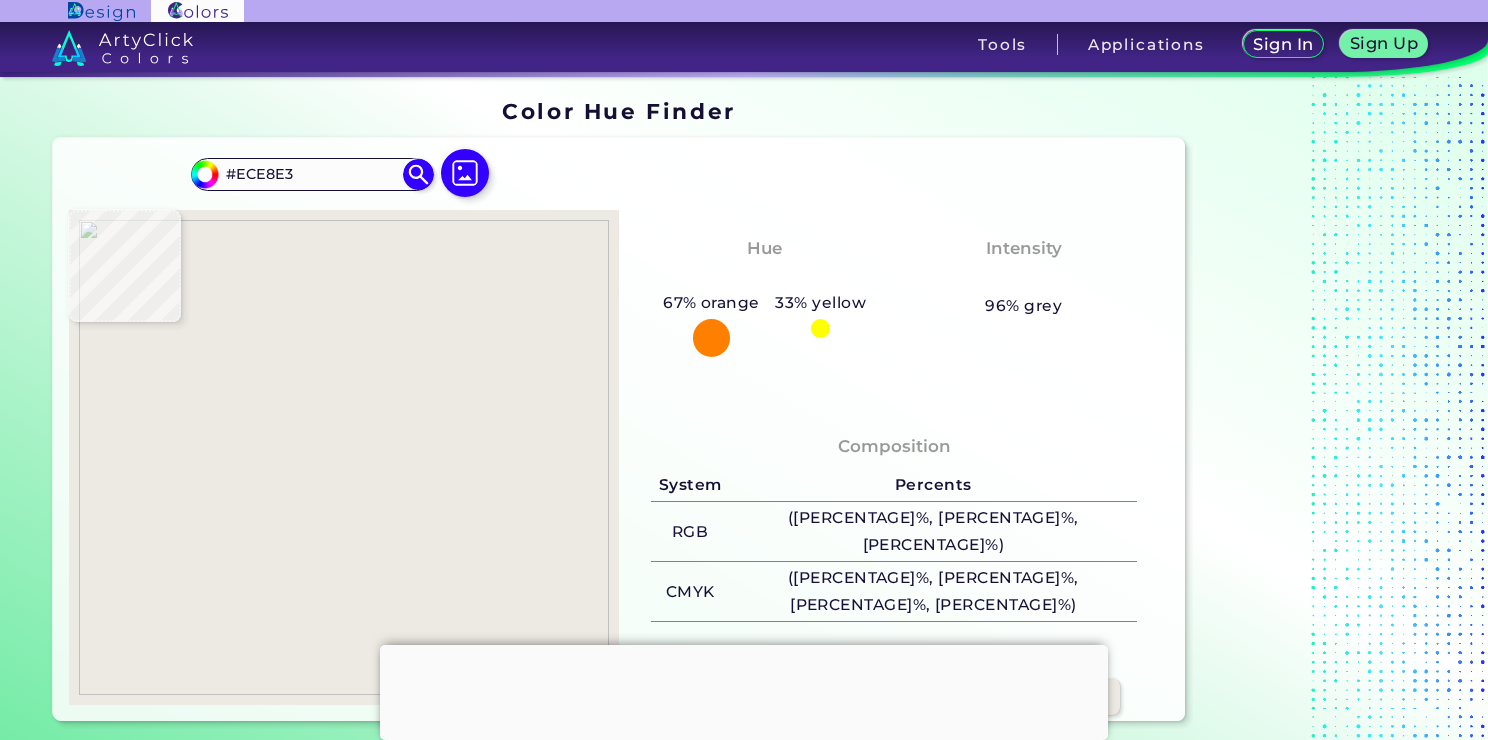 type on "#edeae4" 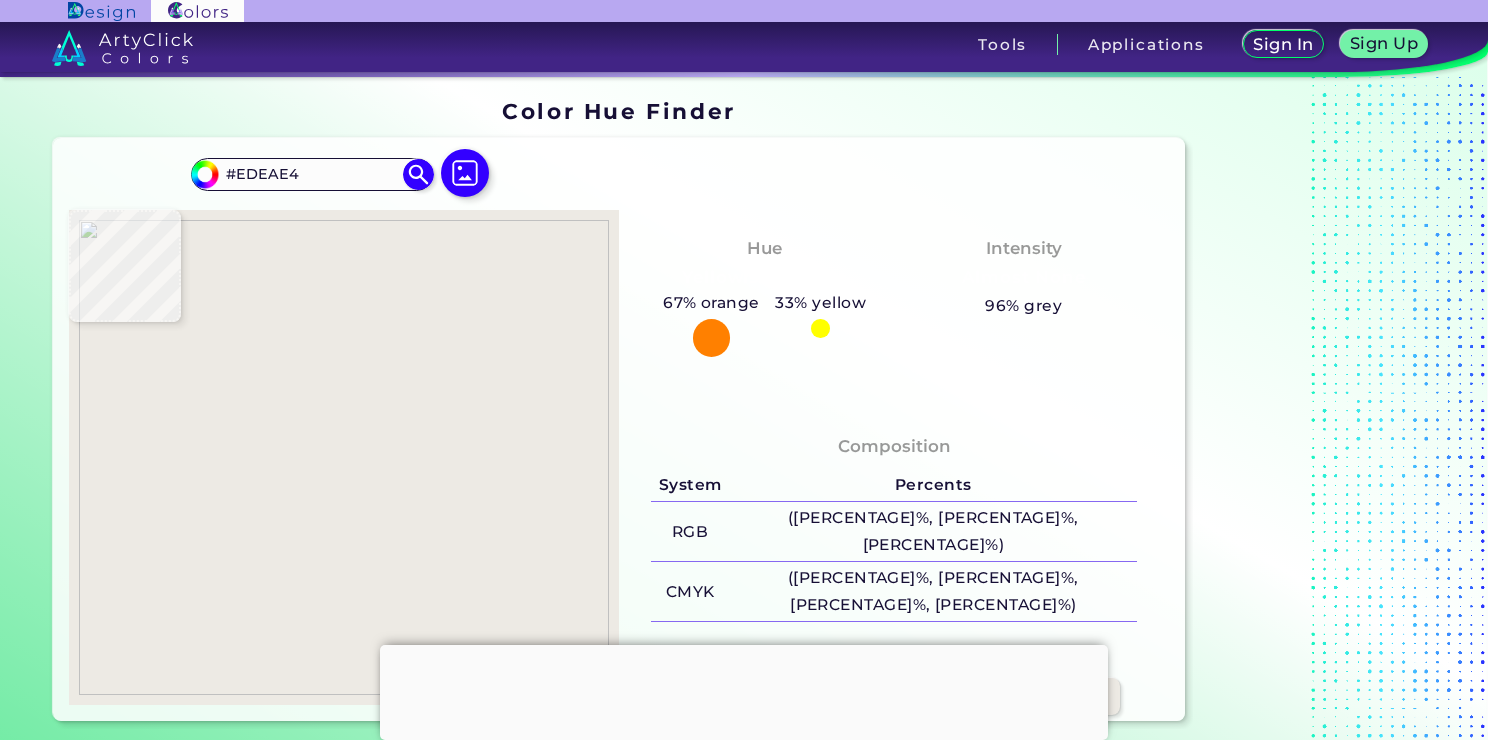 type on "#ece8e3" 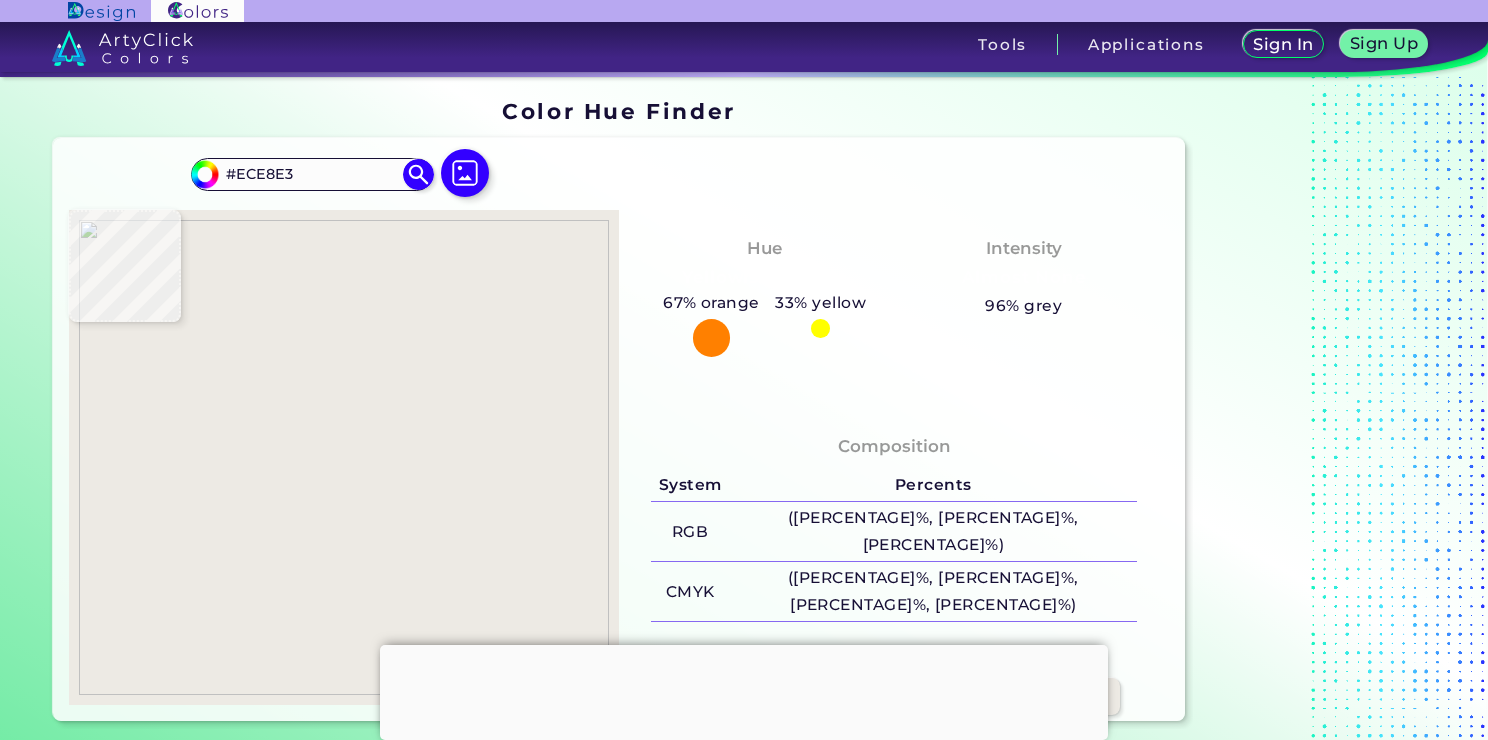 type on "#8d0021" 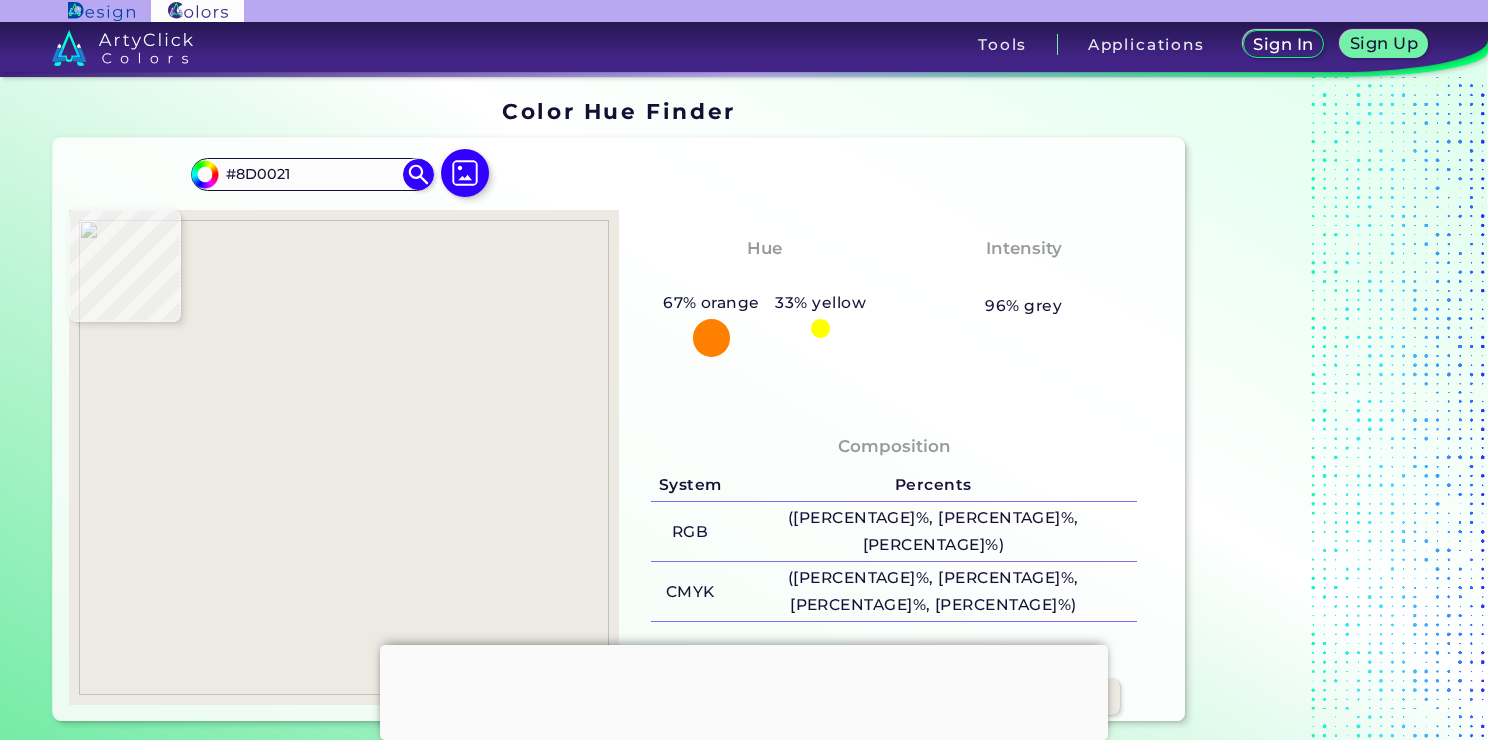 type on "#7f001d" 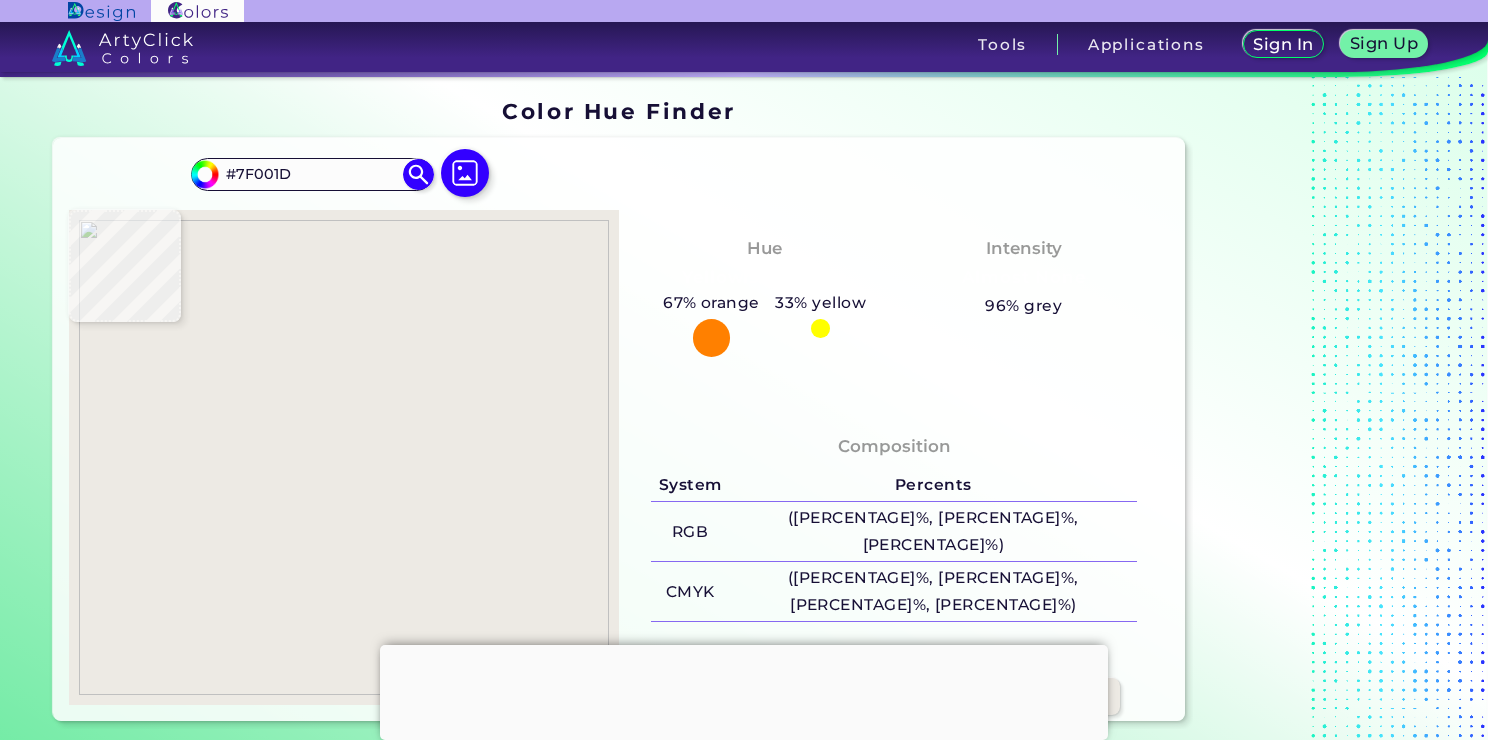 type on "#75011a" 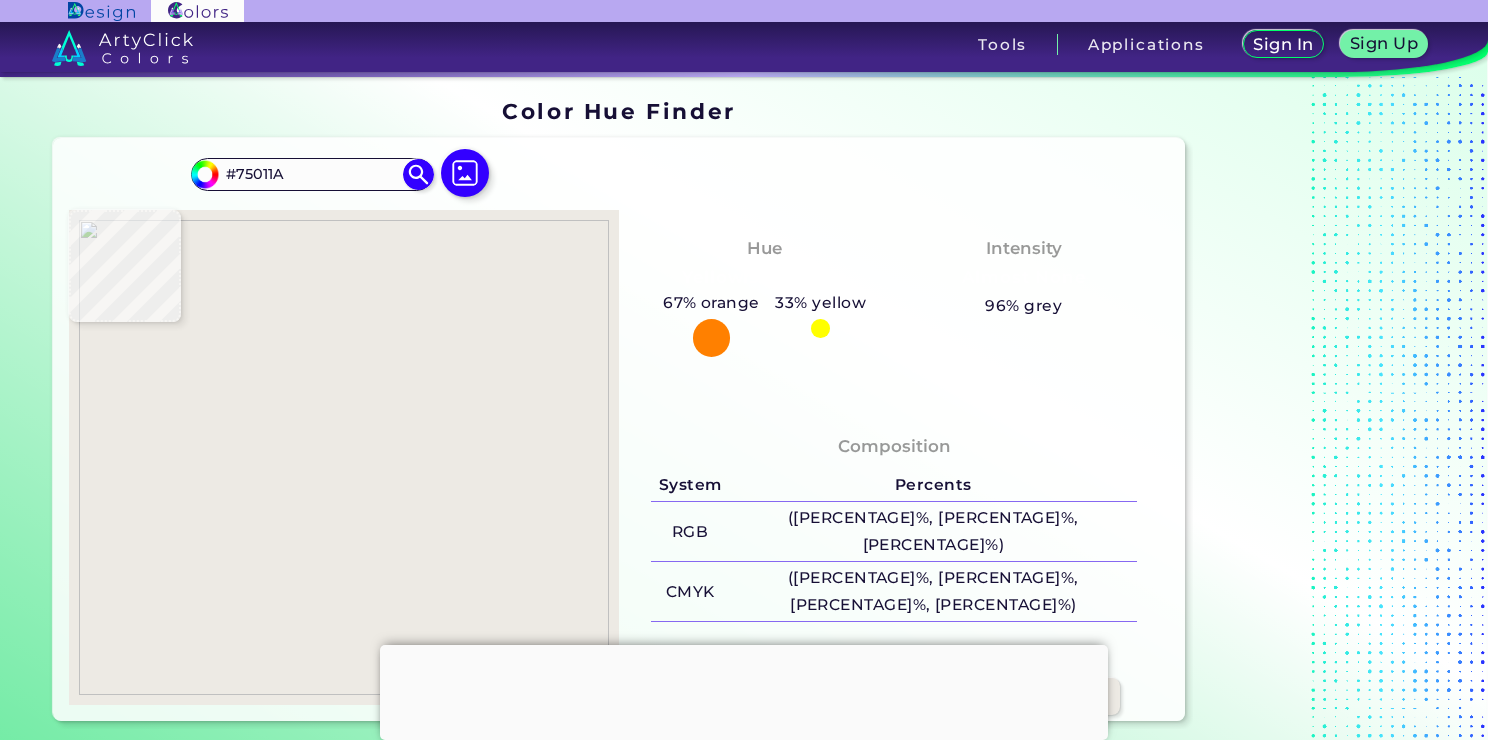 type on "#930025" 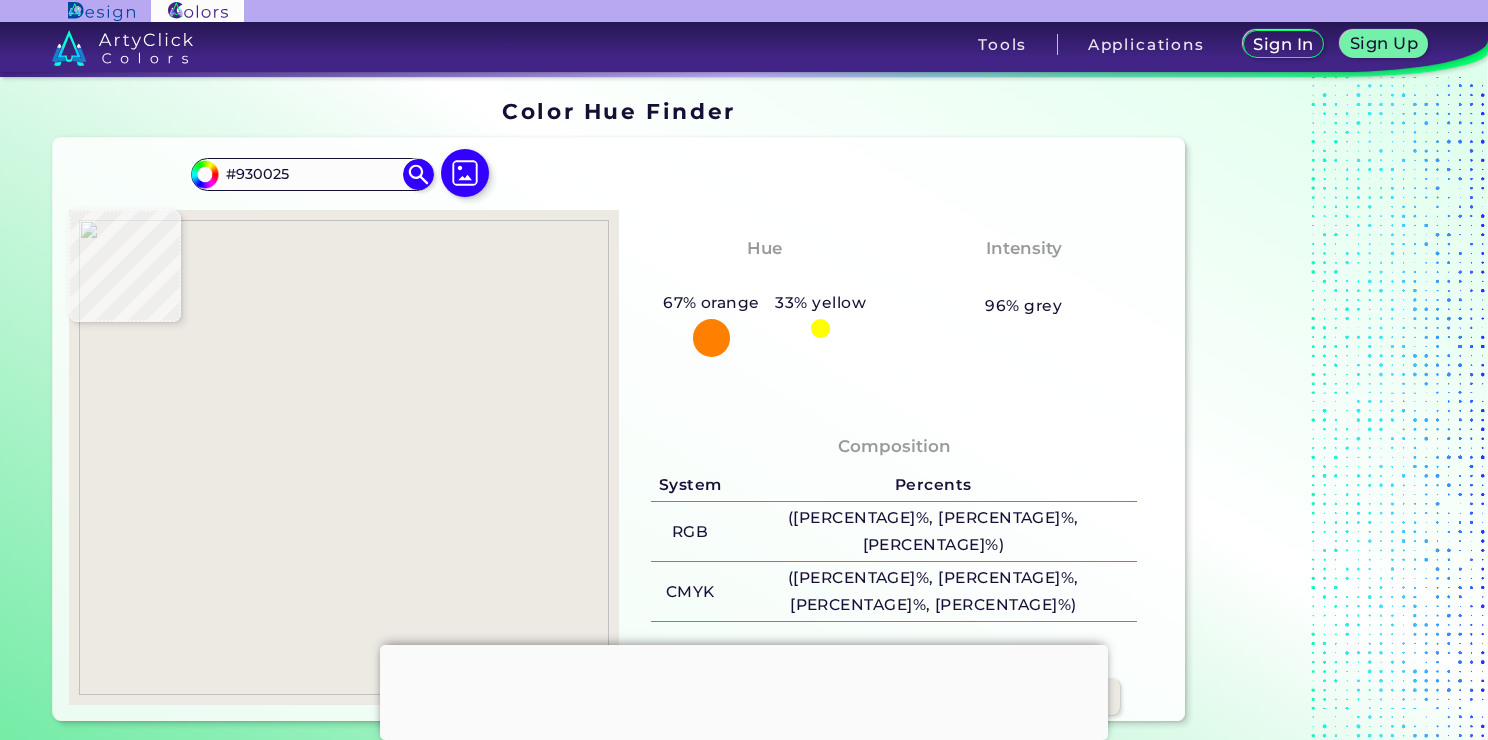 type on "#ca1245" 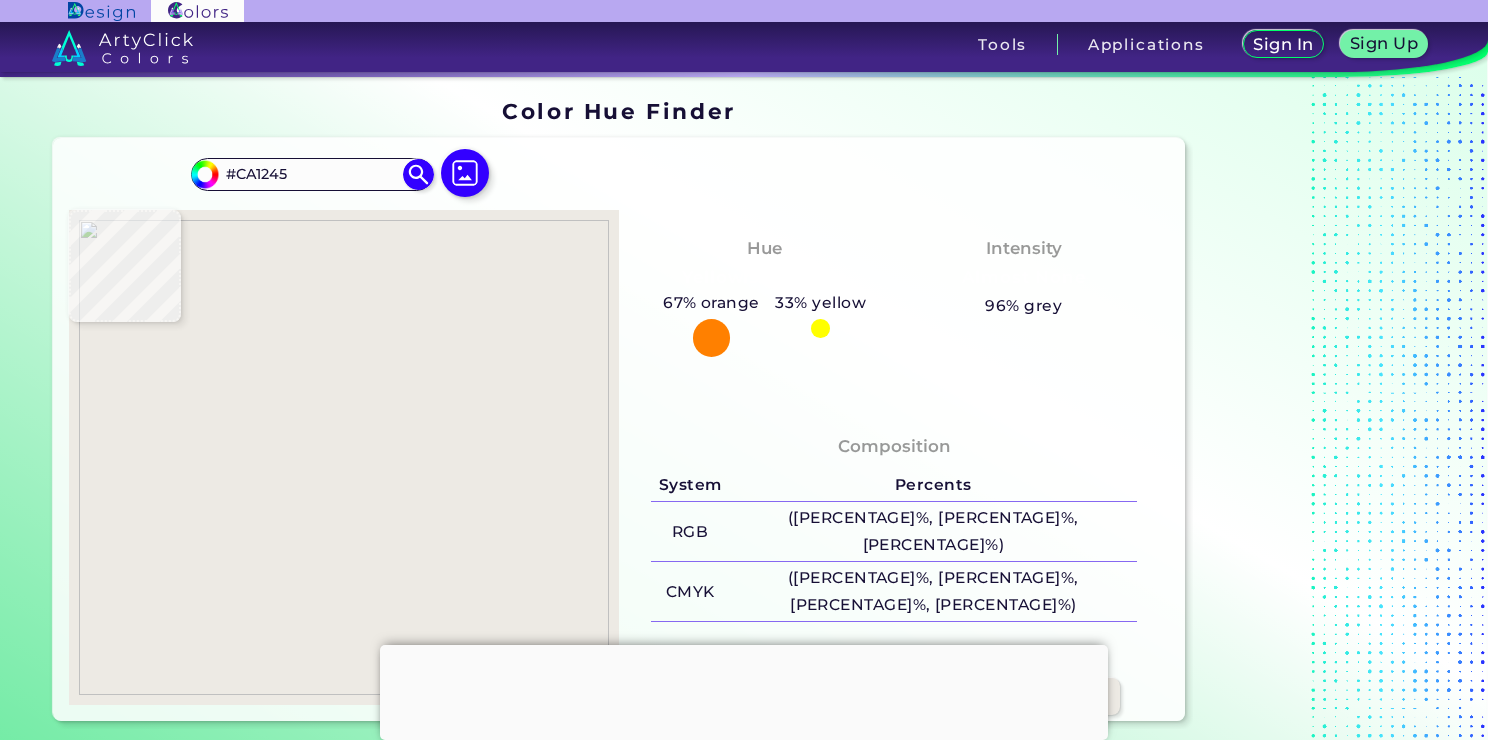 type on "#d40848" 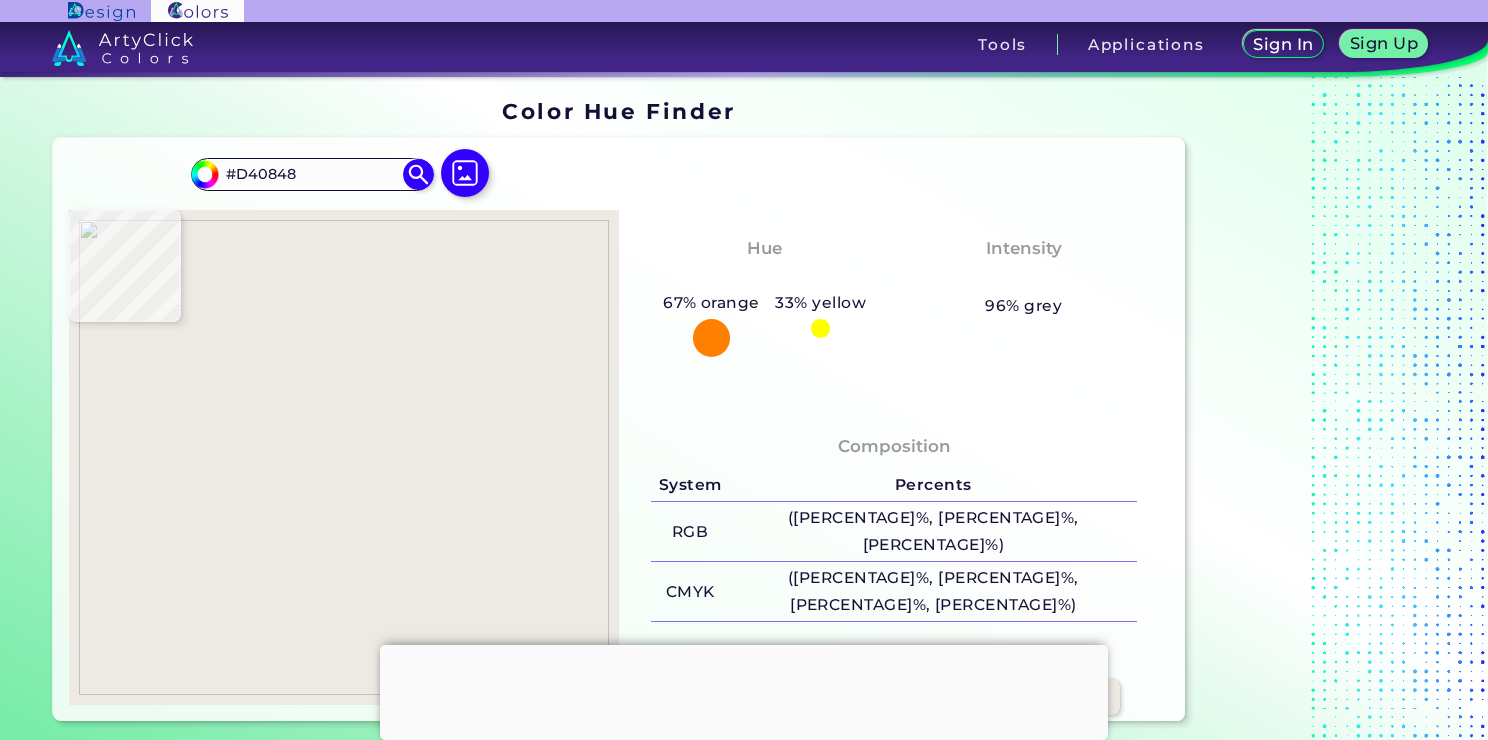 type on "#dc1051" 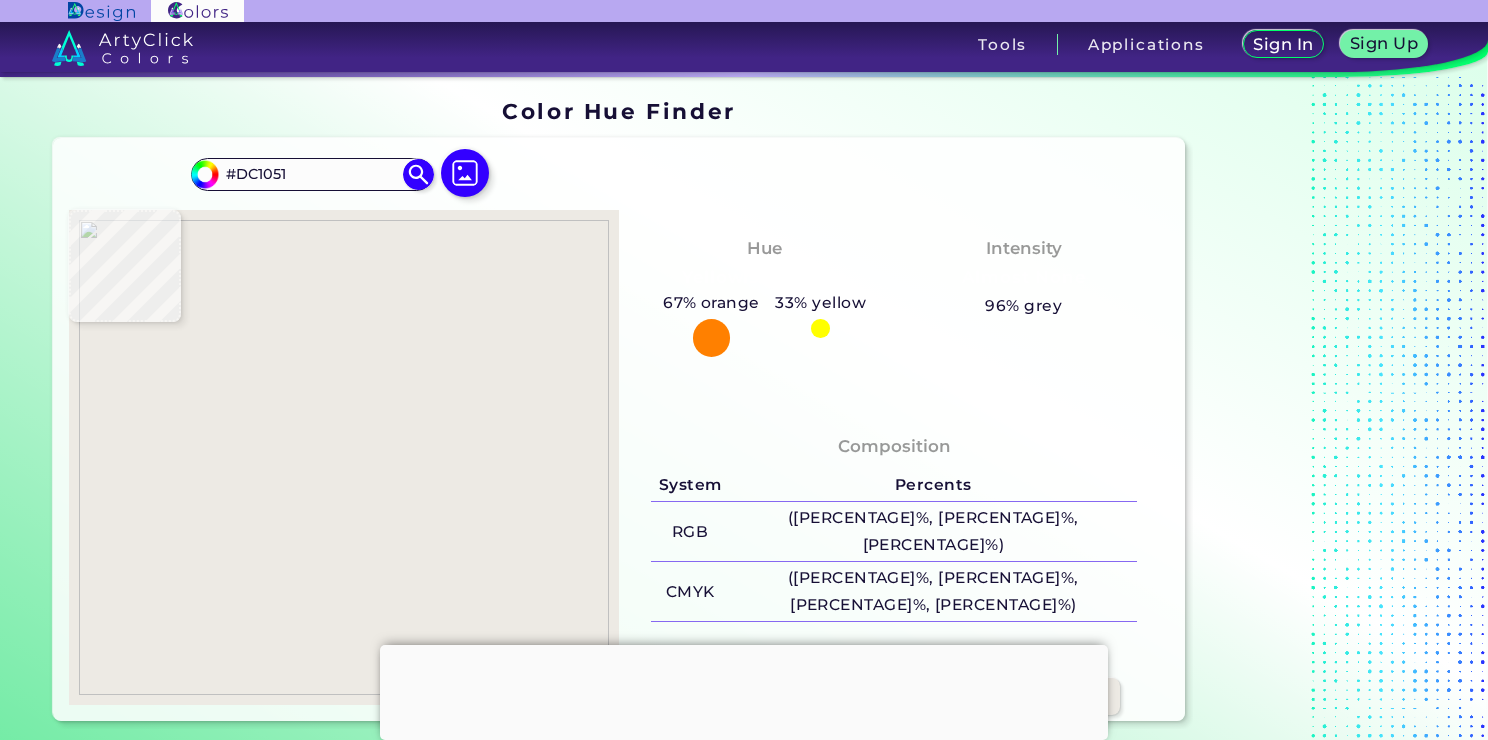 type on "#d40846" 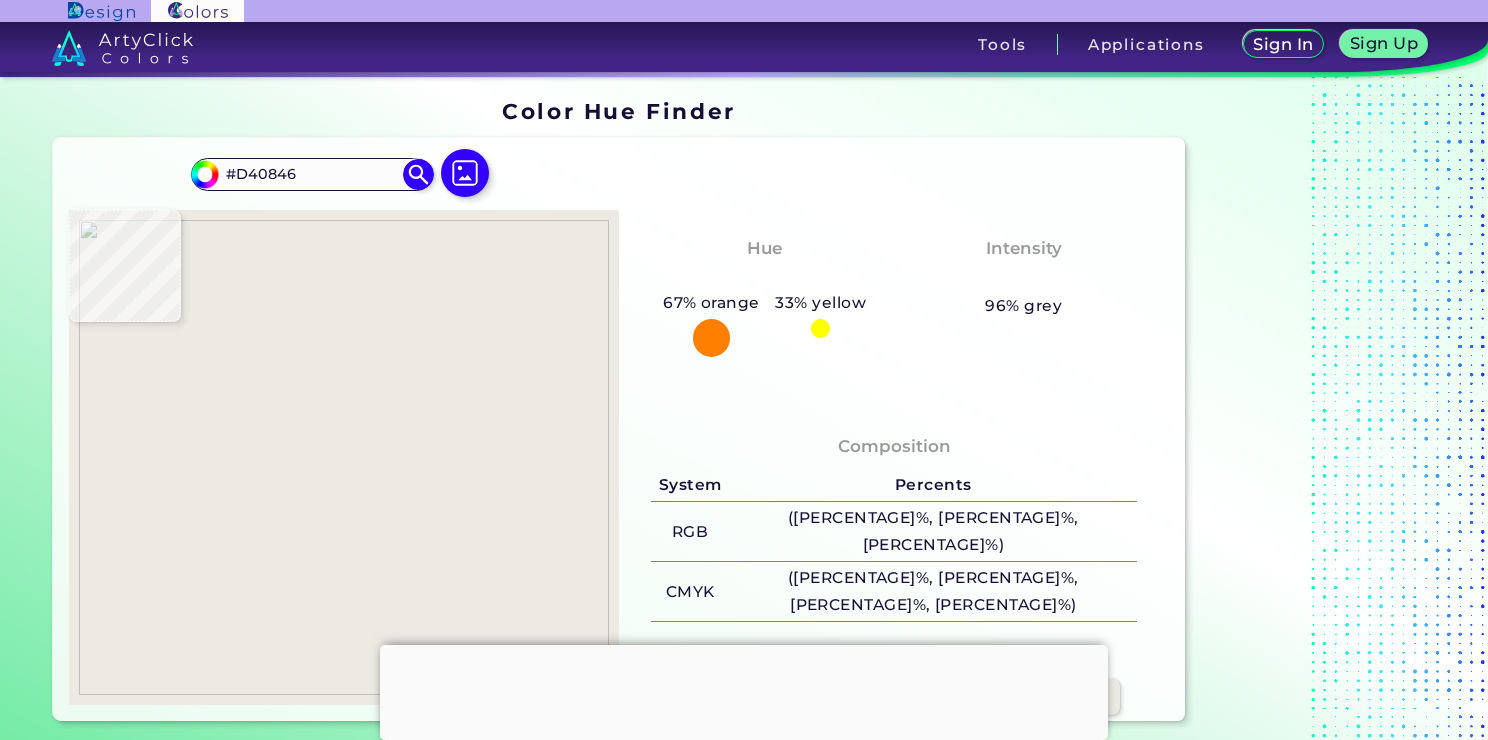type on "#d70c4c" 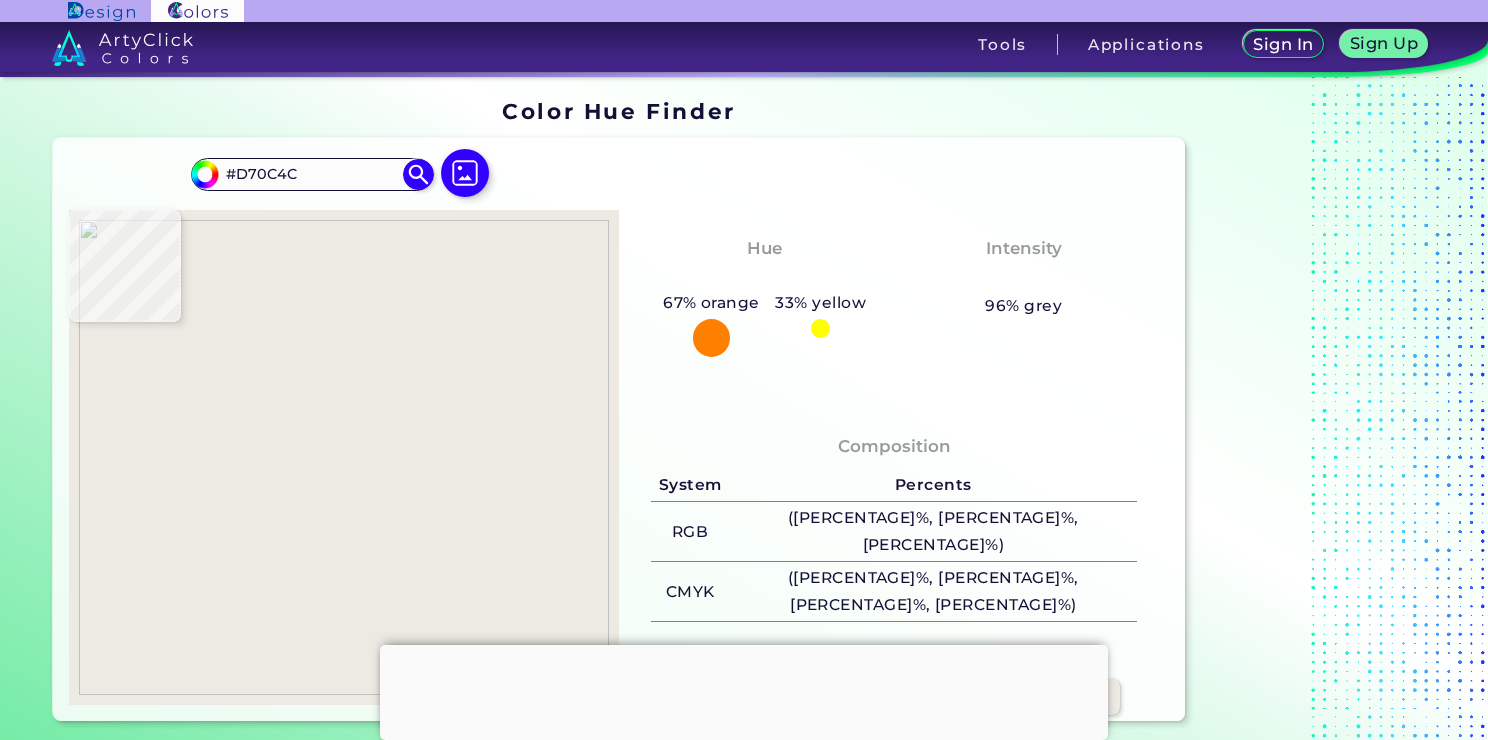 type on "#c0003c" 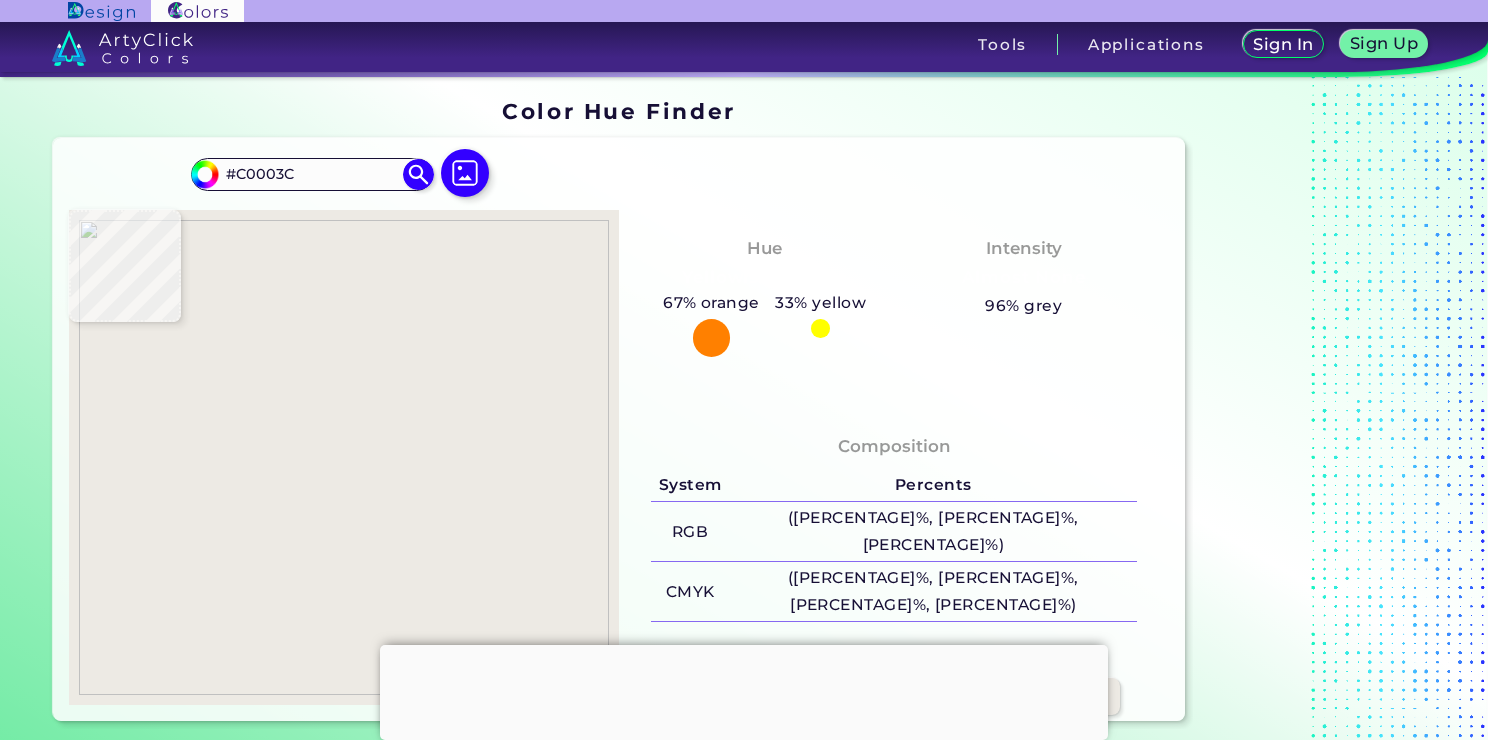 type on "#a80231" 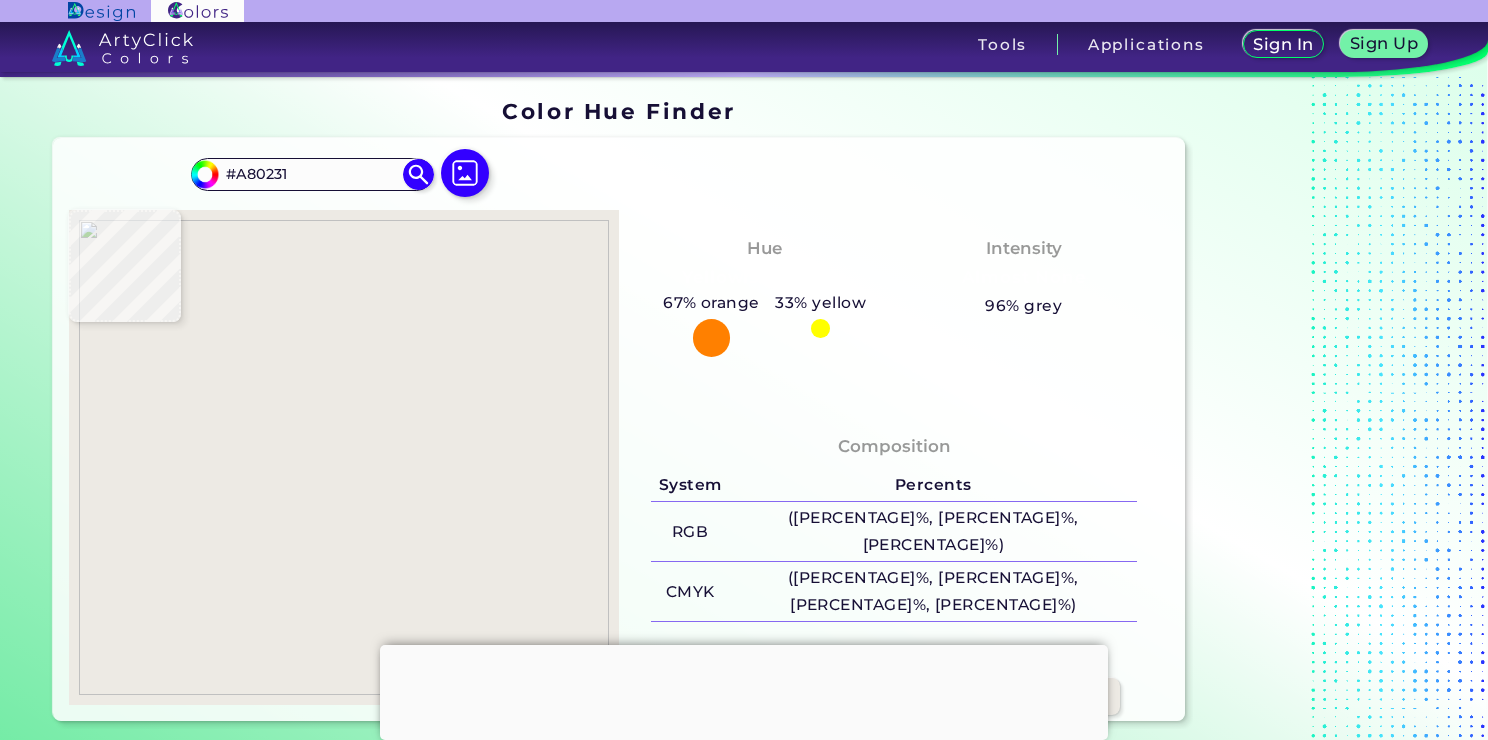 type on "#6b0217" 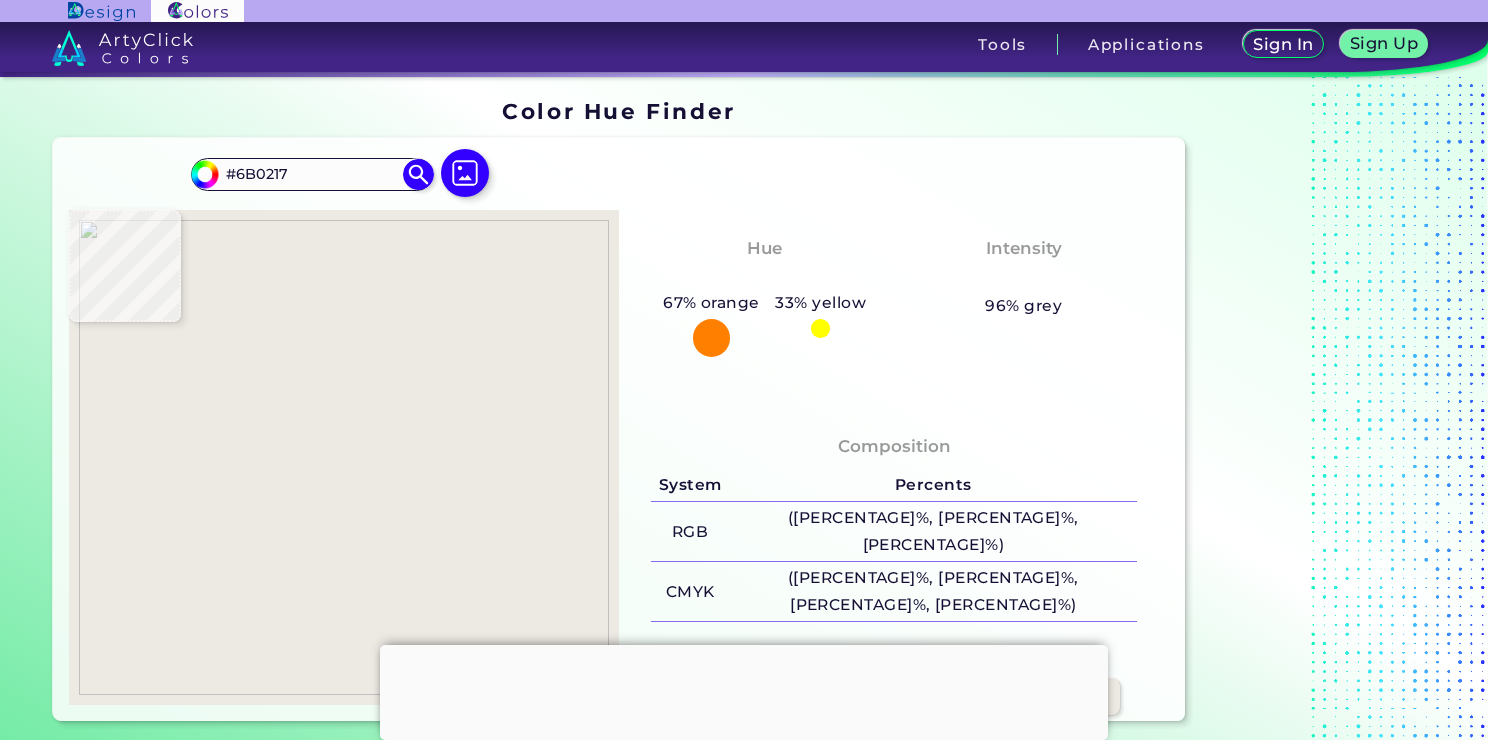 type on "#690013" 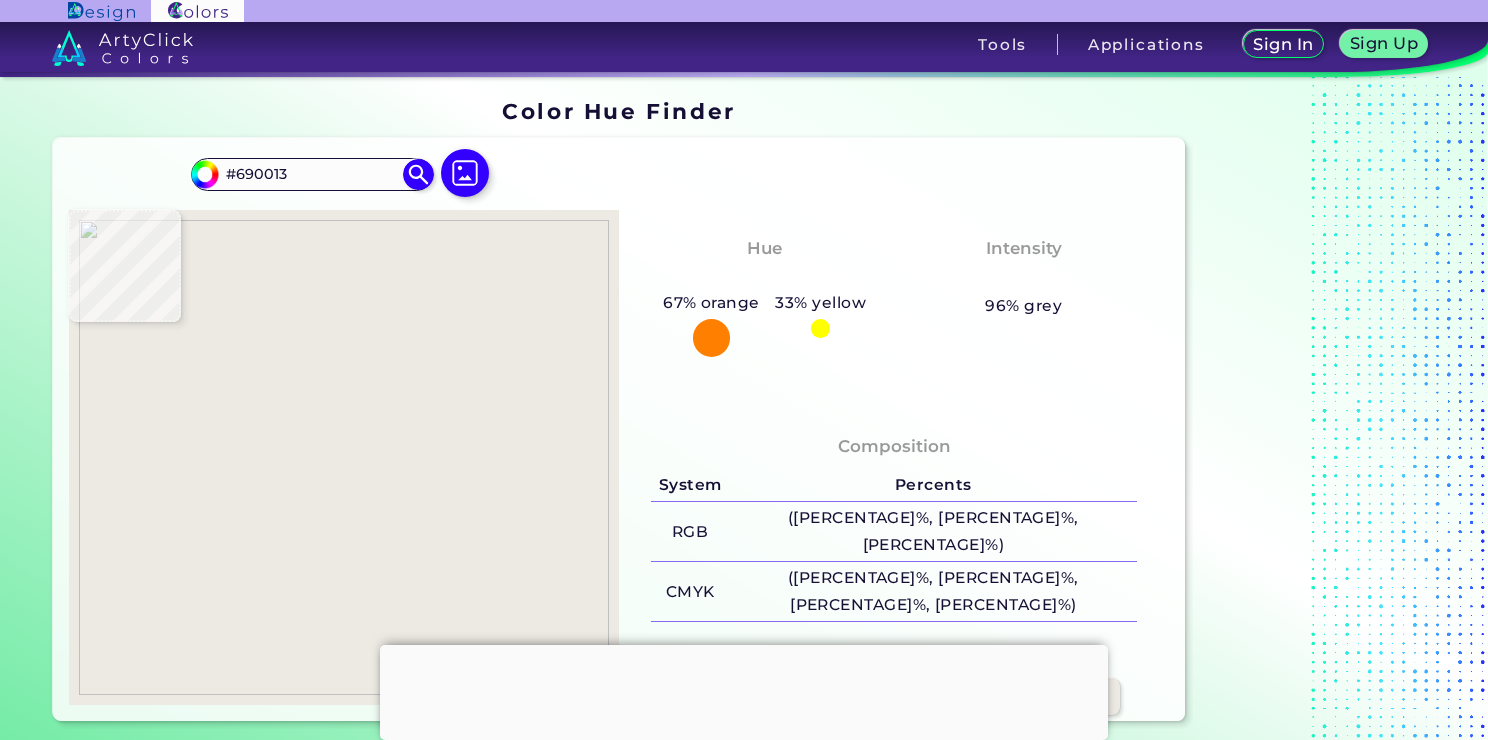 type on "#6a0014" 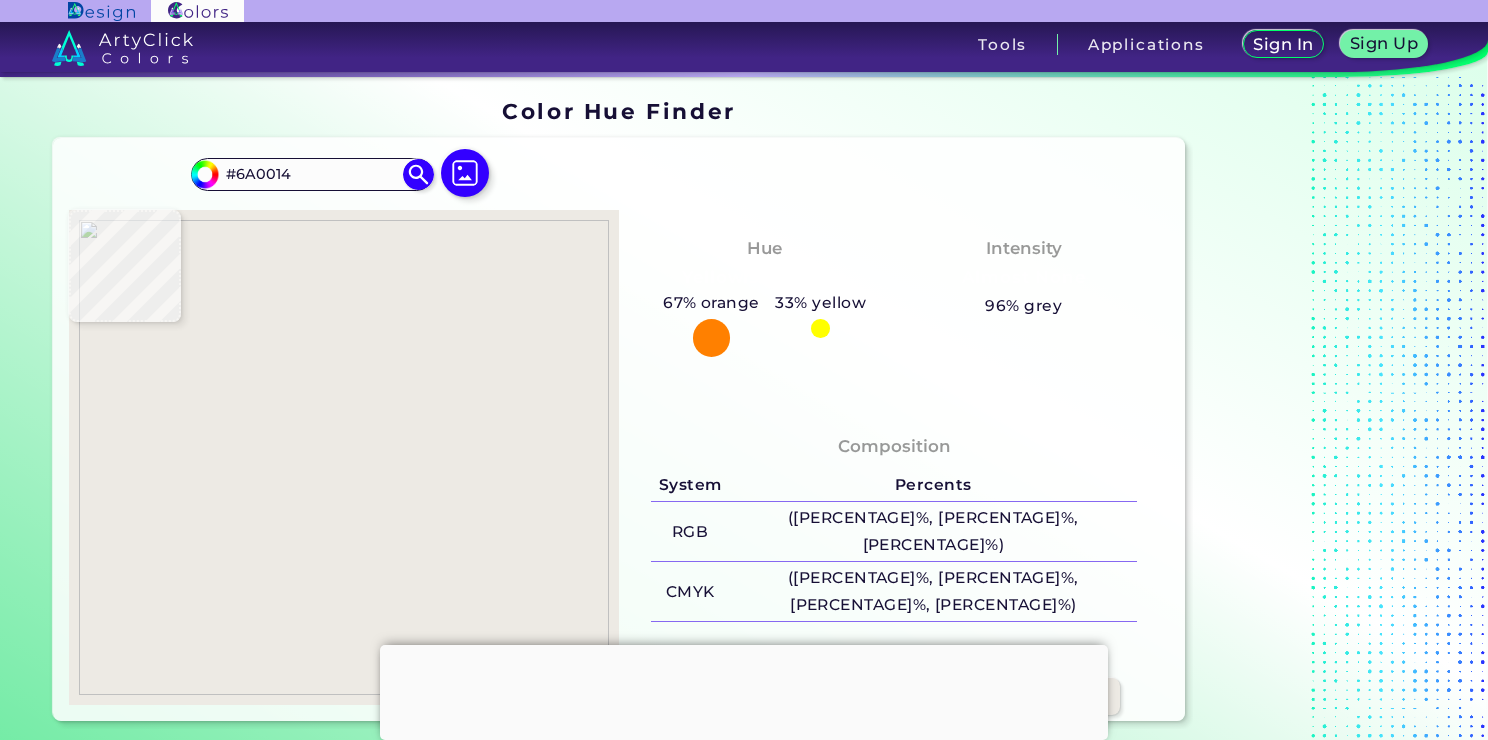 type on "#790119" 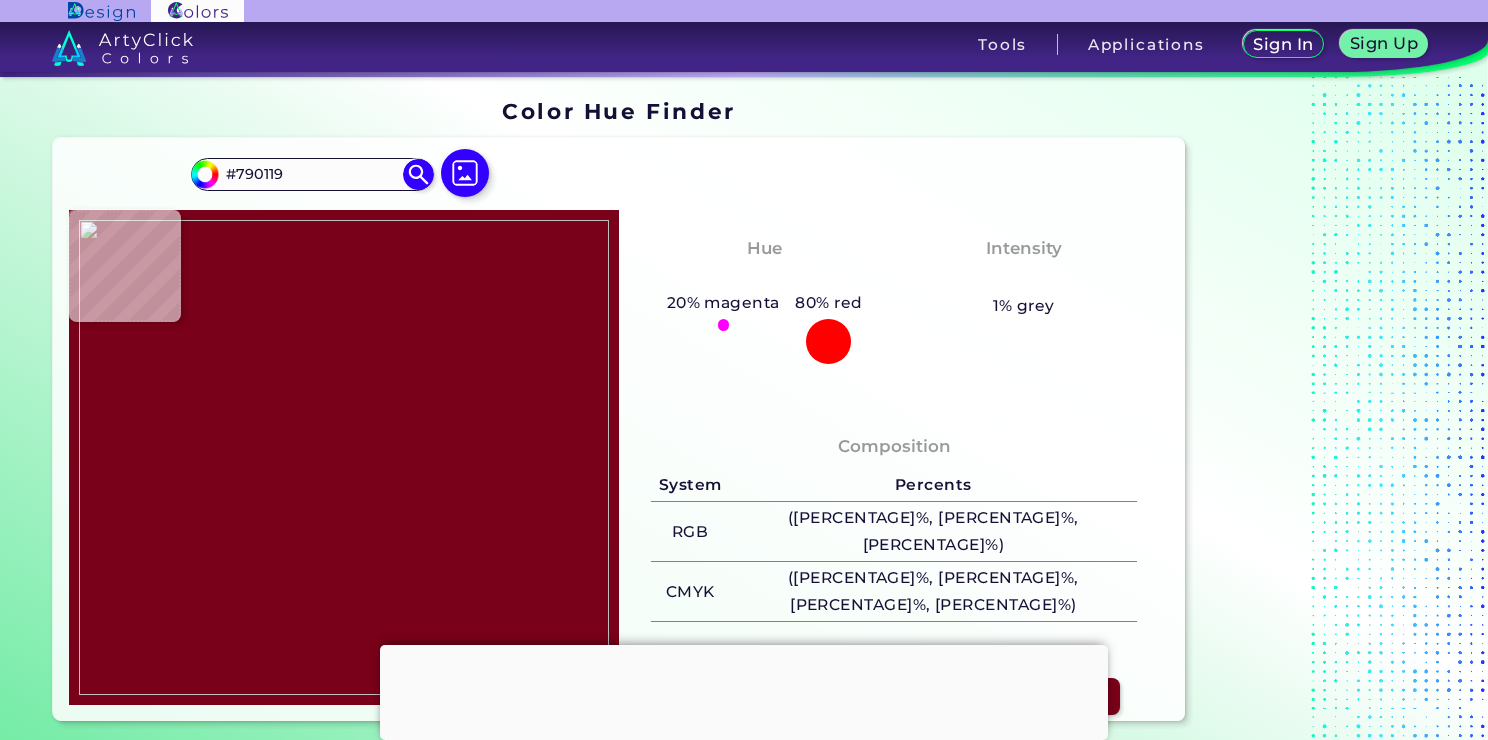 type on "#c31140" 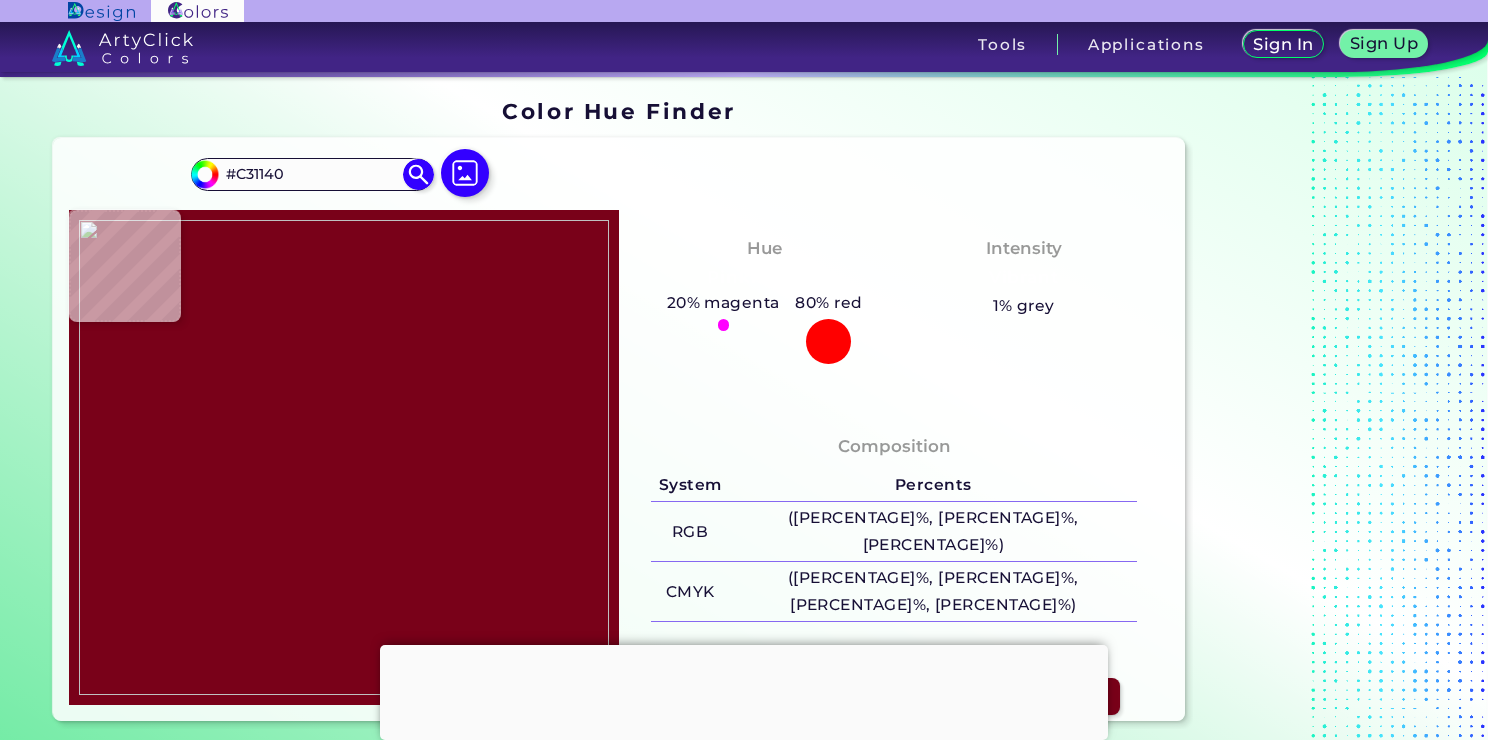 type on "#c6053f" 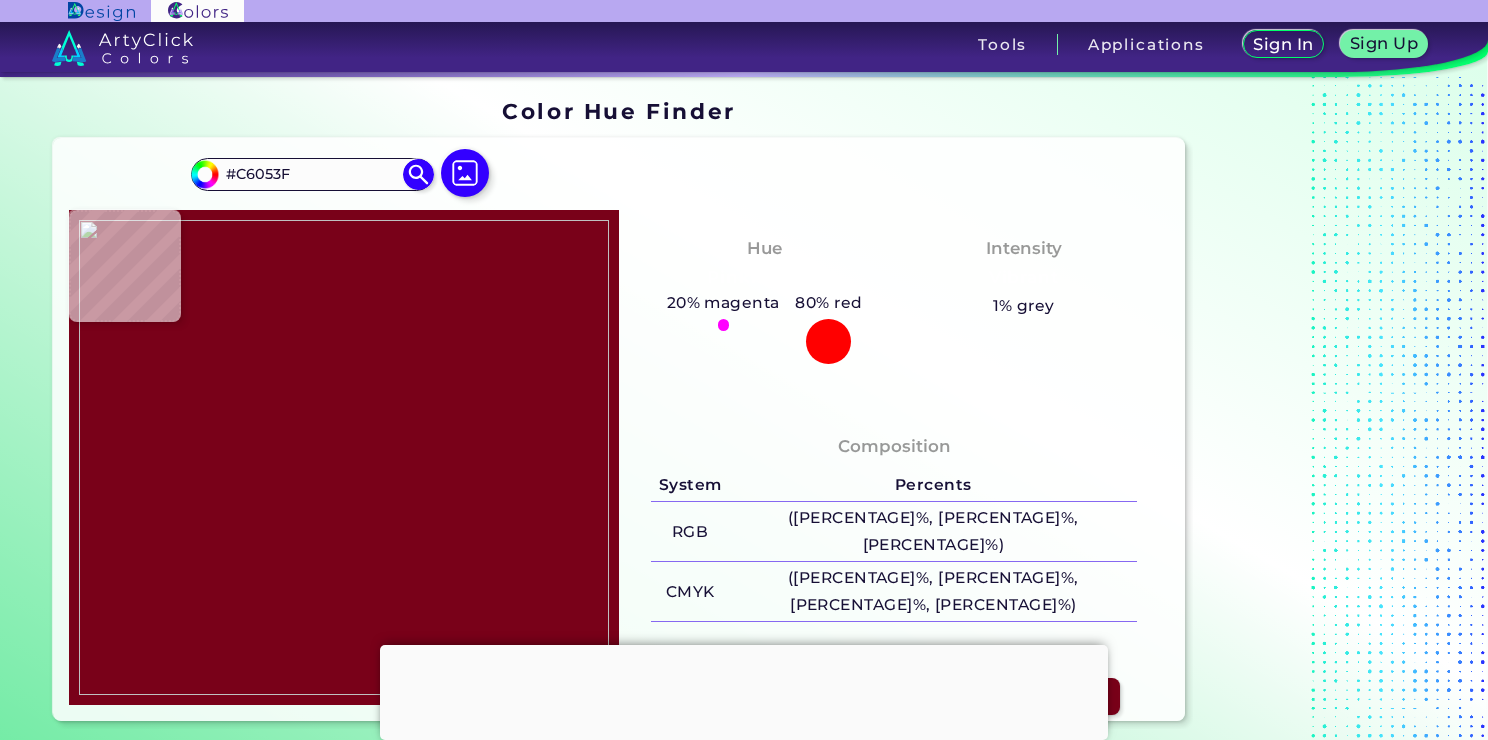 type on "#b90139" 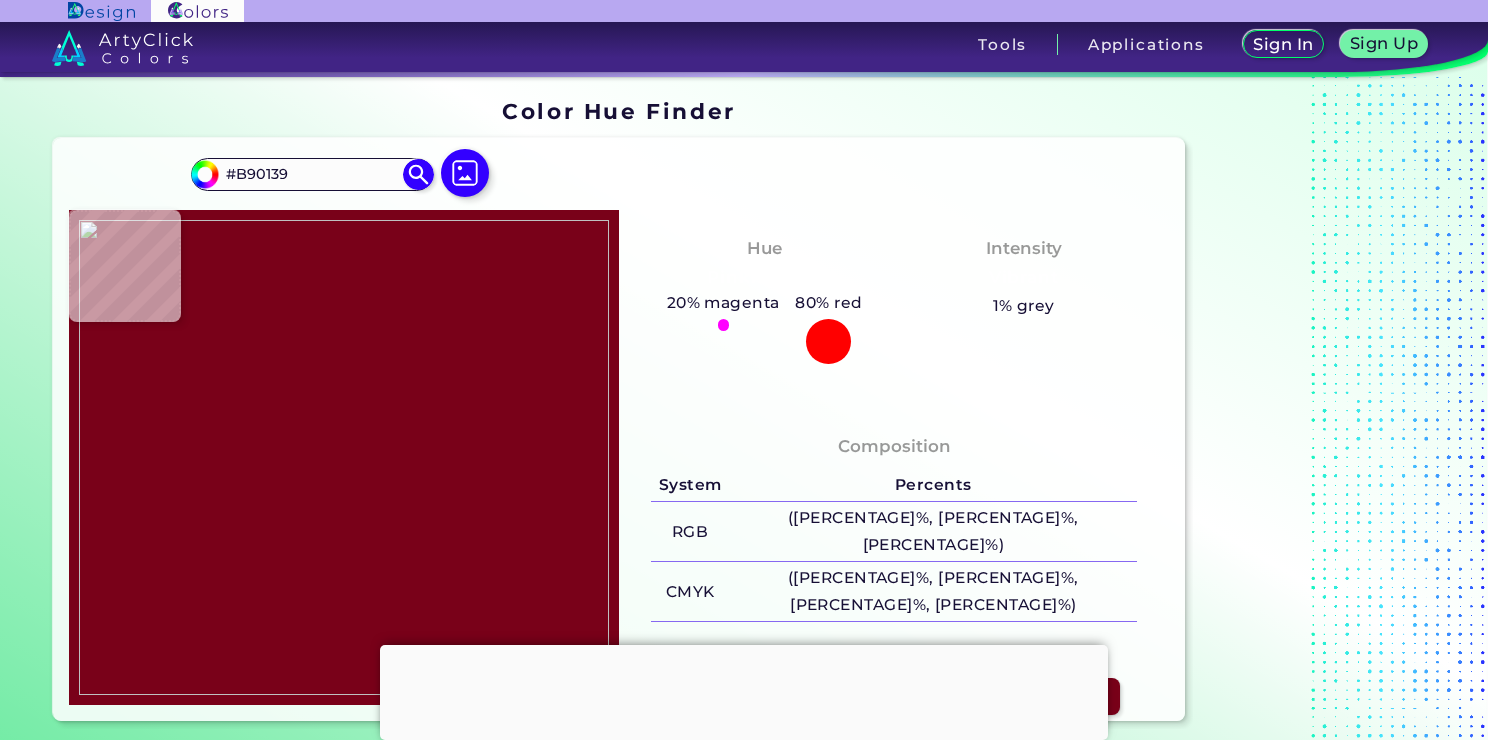 type on "#a60731" 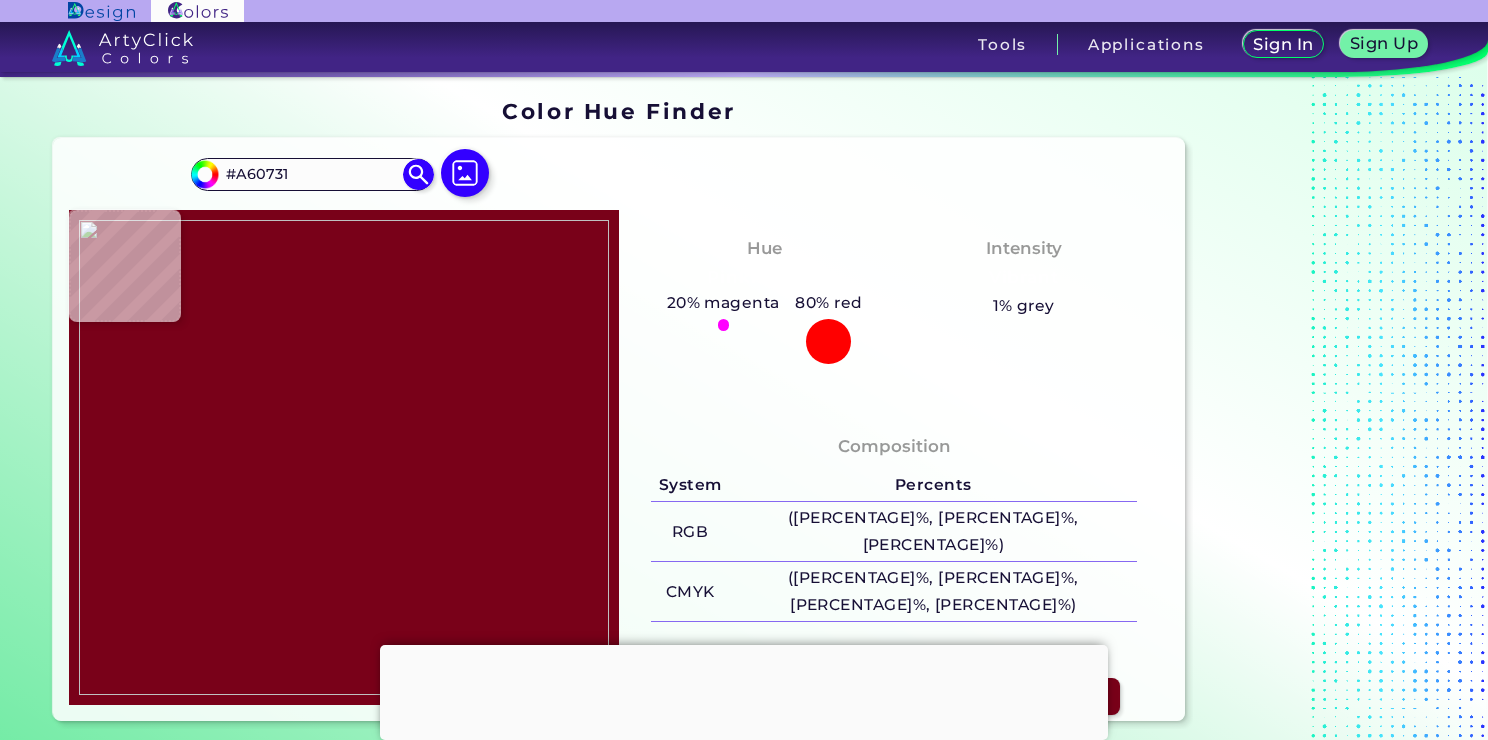 type on "#b70537" 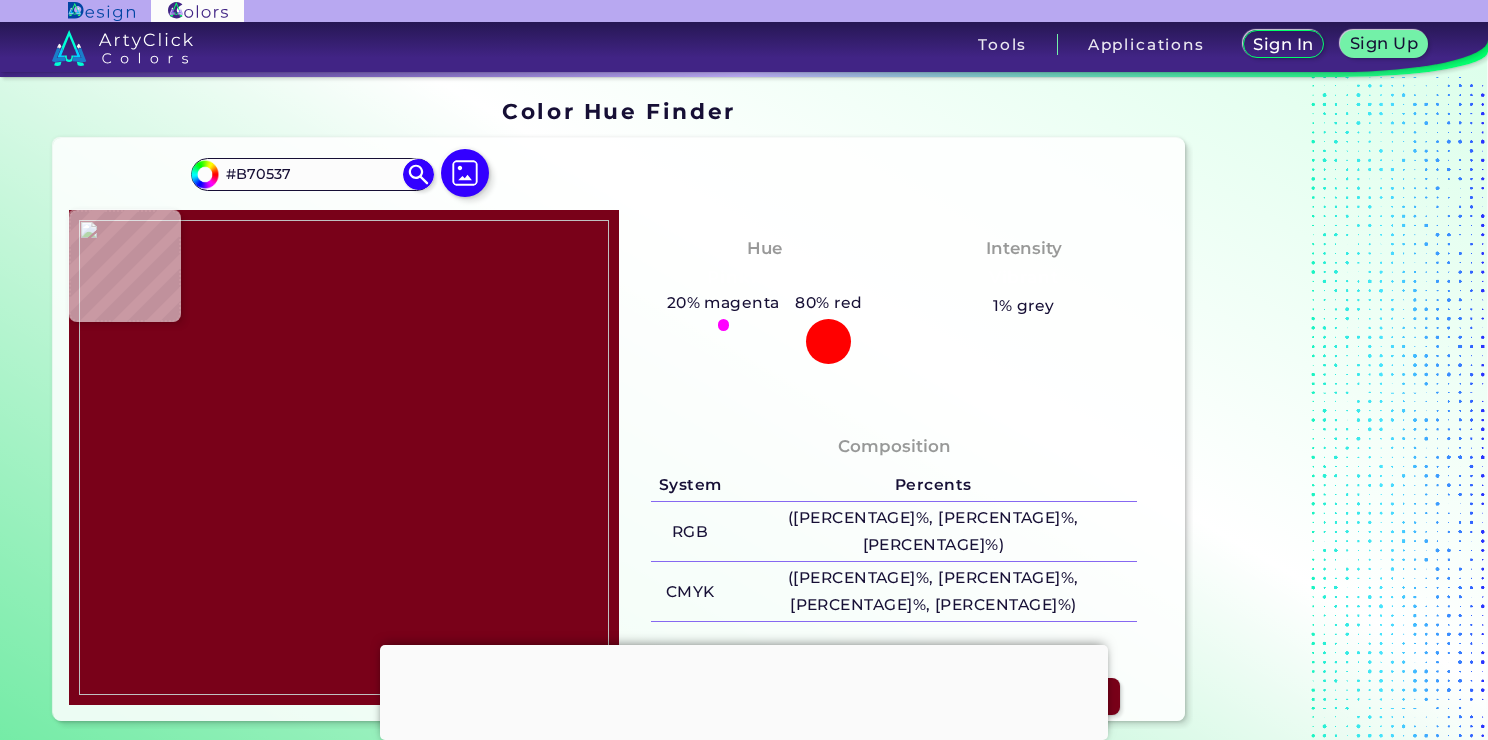 type on "#c4023f" 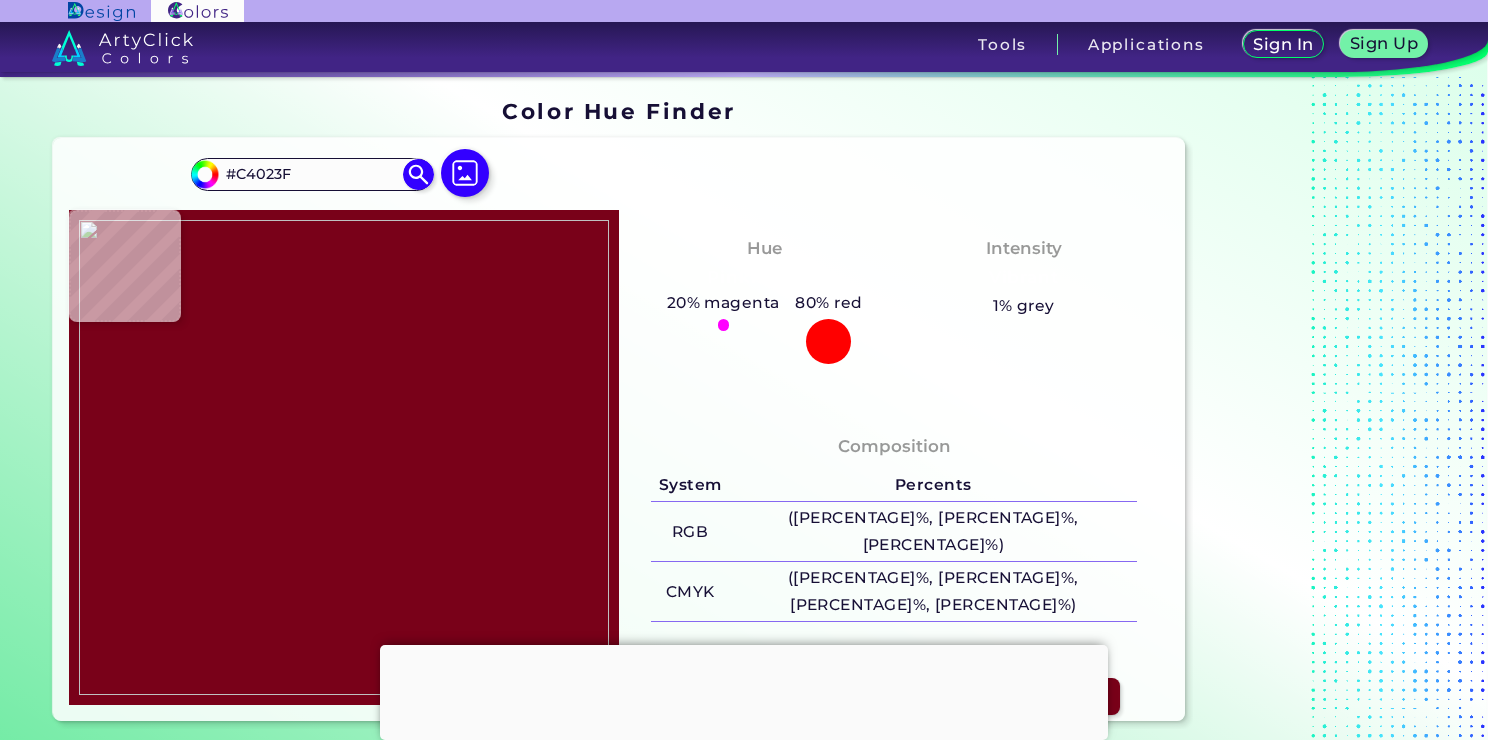 type on "#c5053f" 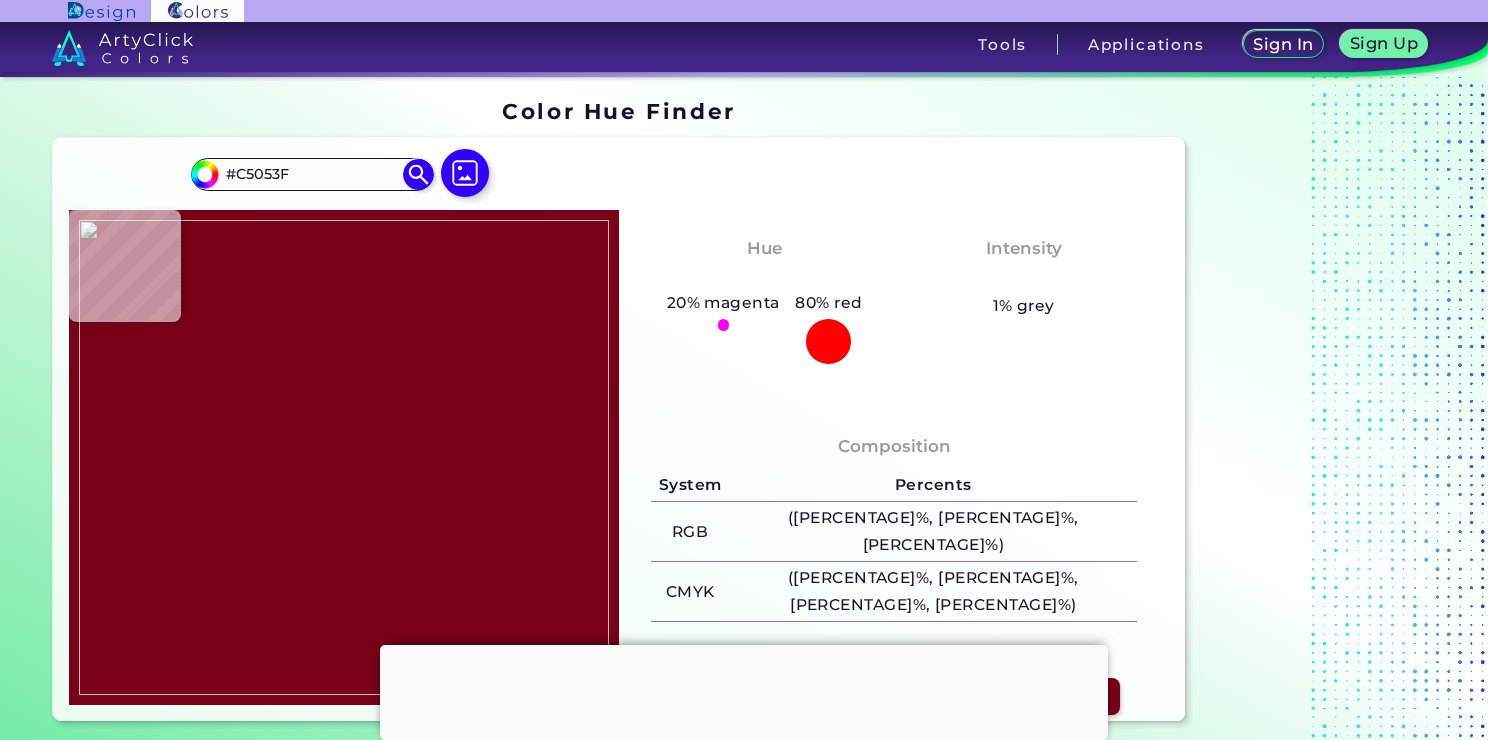 type on "#cf0d47" 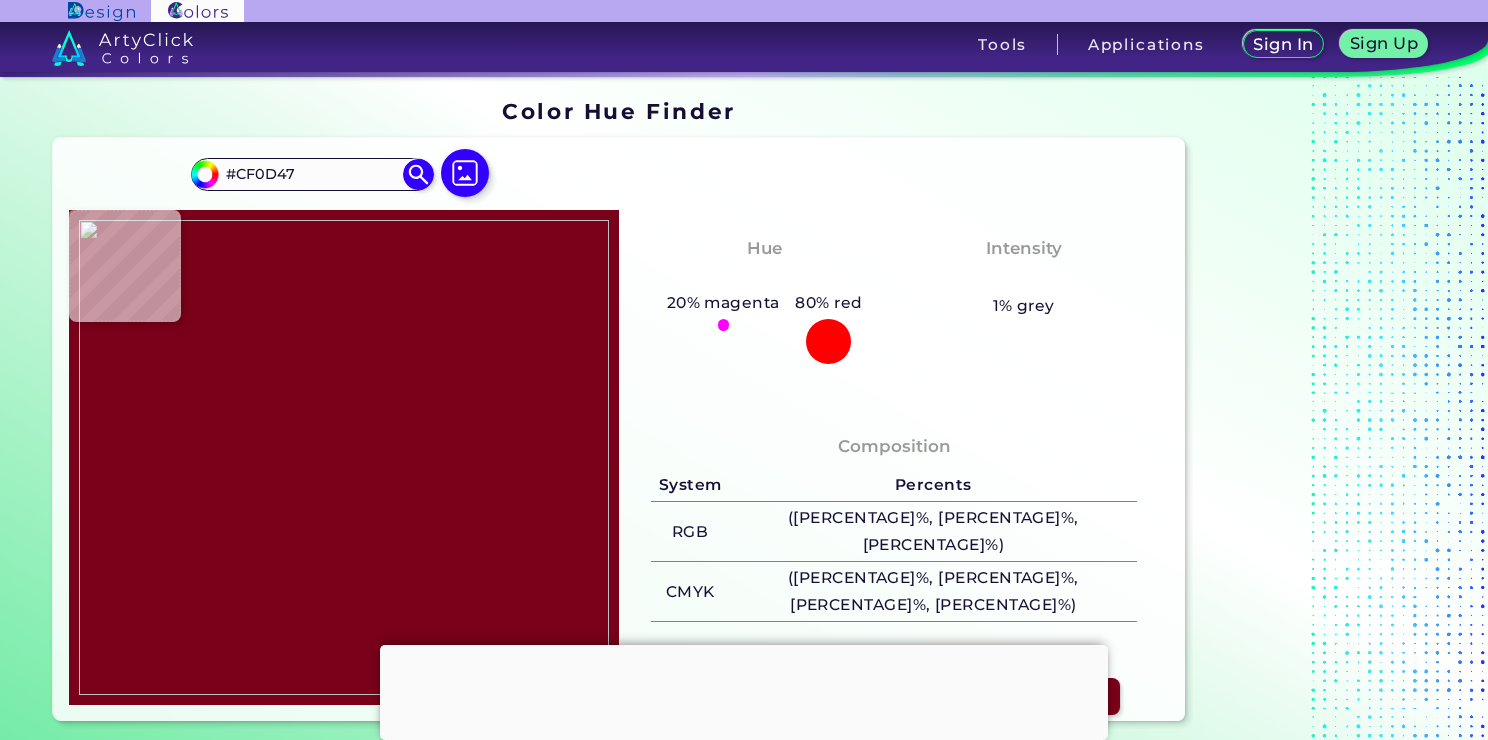 type on "#c9033f" 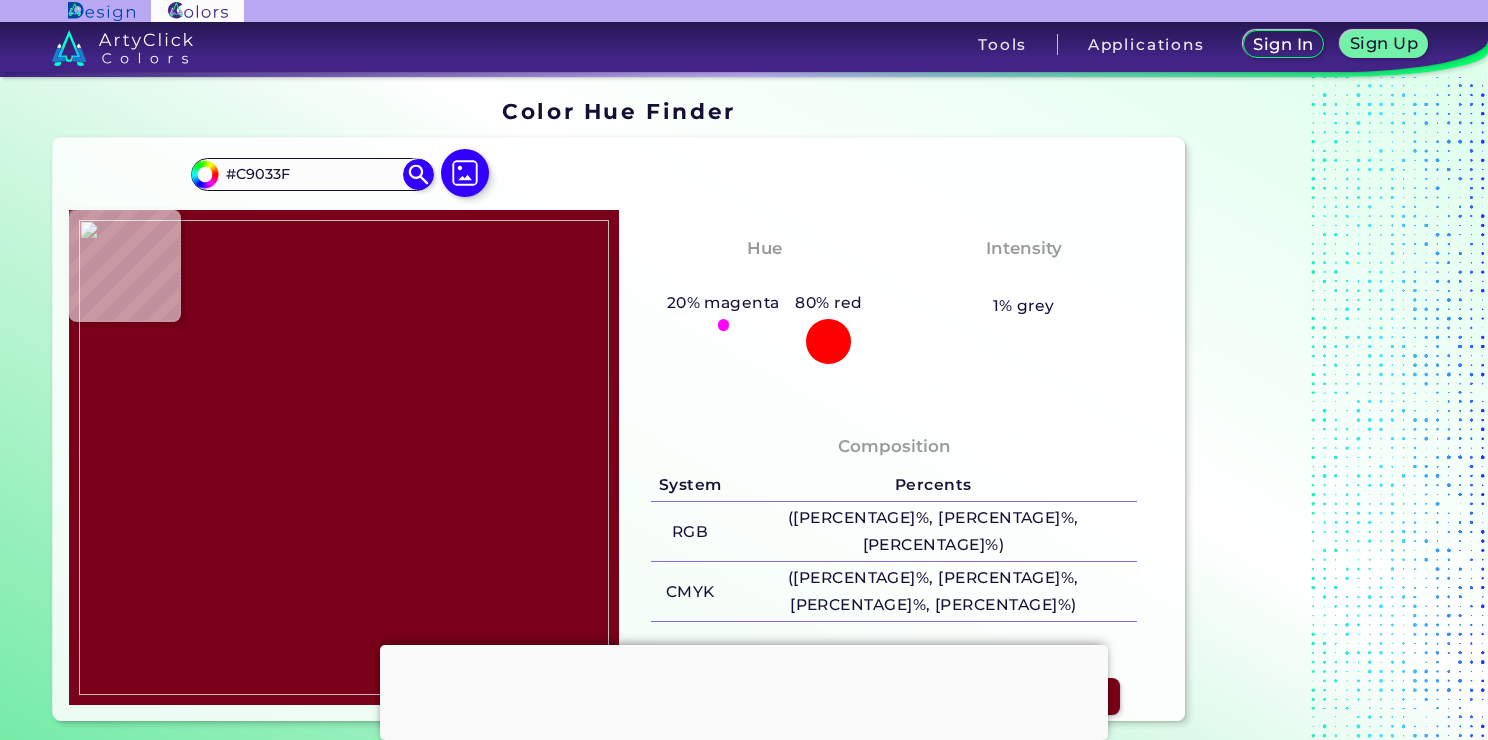 type on "#c3043d" 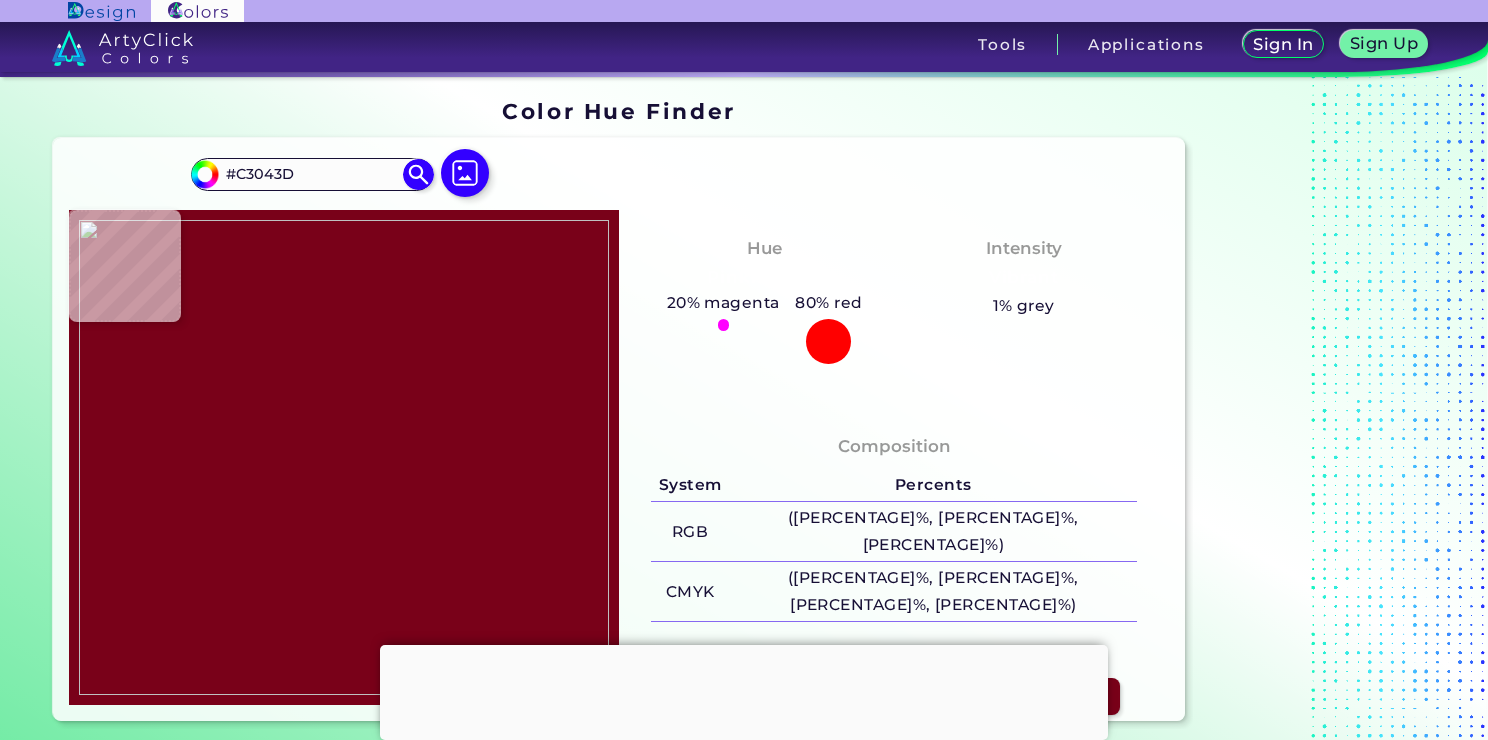 type on "#c80842" 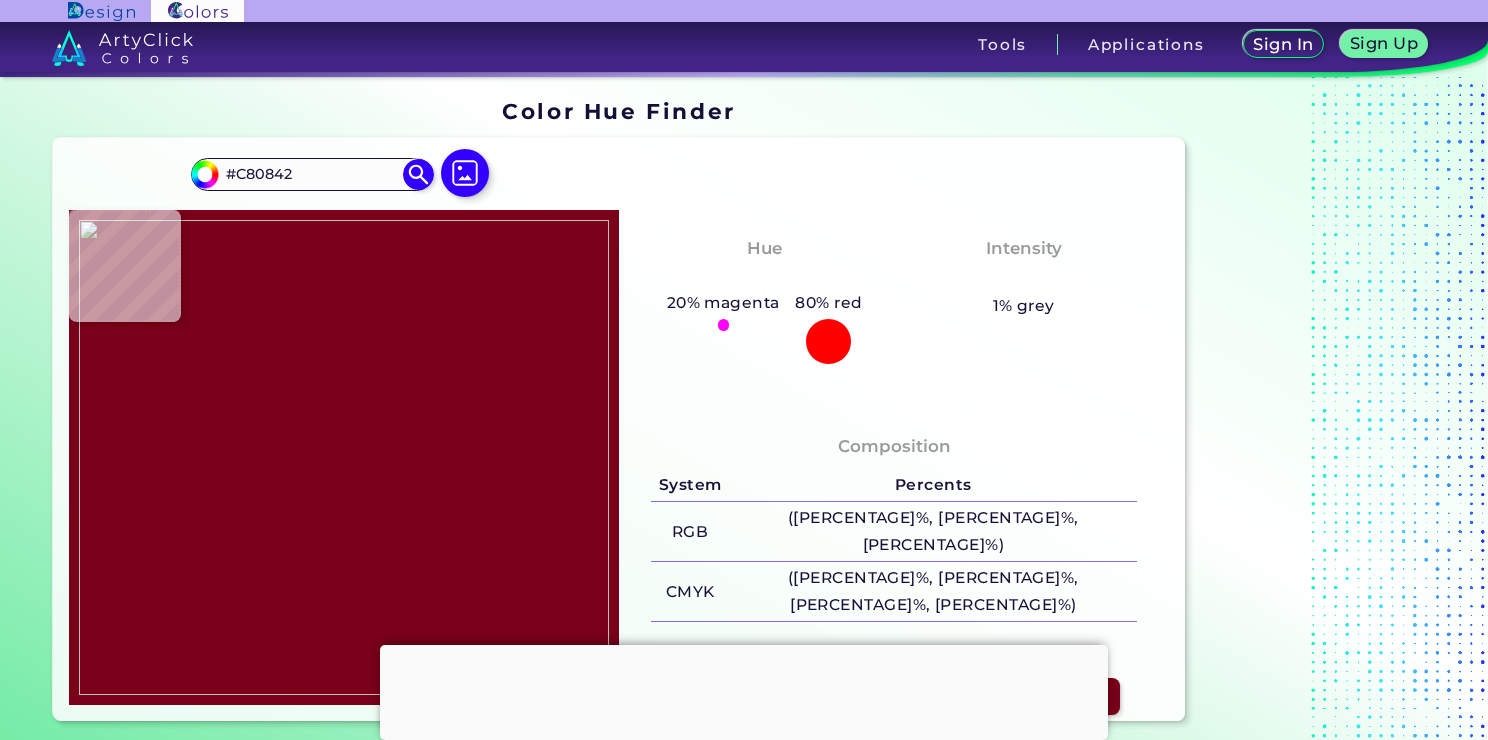 type on "#c20440" 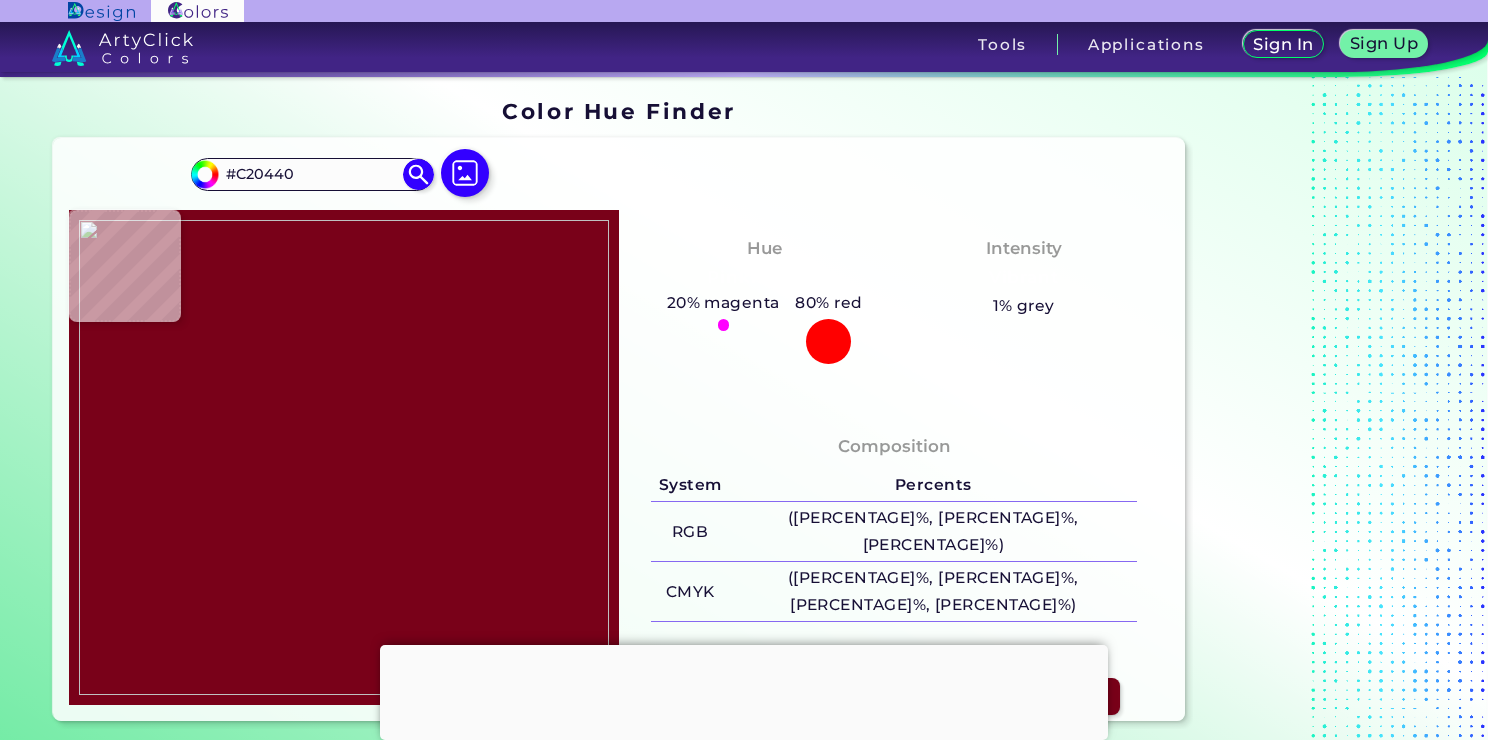 type on "#b60339" 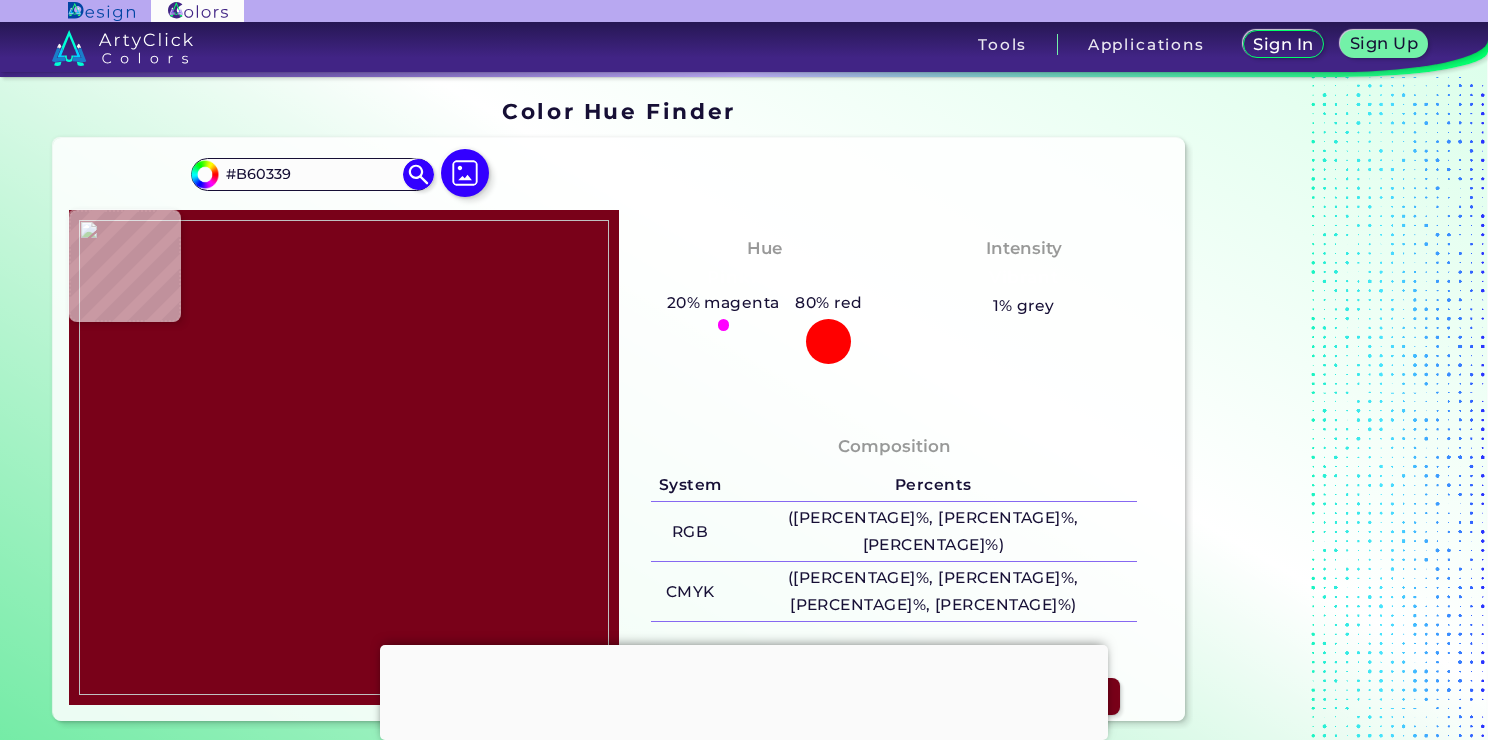 type on "#b40537" 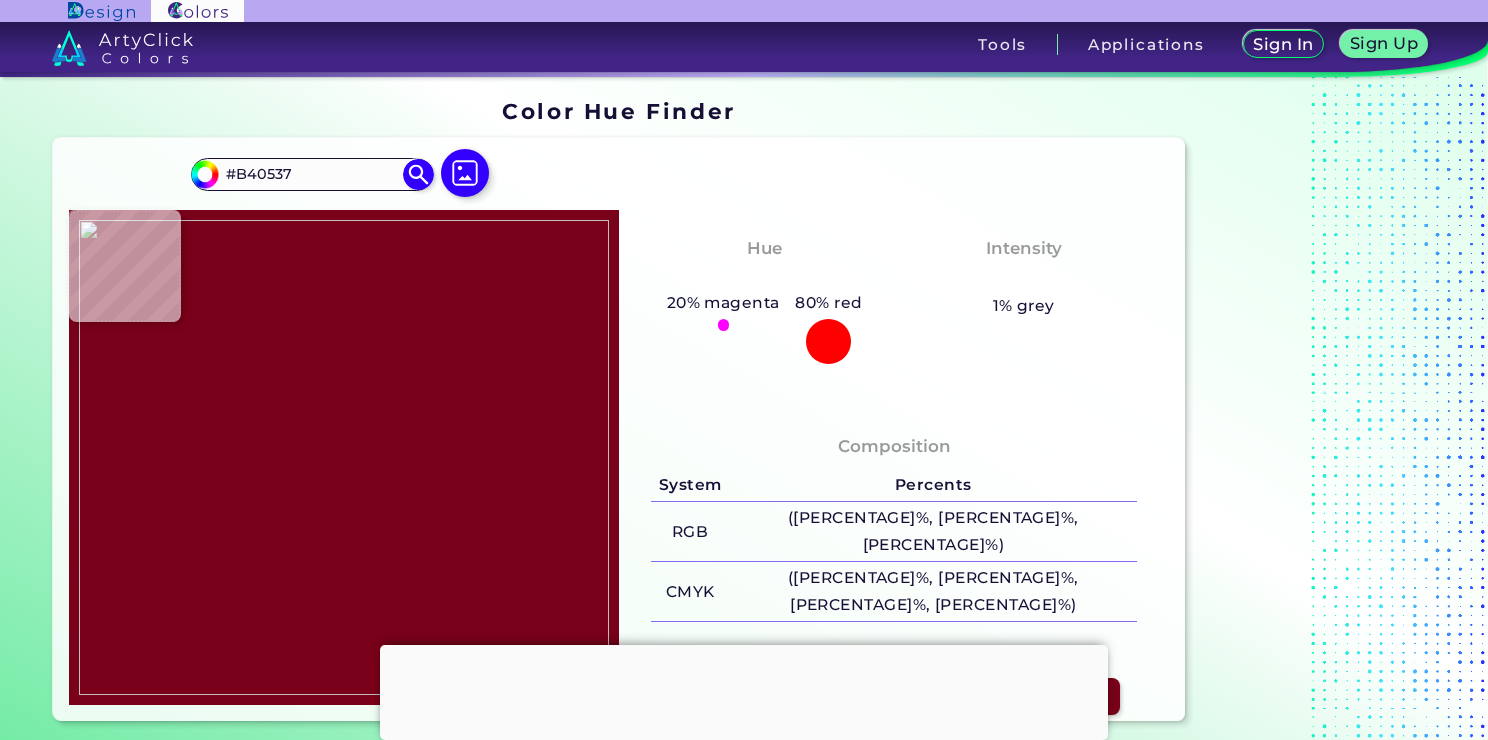 type on "#b10032" 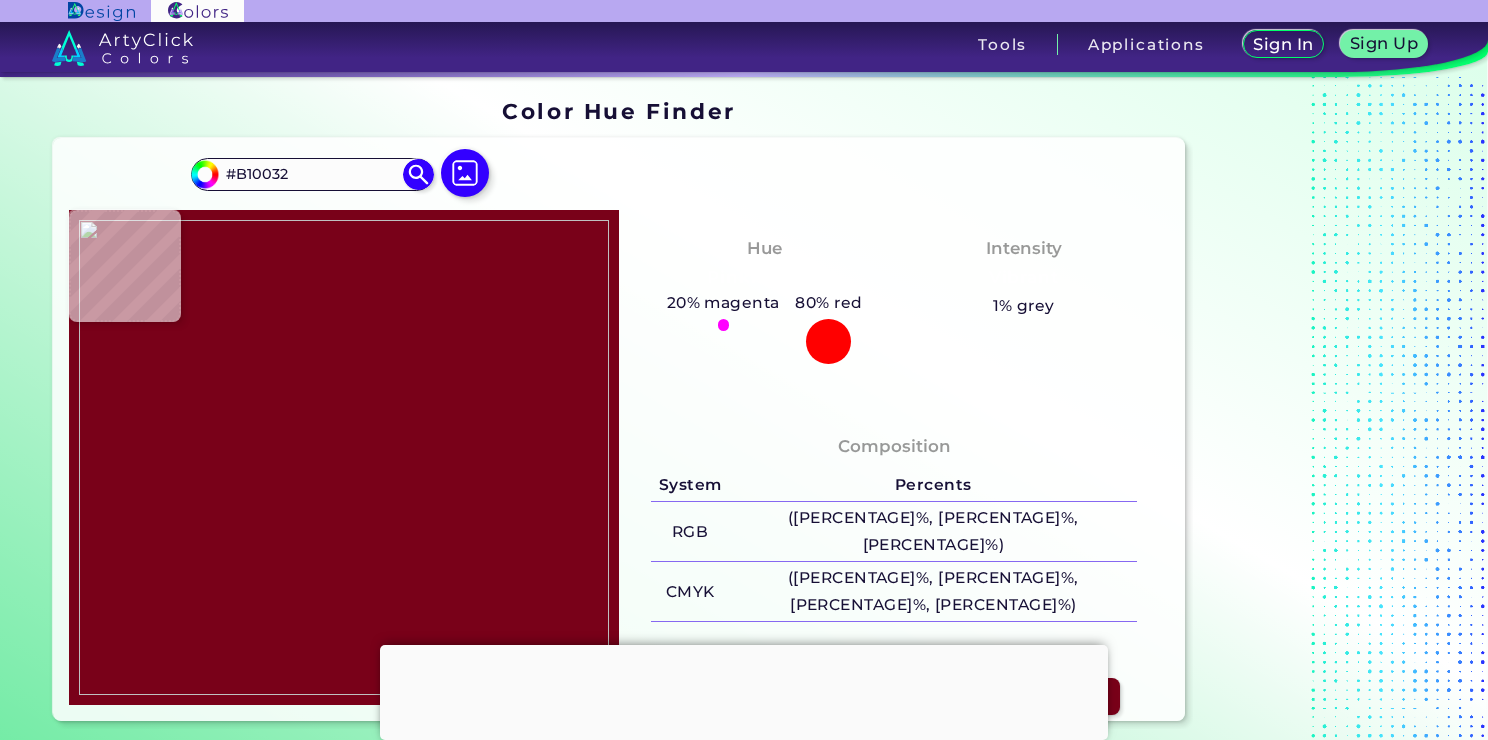 type on "#b7063b" 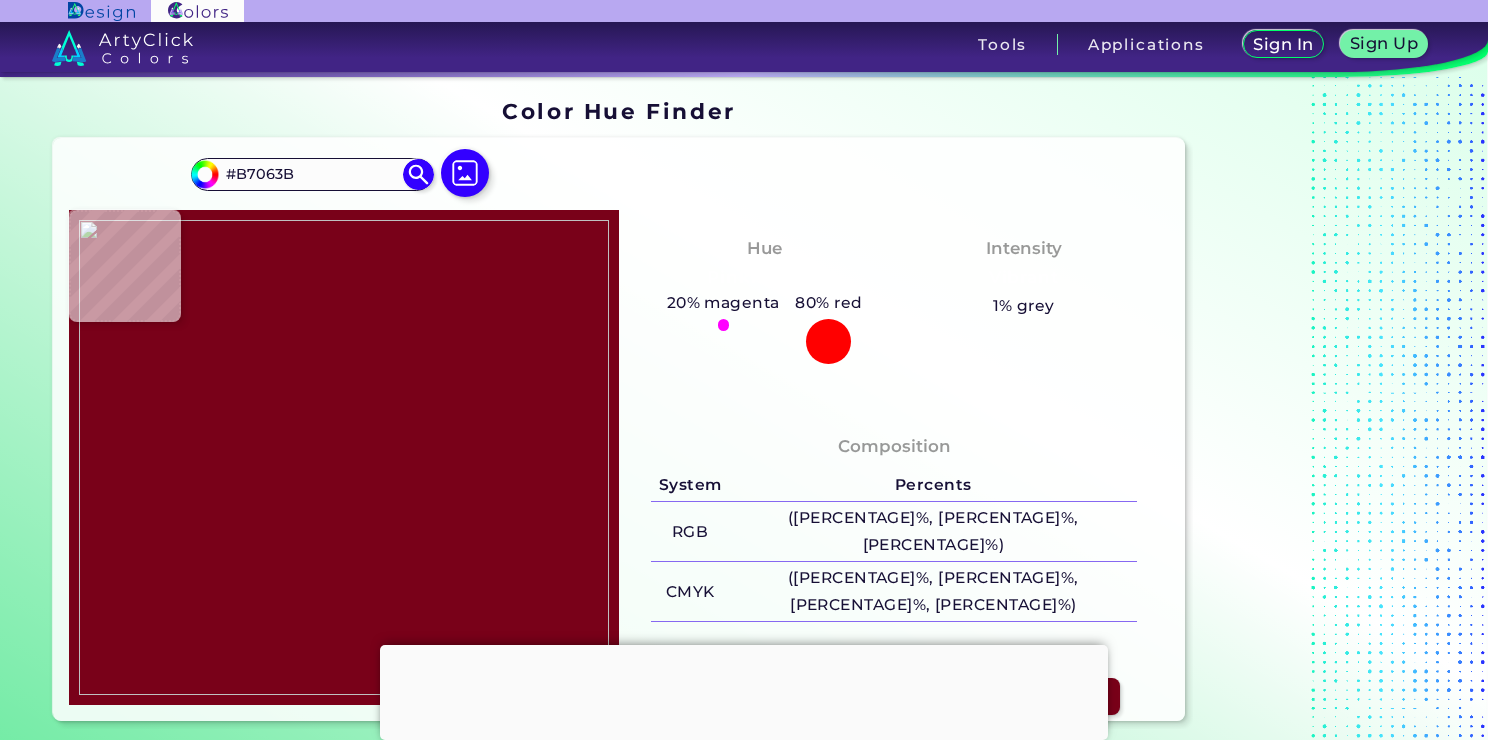 type on "#af0434" 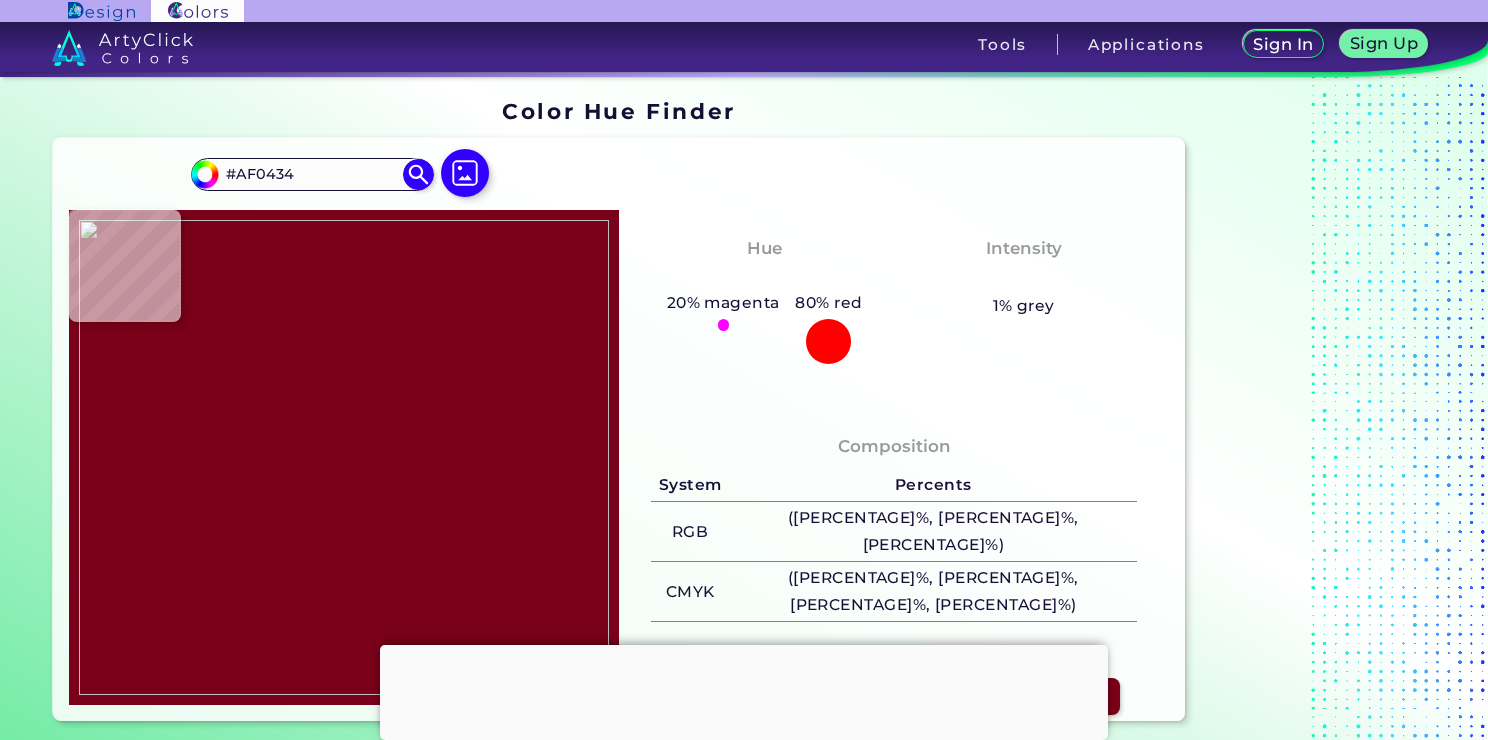 type on "#ab0434" 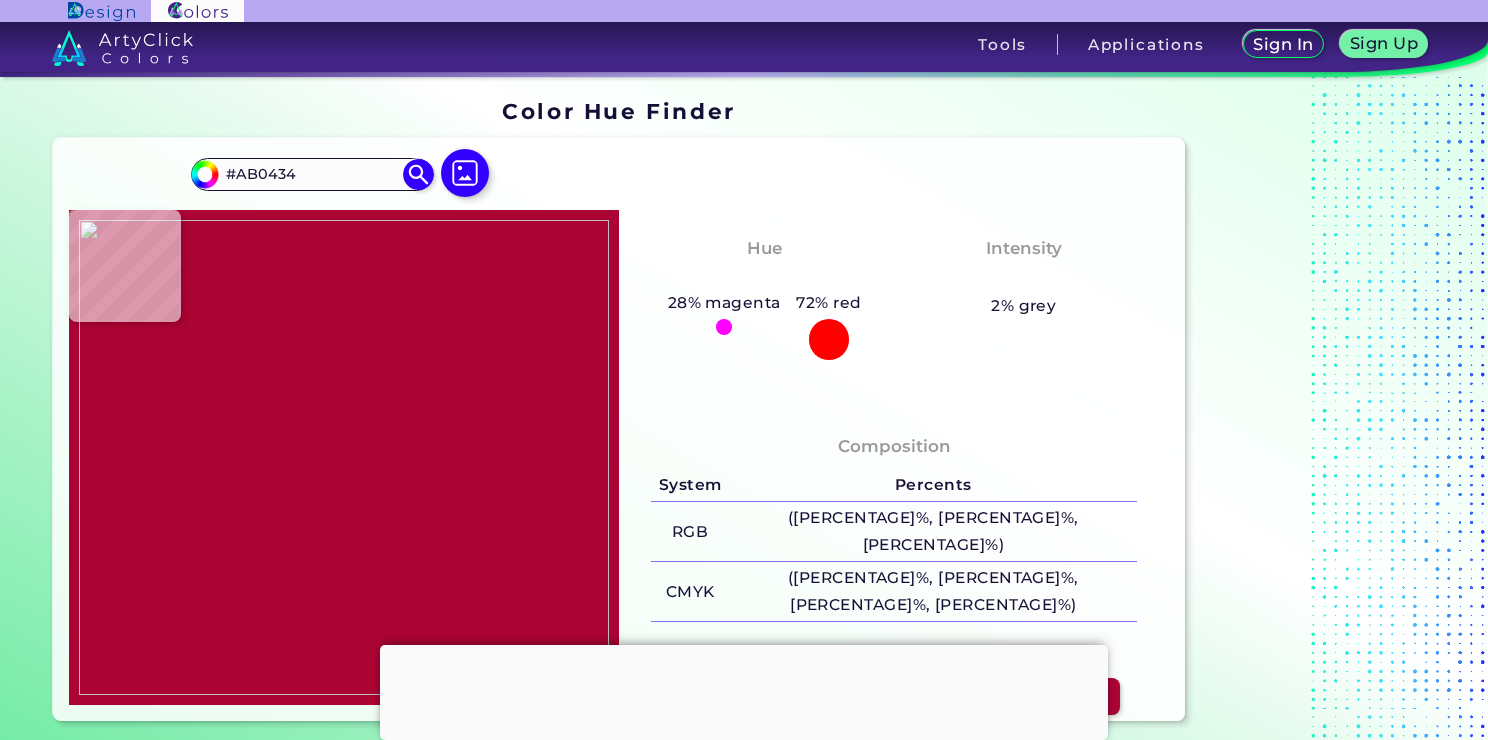 type on "#b3063a" 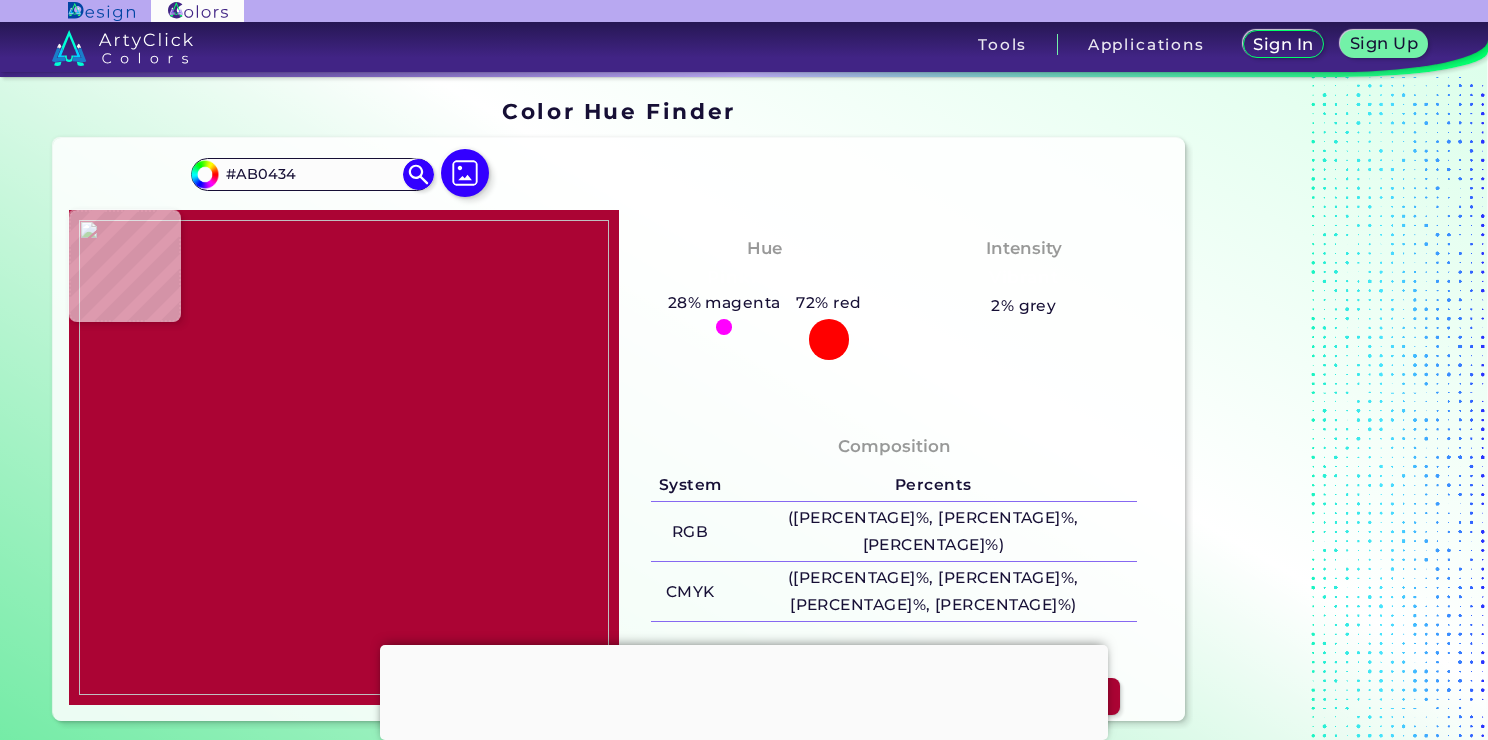 type on "#B3063A" 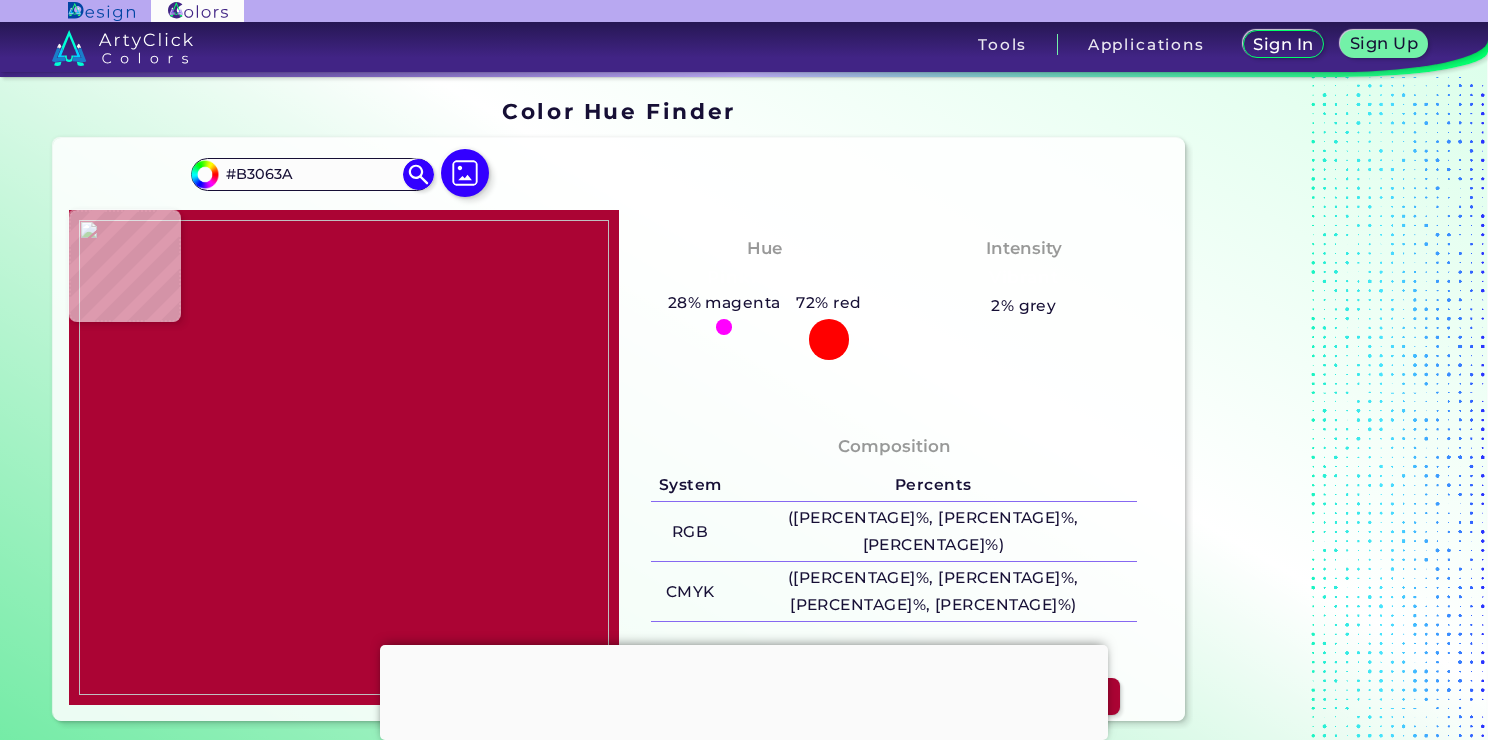 type on "#b00133" 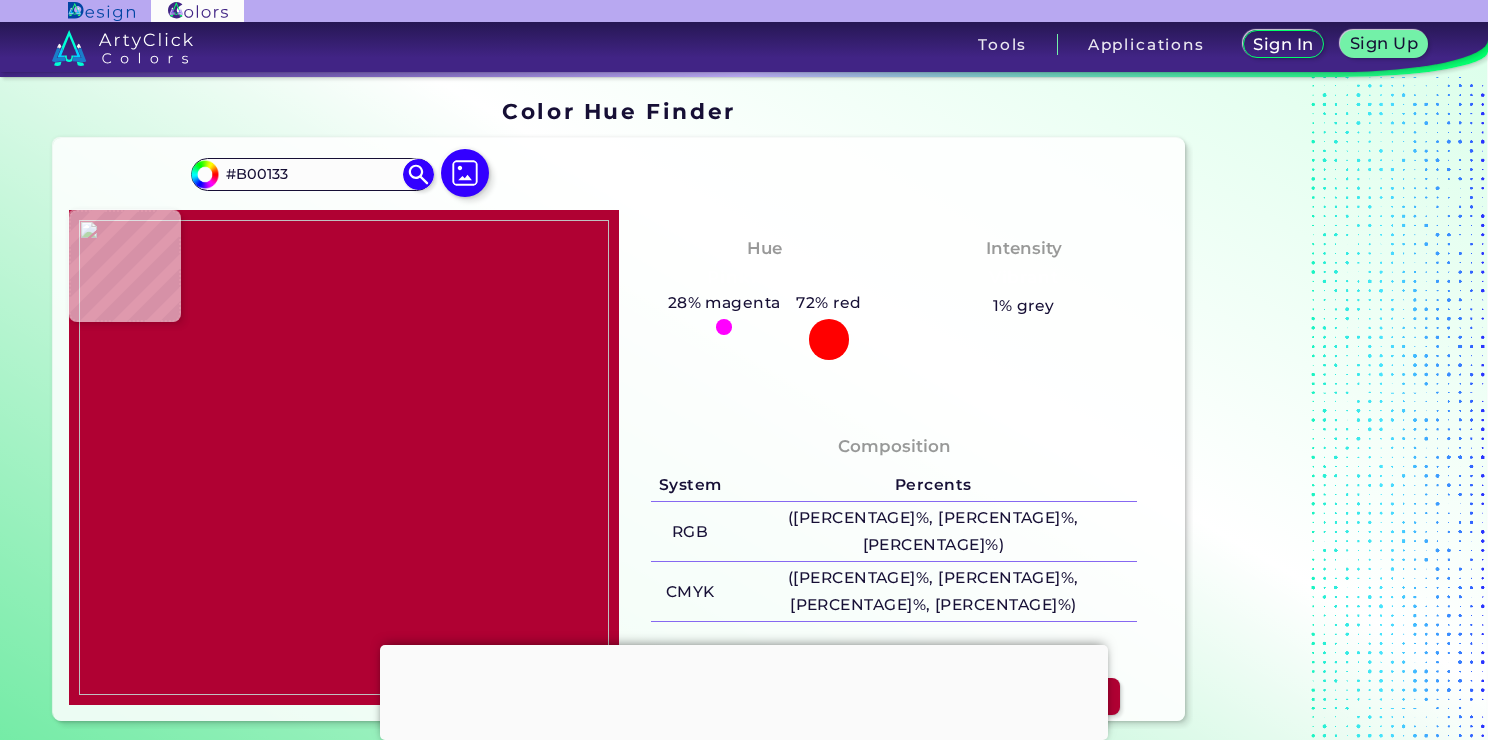 type on "#b5023a" 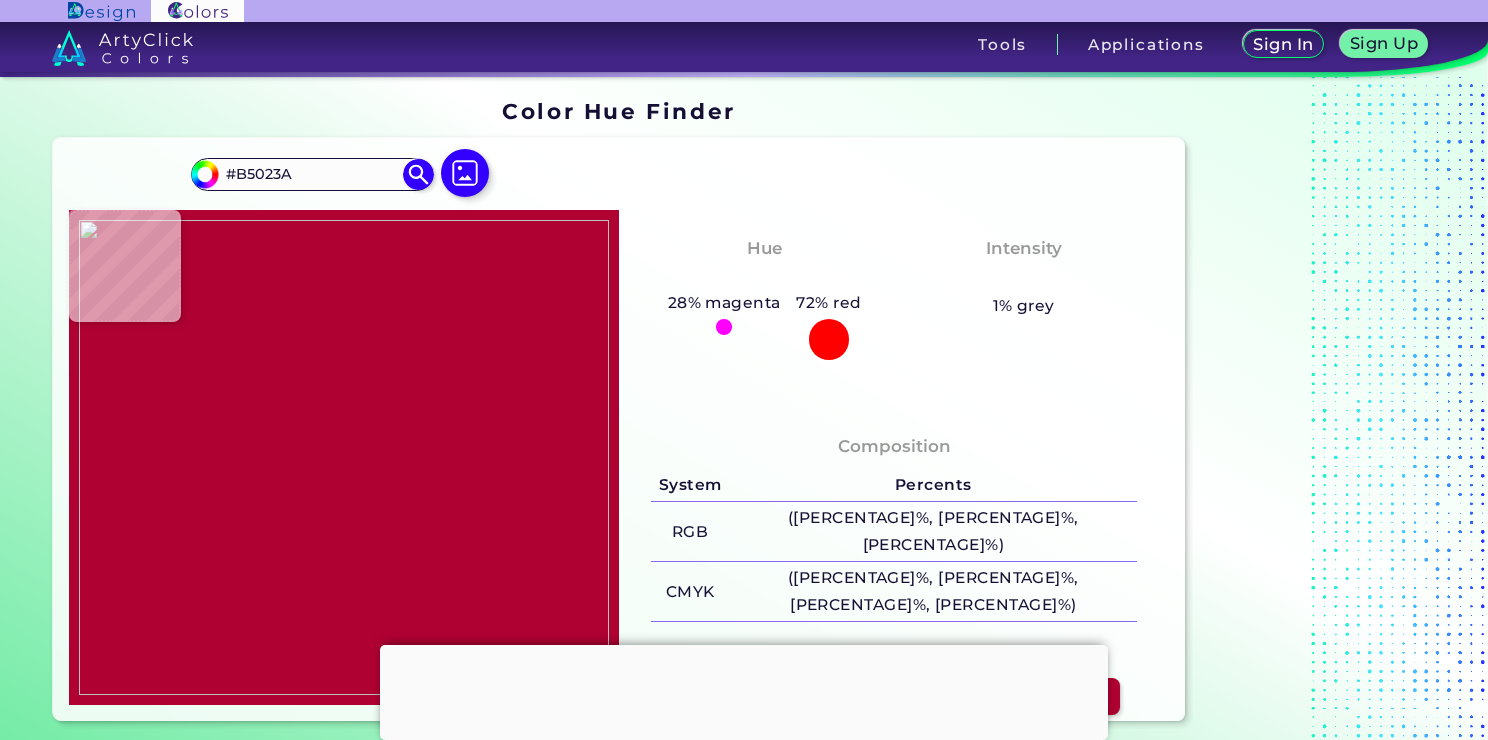 type on "#b5013a" 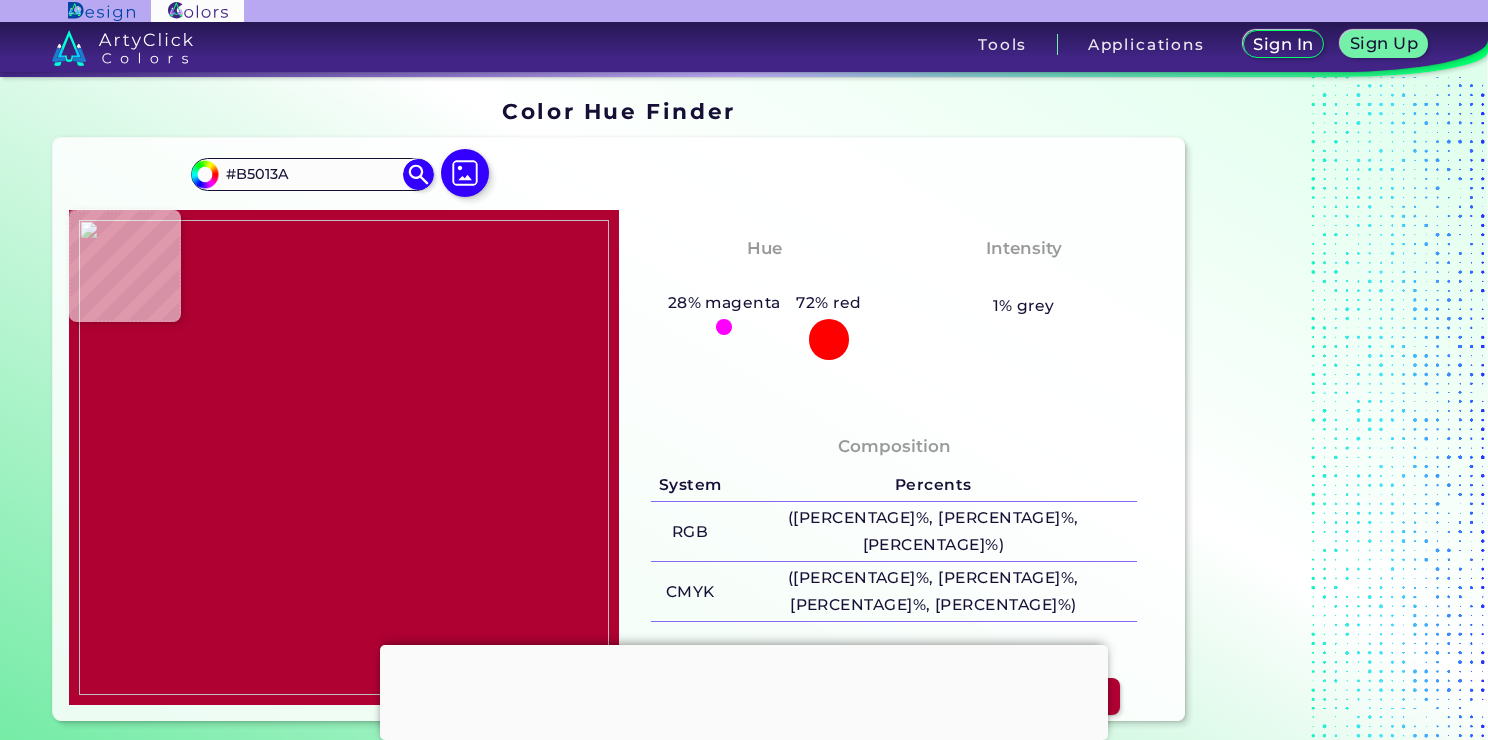 type on "#b40237" 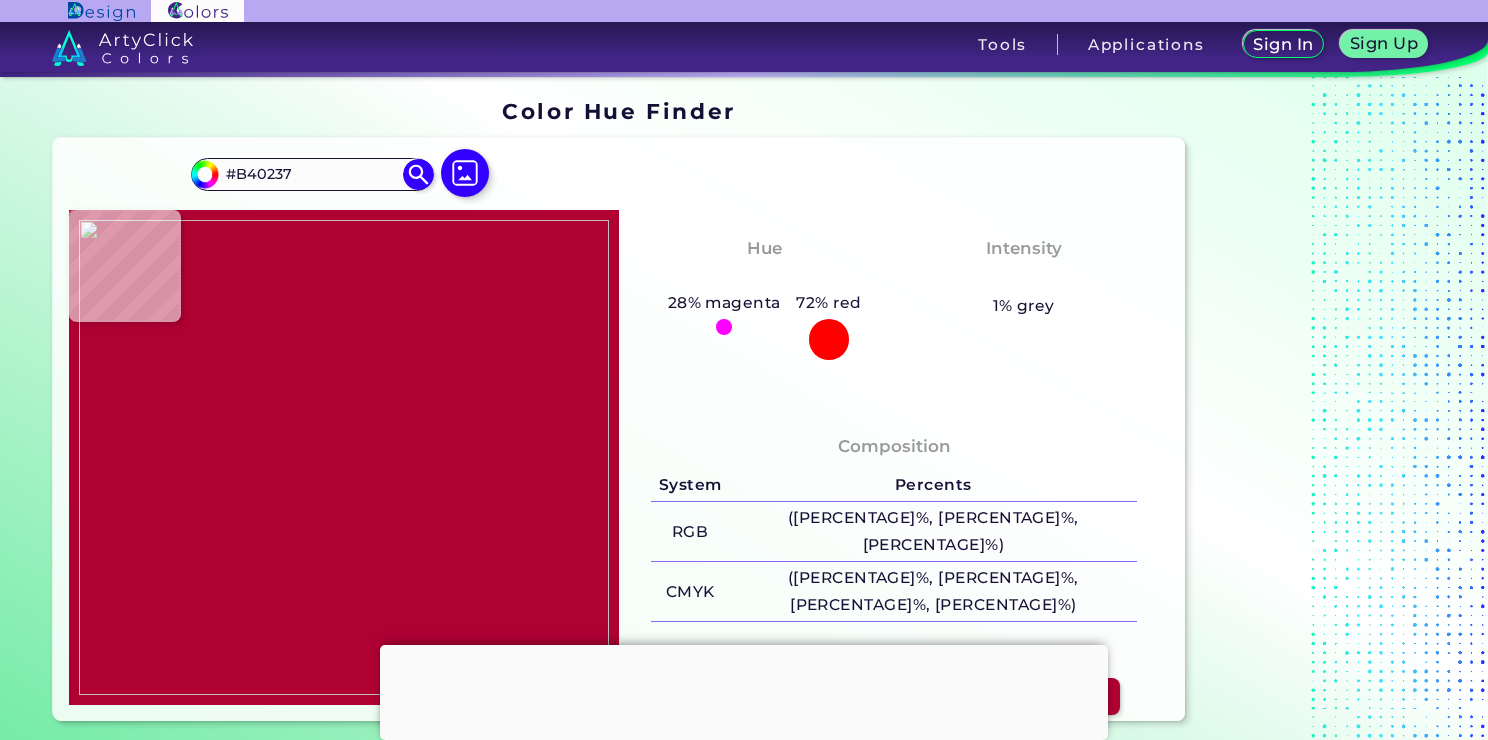 type on "#ba043b" 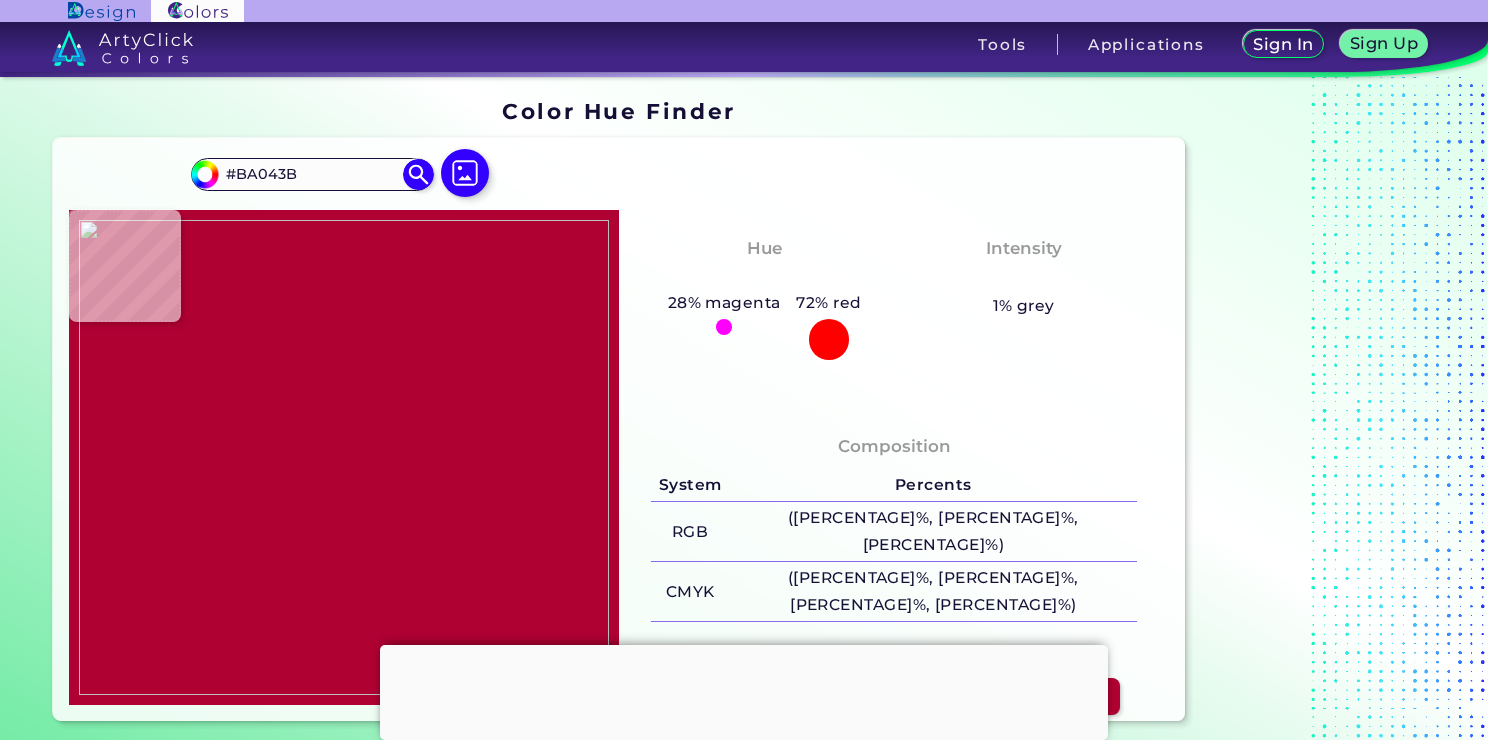type on "#ba063e" 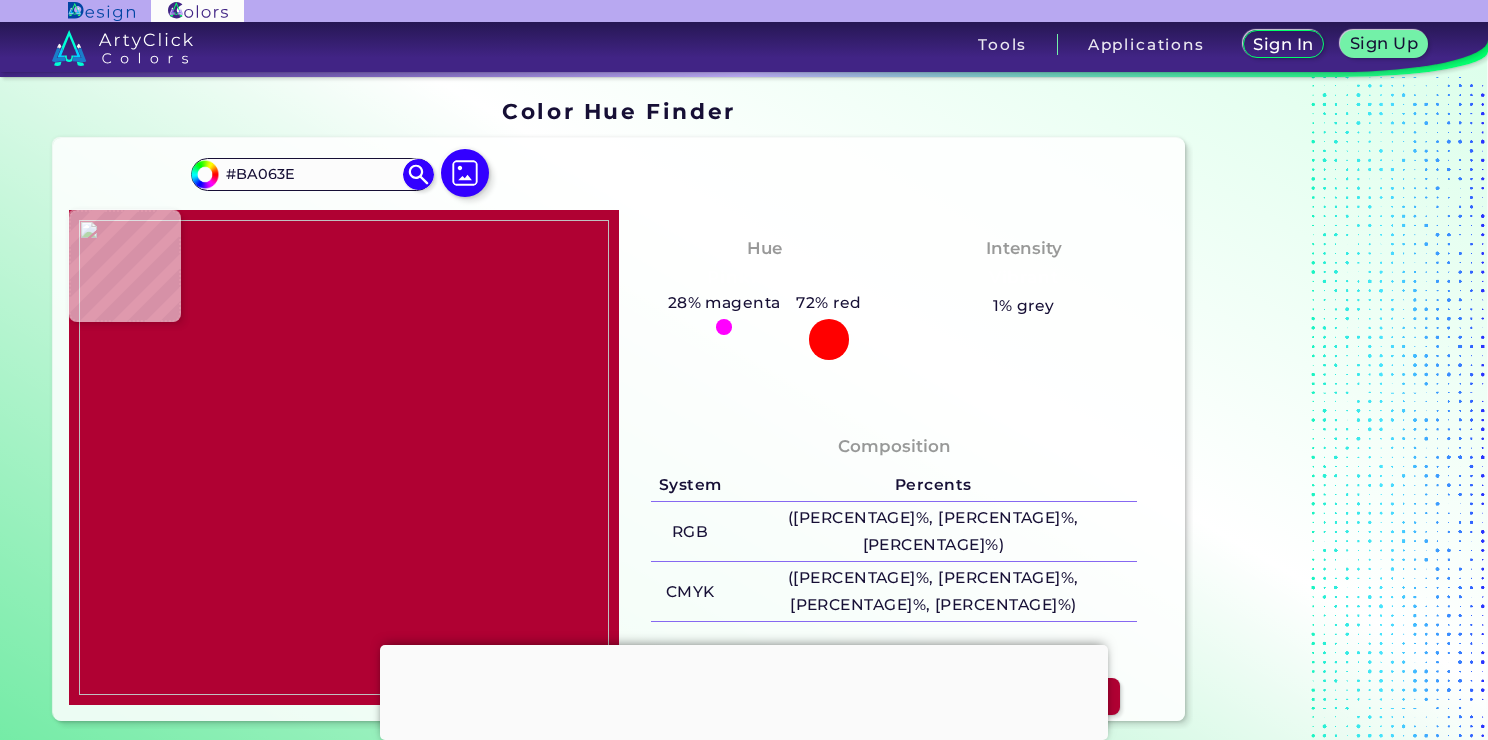 type on "#b30138" 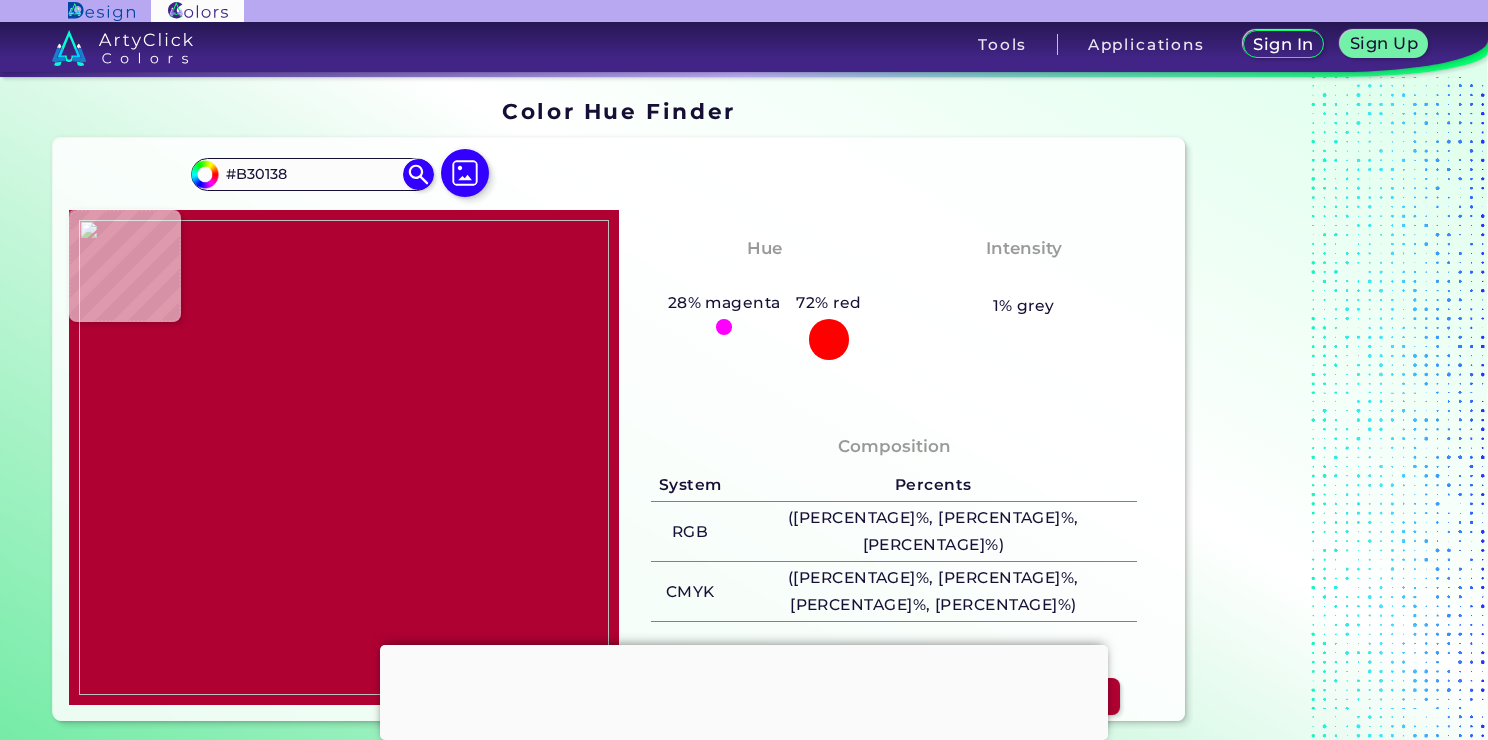 type on "#b70239" 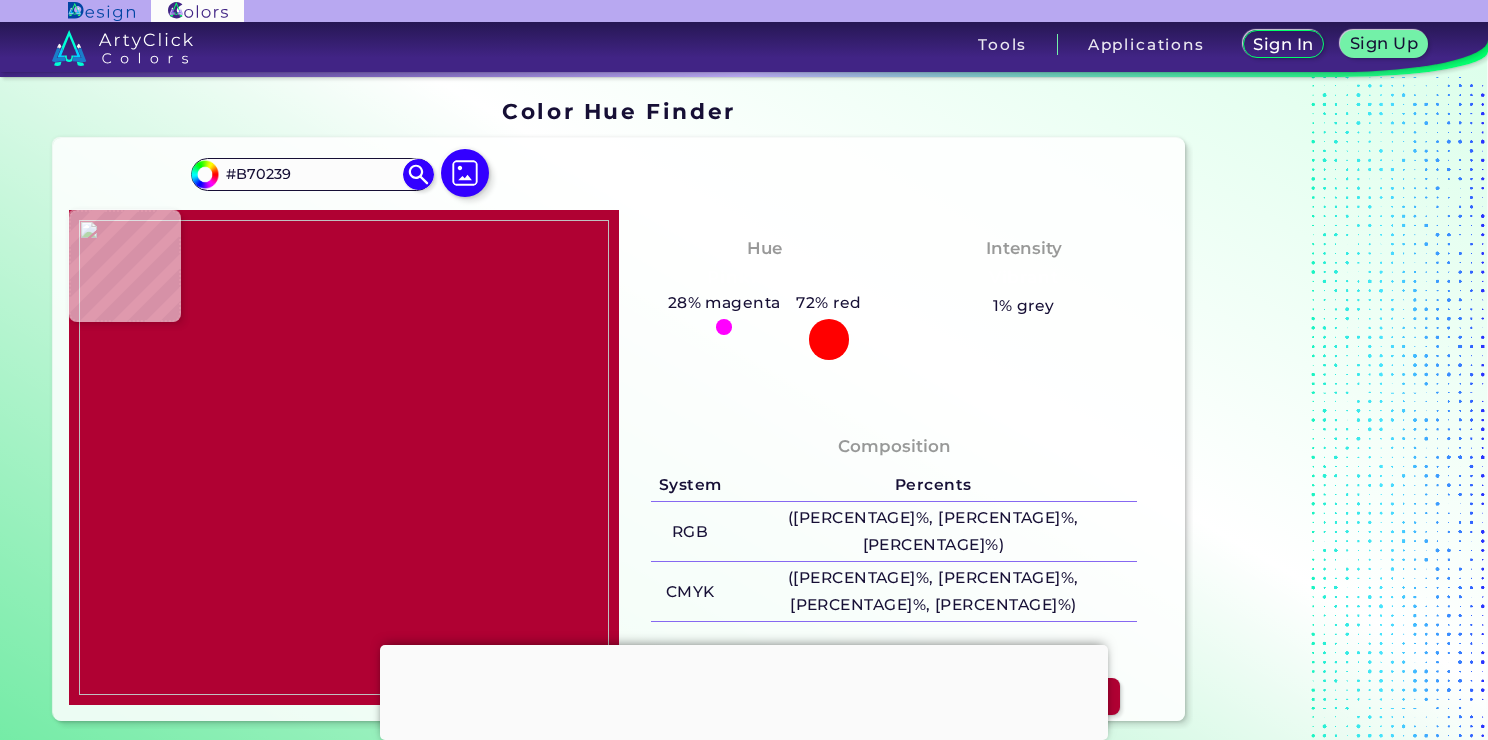 type on "#b50238" 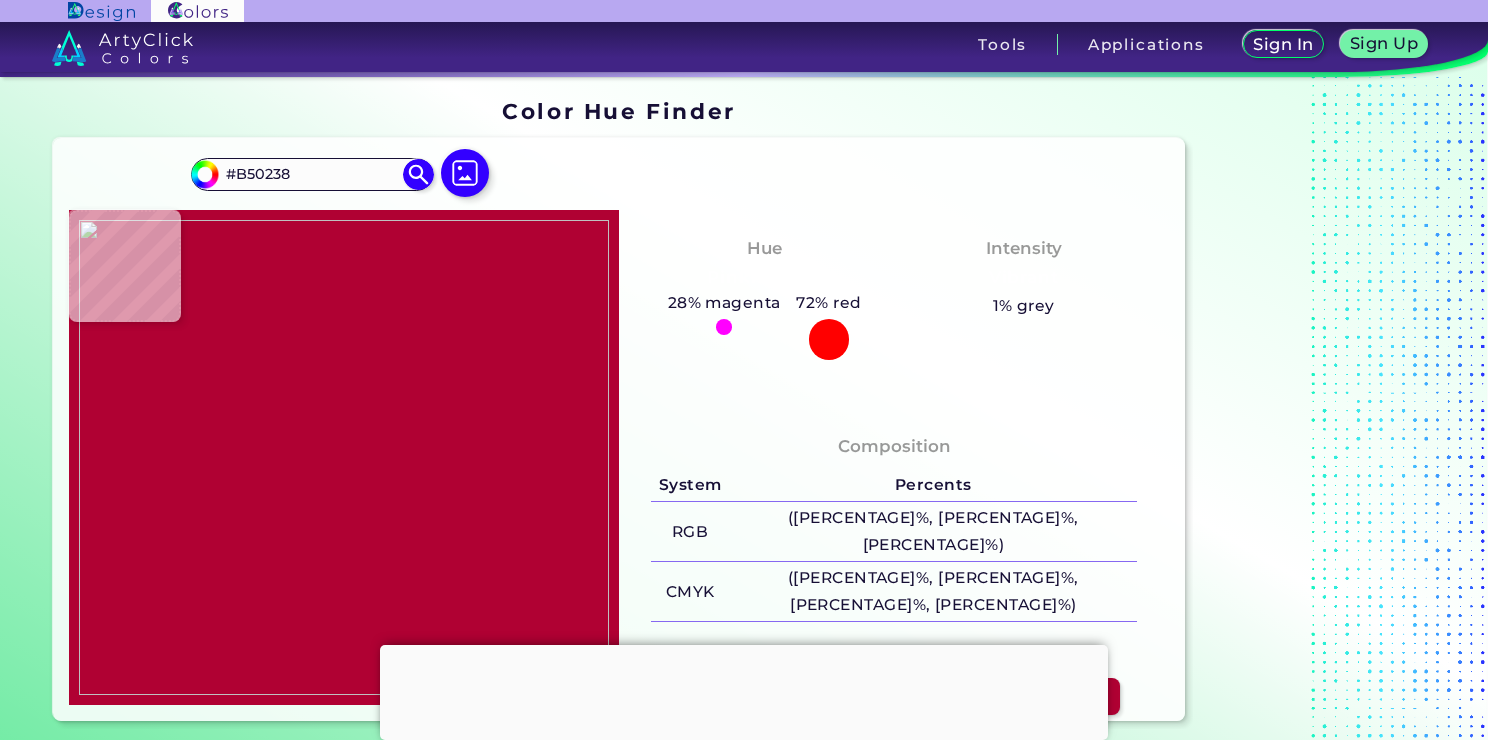 type on "#b60137" 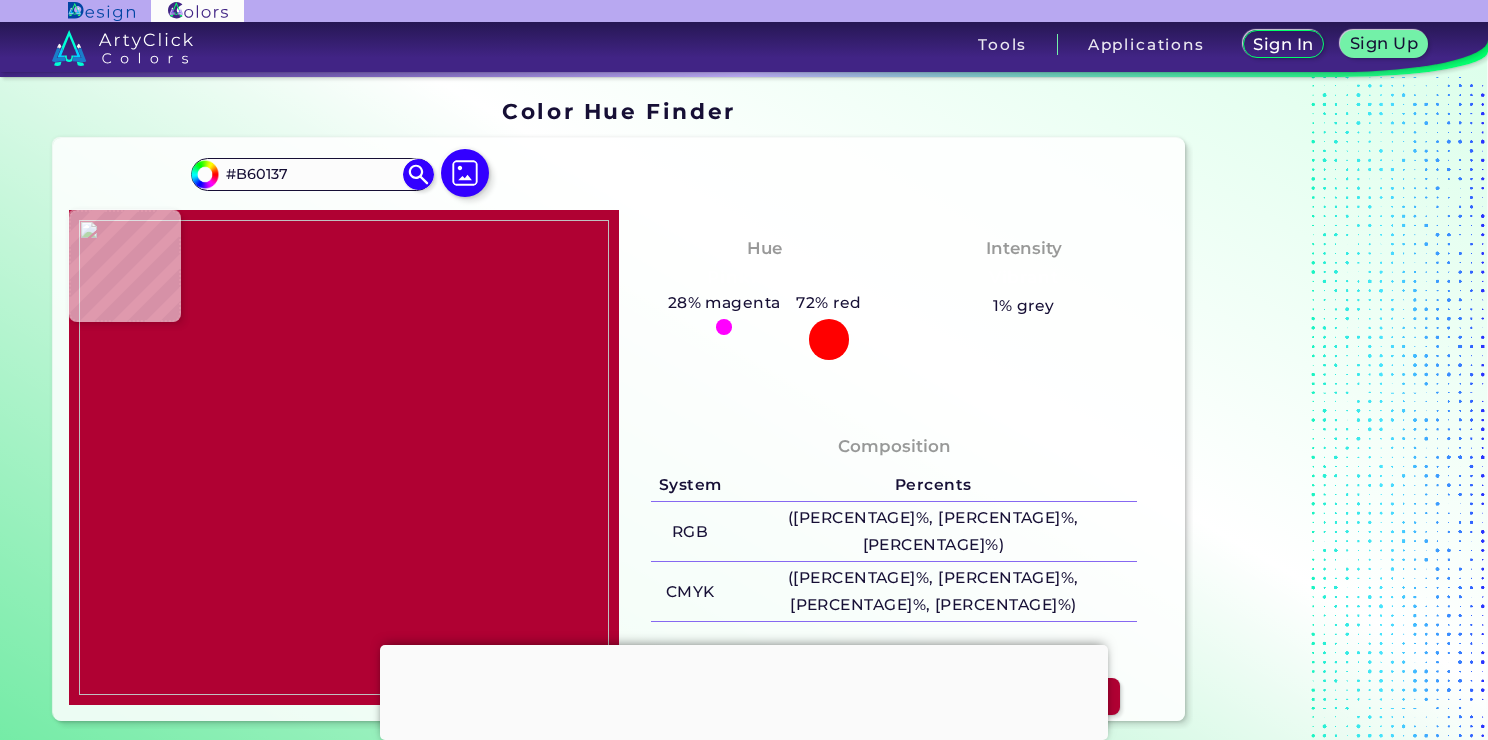 type on "#b40337" 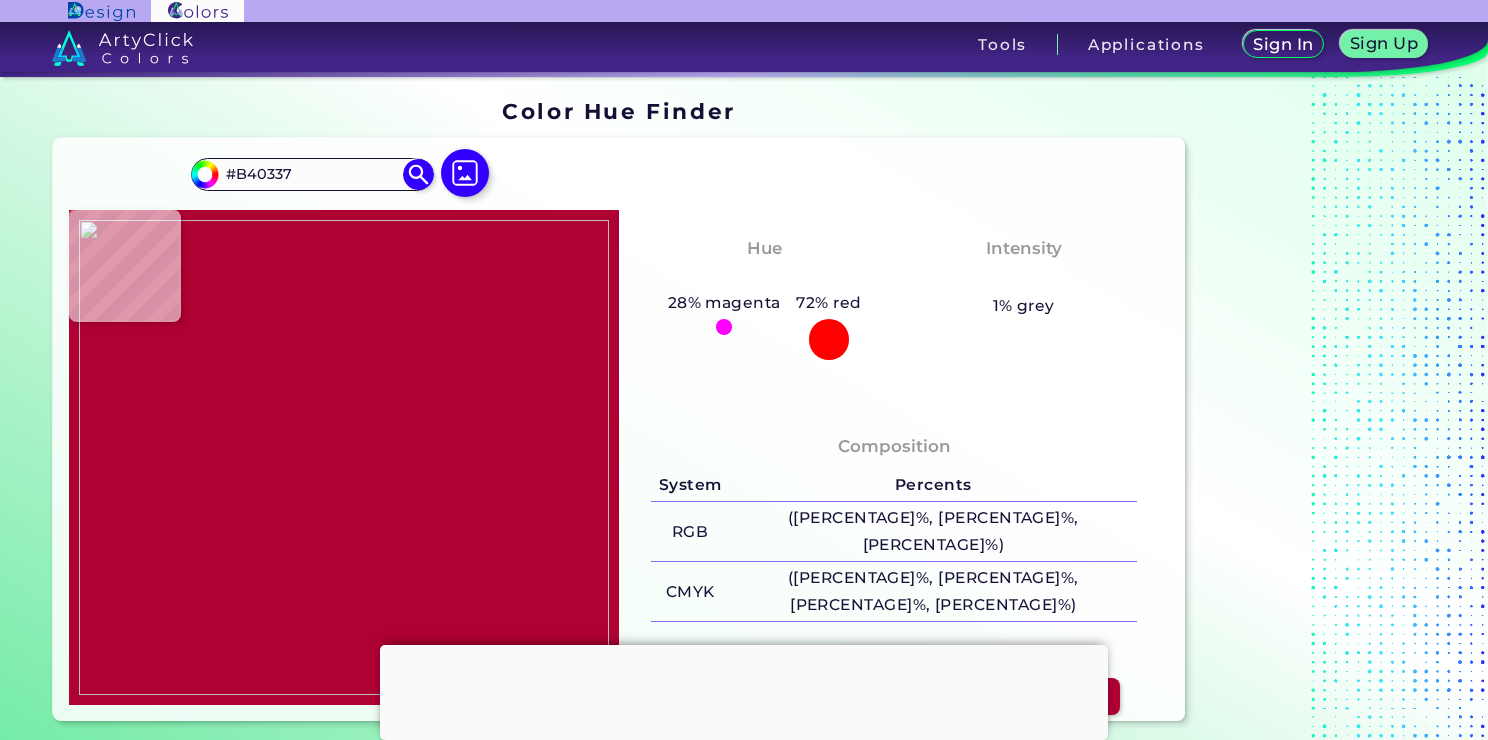 type on "#b5023a" 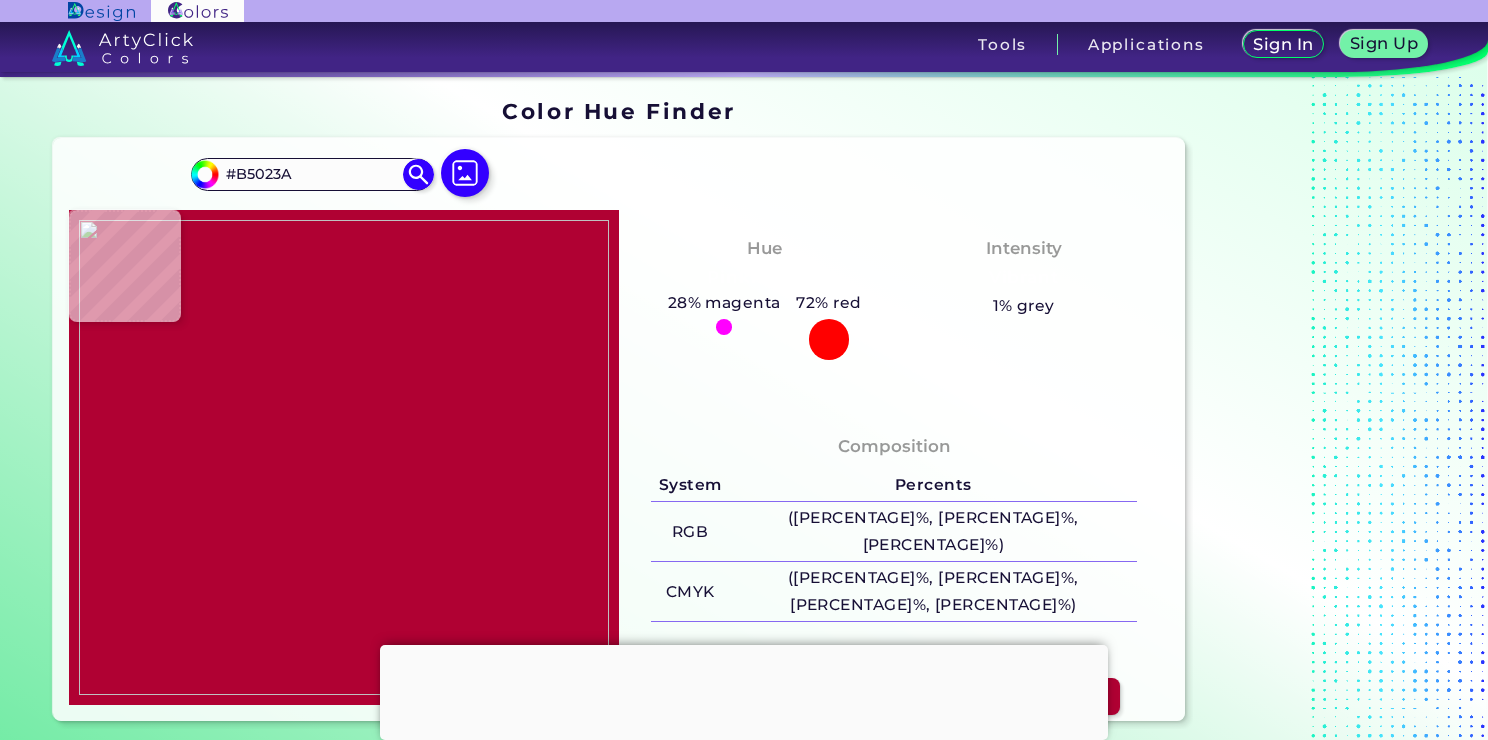 type on "#b40038" 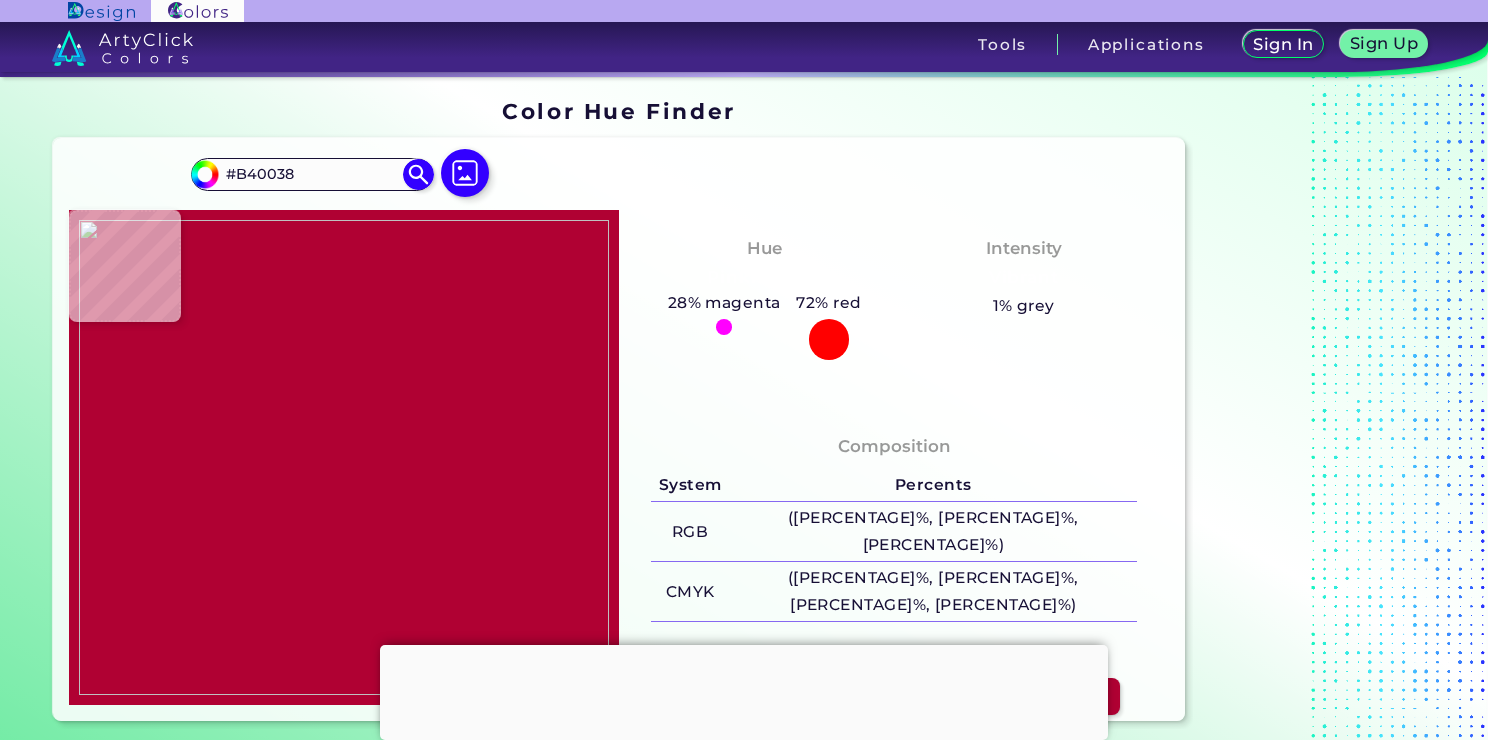 type on "#b40039" 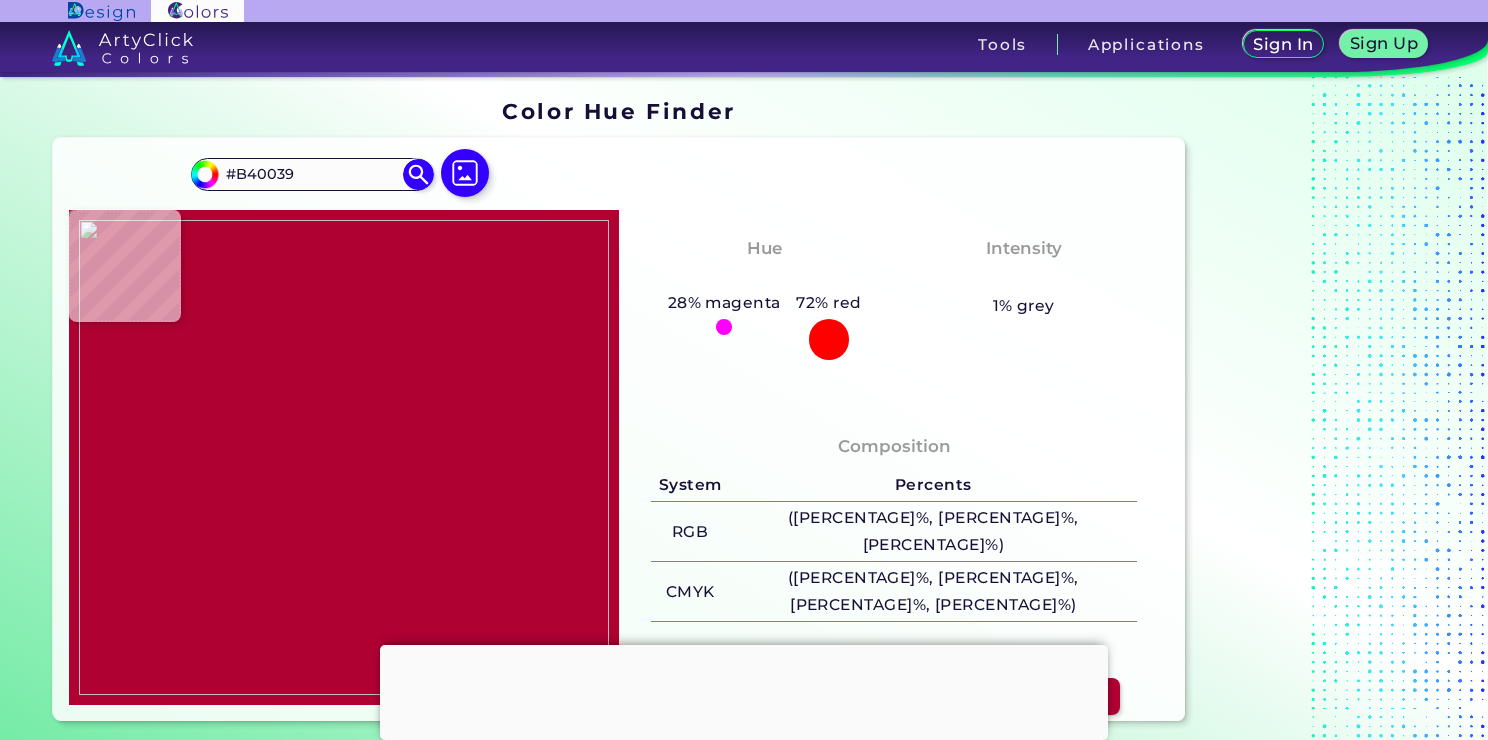 type on "#b50038" 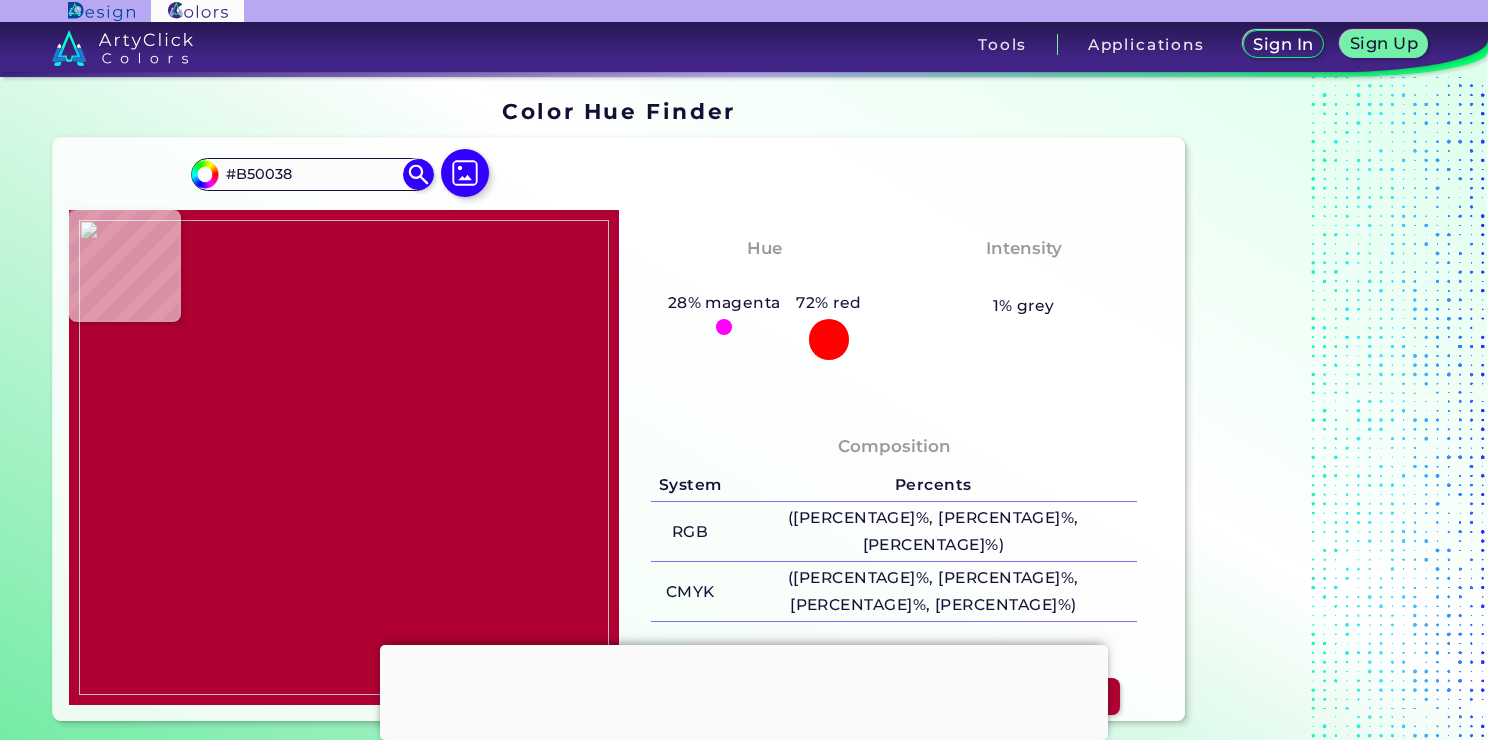 type on "#c50a42" 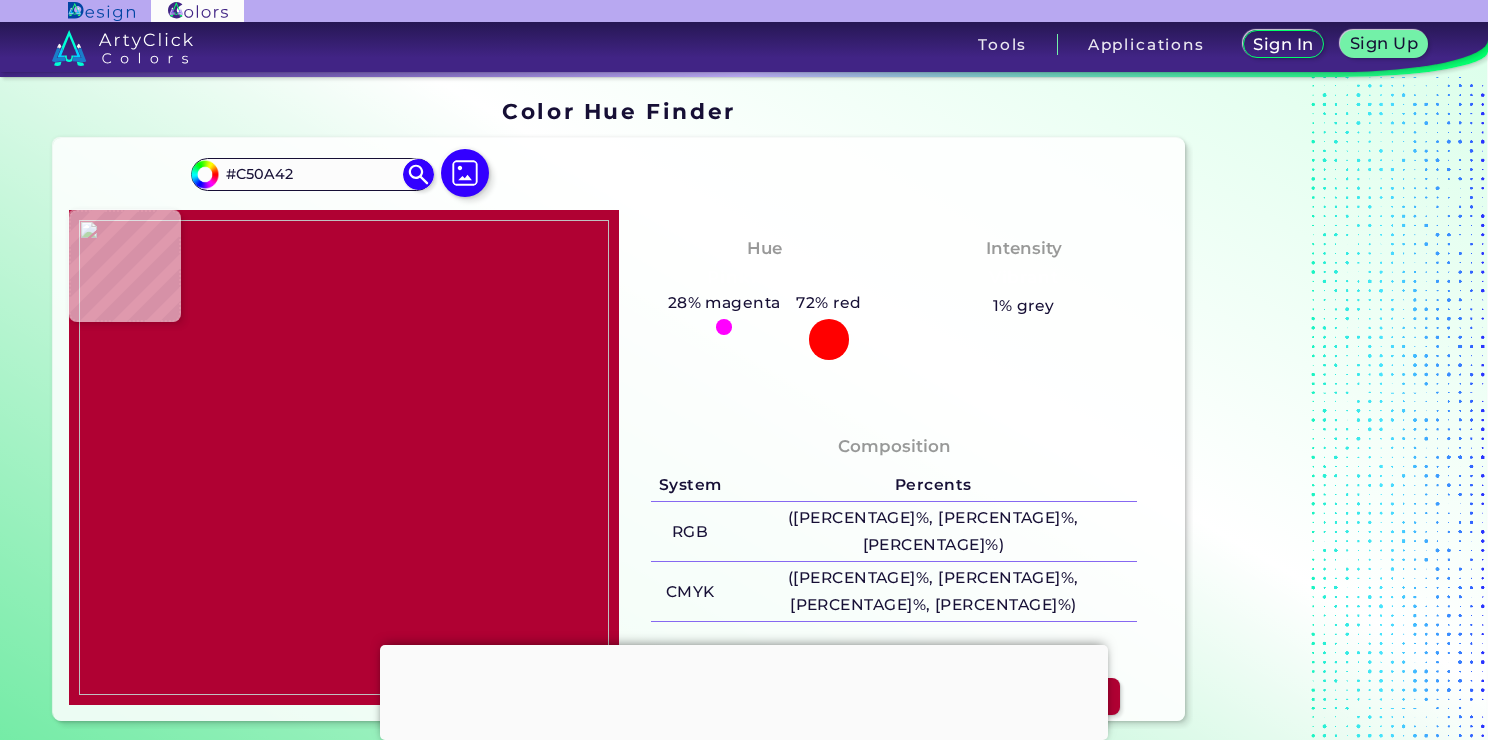 type on "#bd063e" 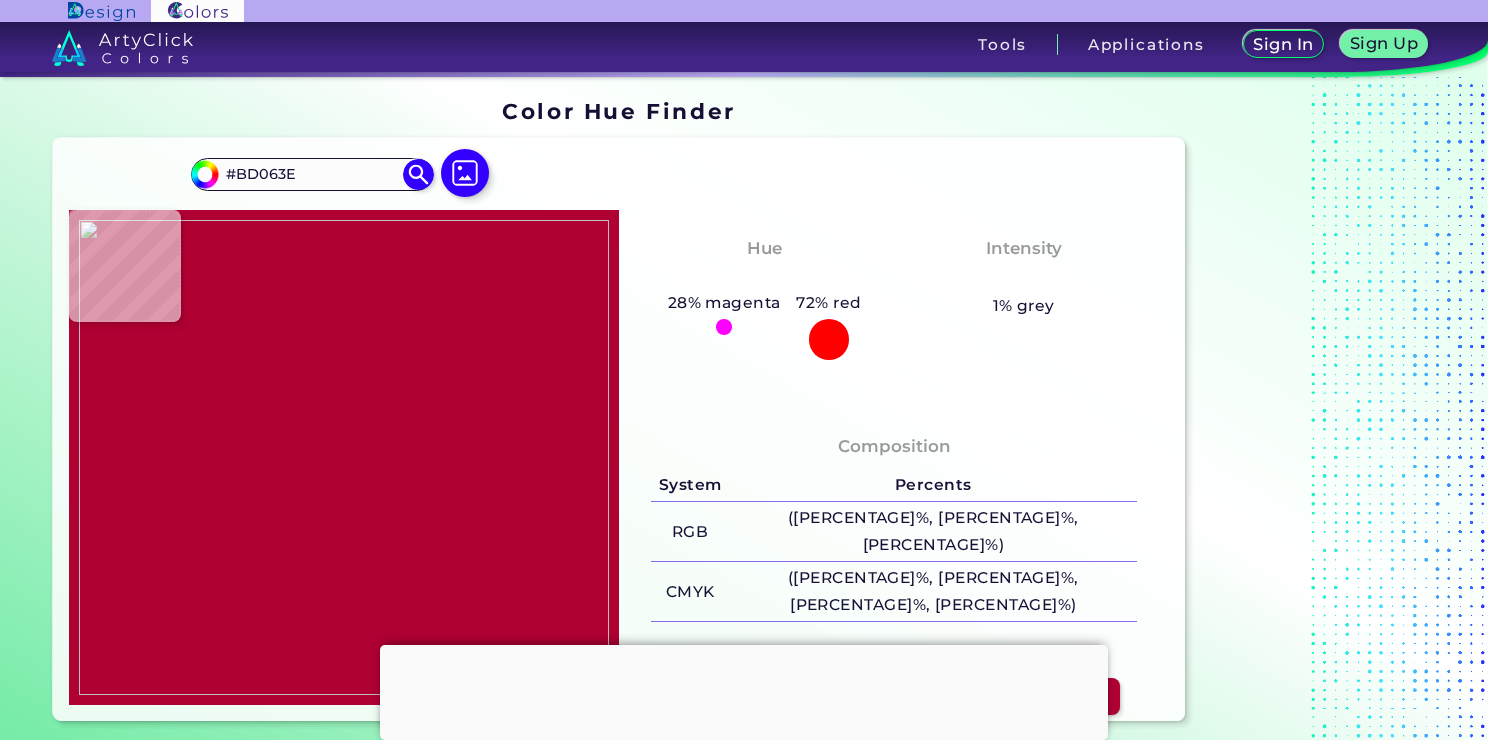type on "#b80035" 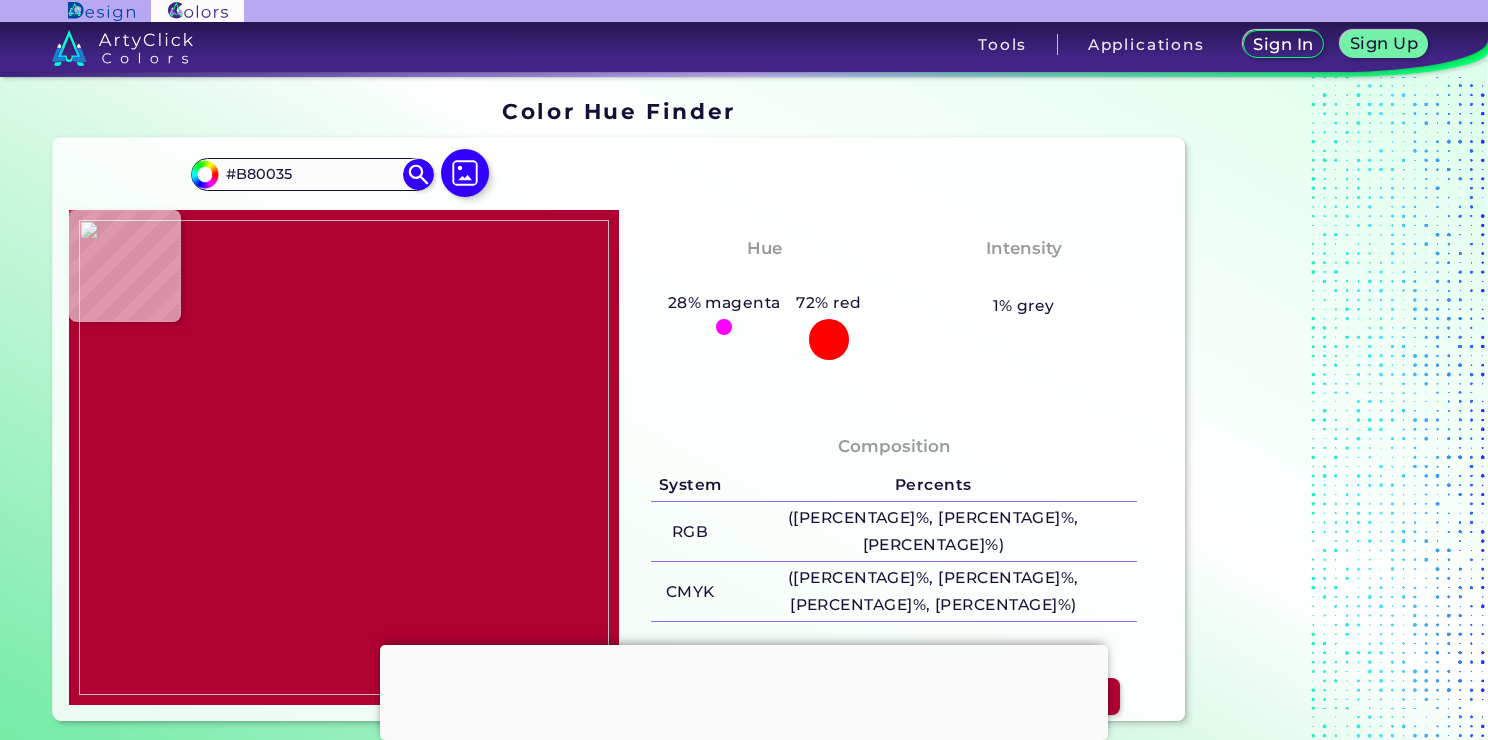 type on "#c30440" 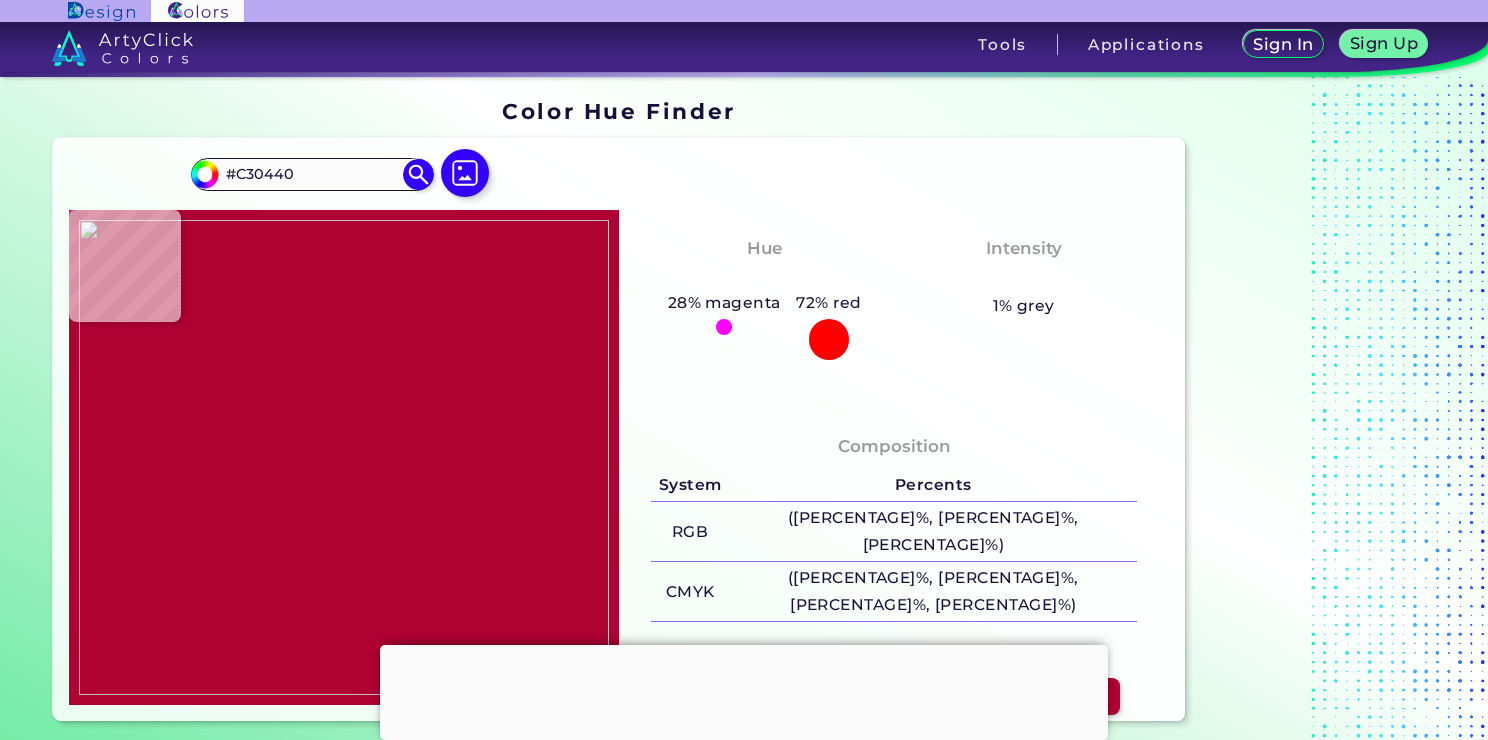 type on "#bb023c" 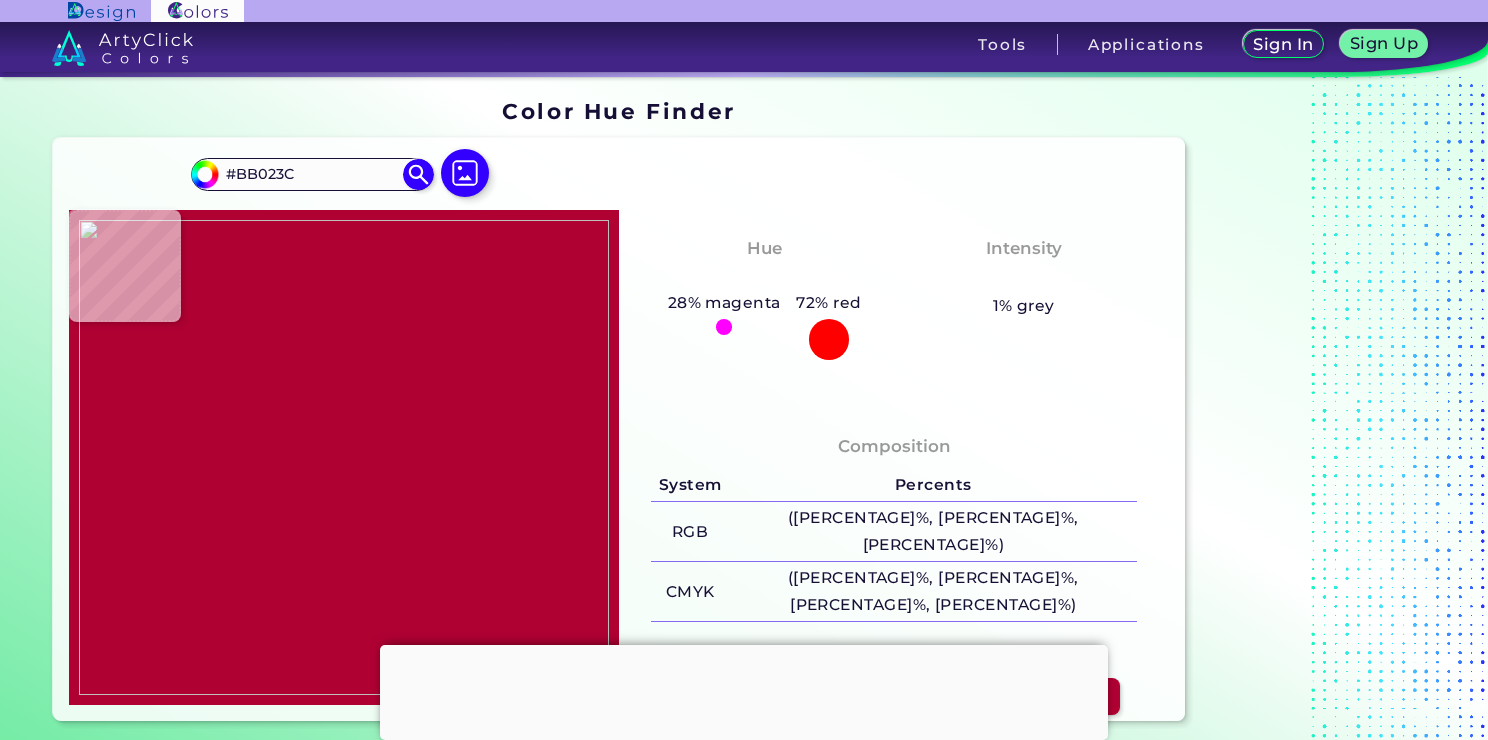 type on "#ba0037" 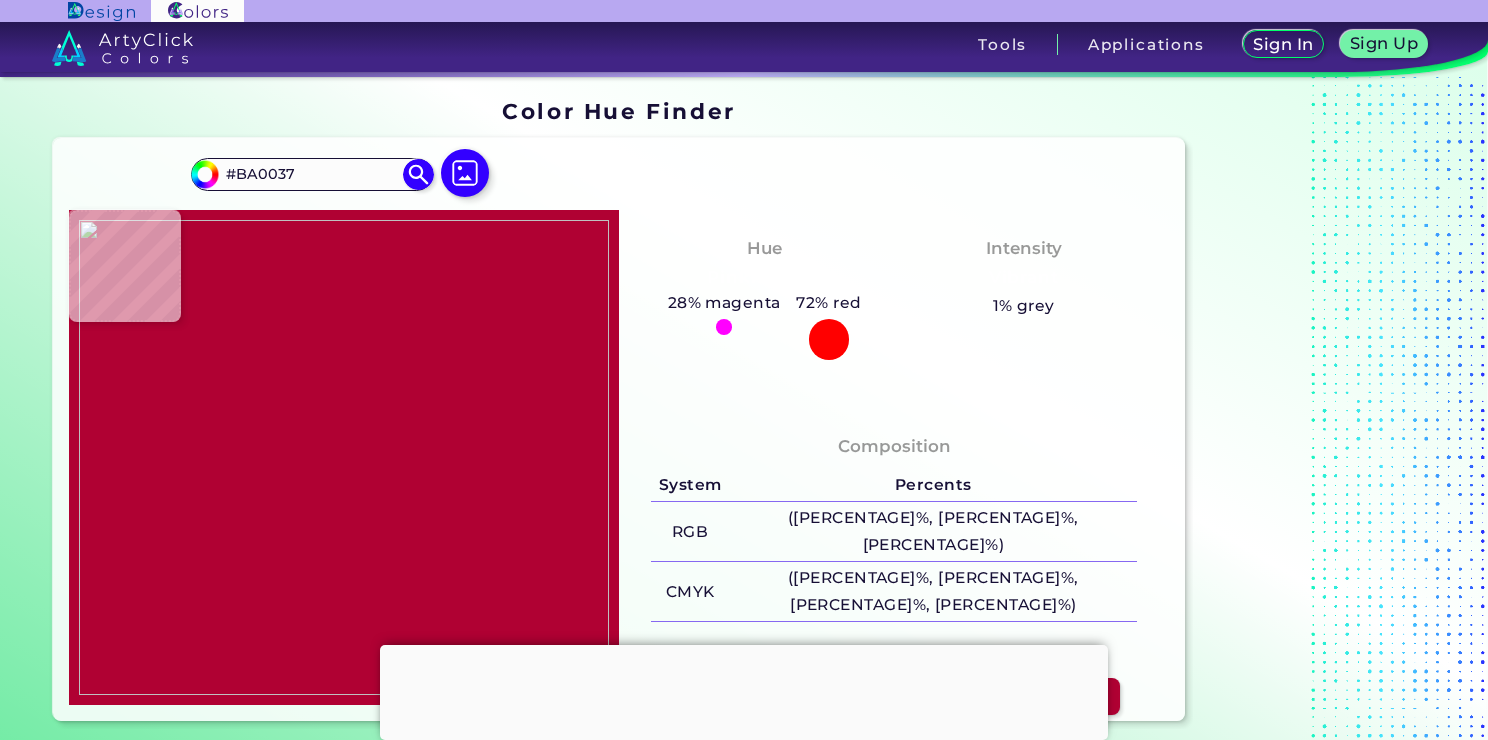 type on "#bf033e" 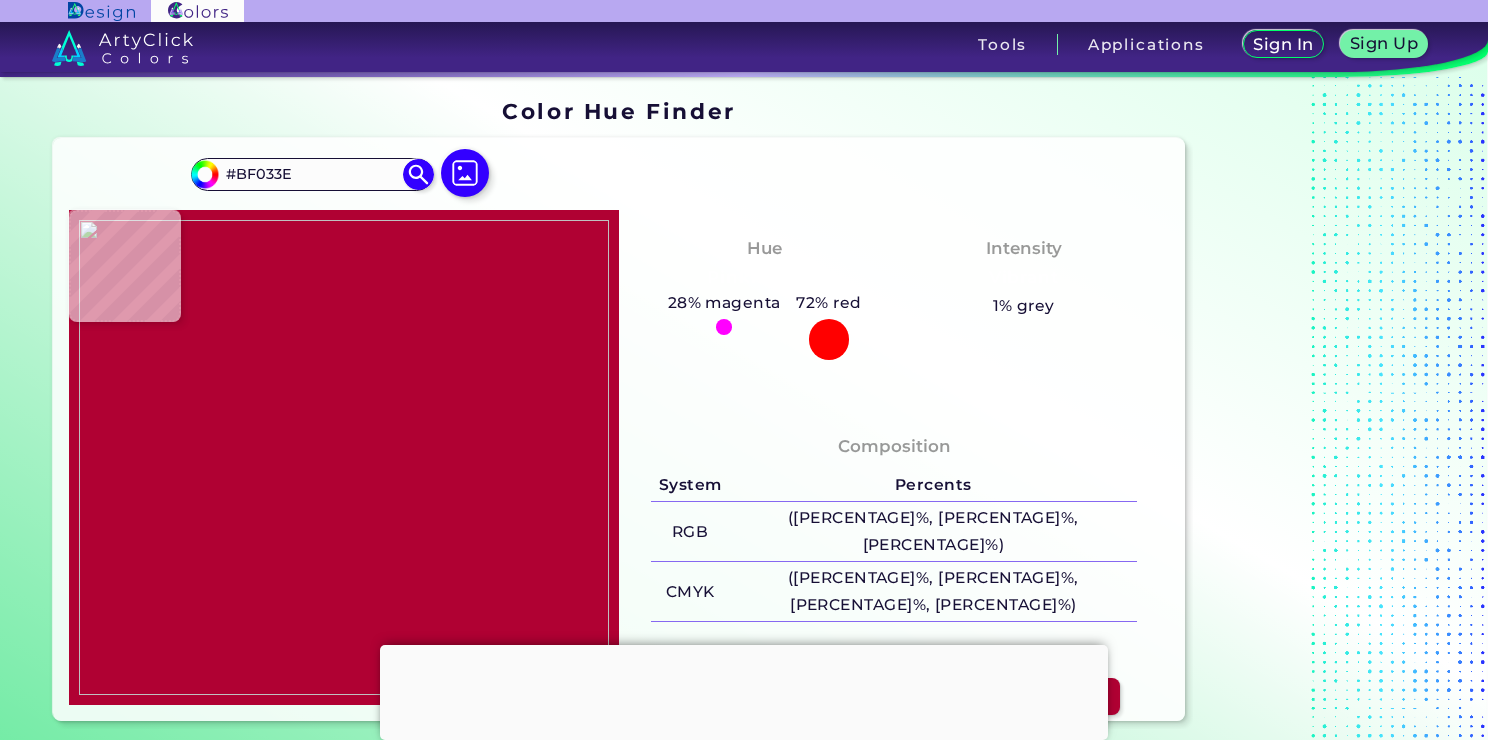 type on "#c2053e" 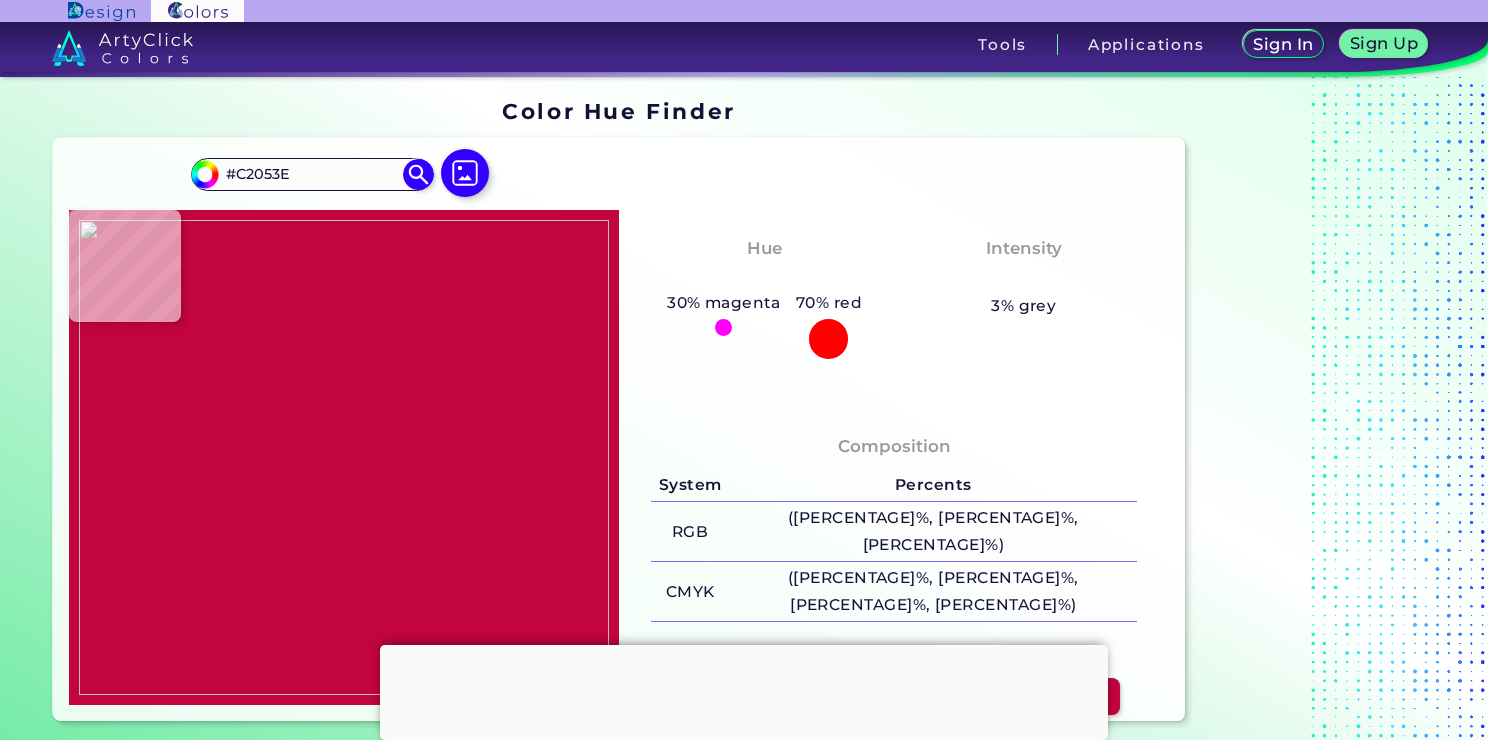 type on "#cd0b48" 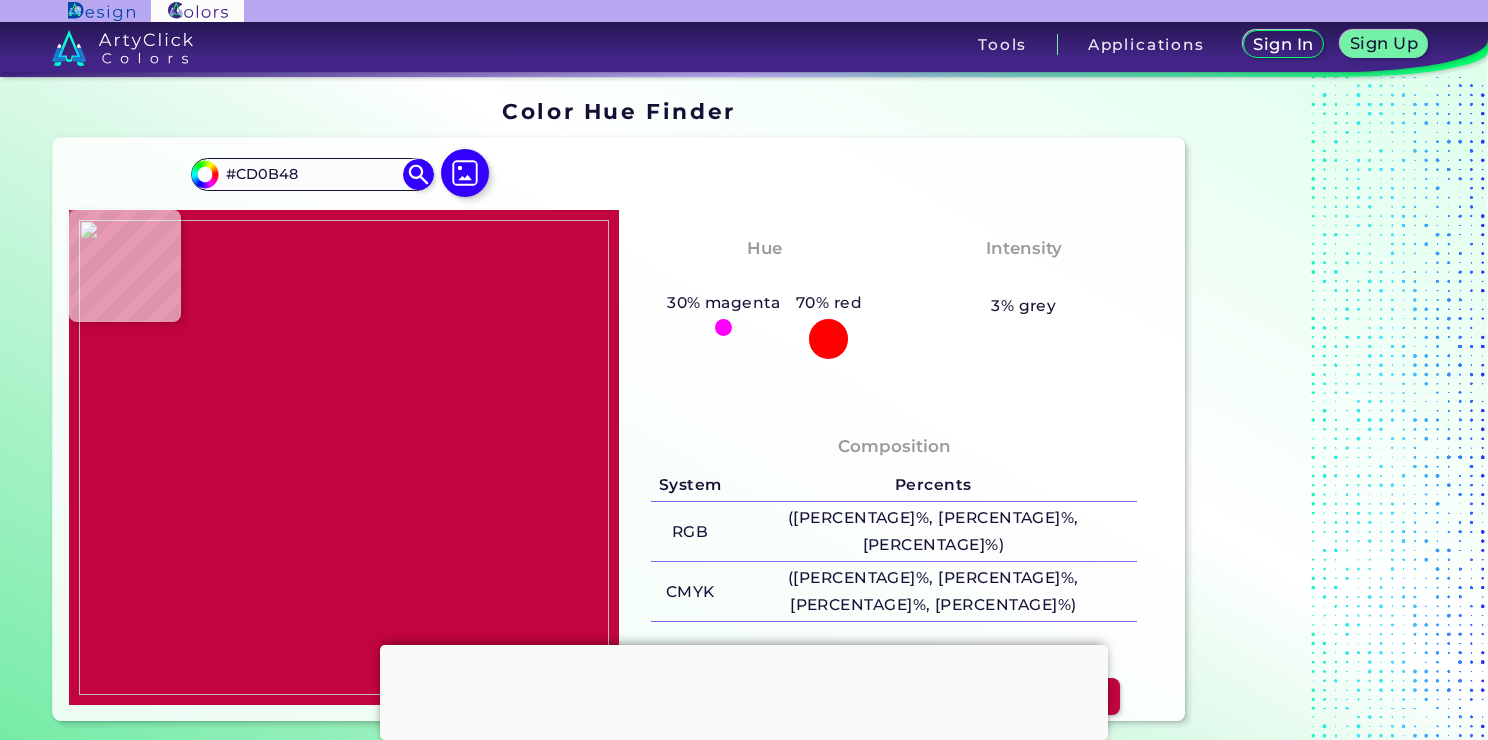 type on "#c4023f" 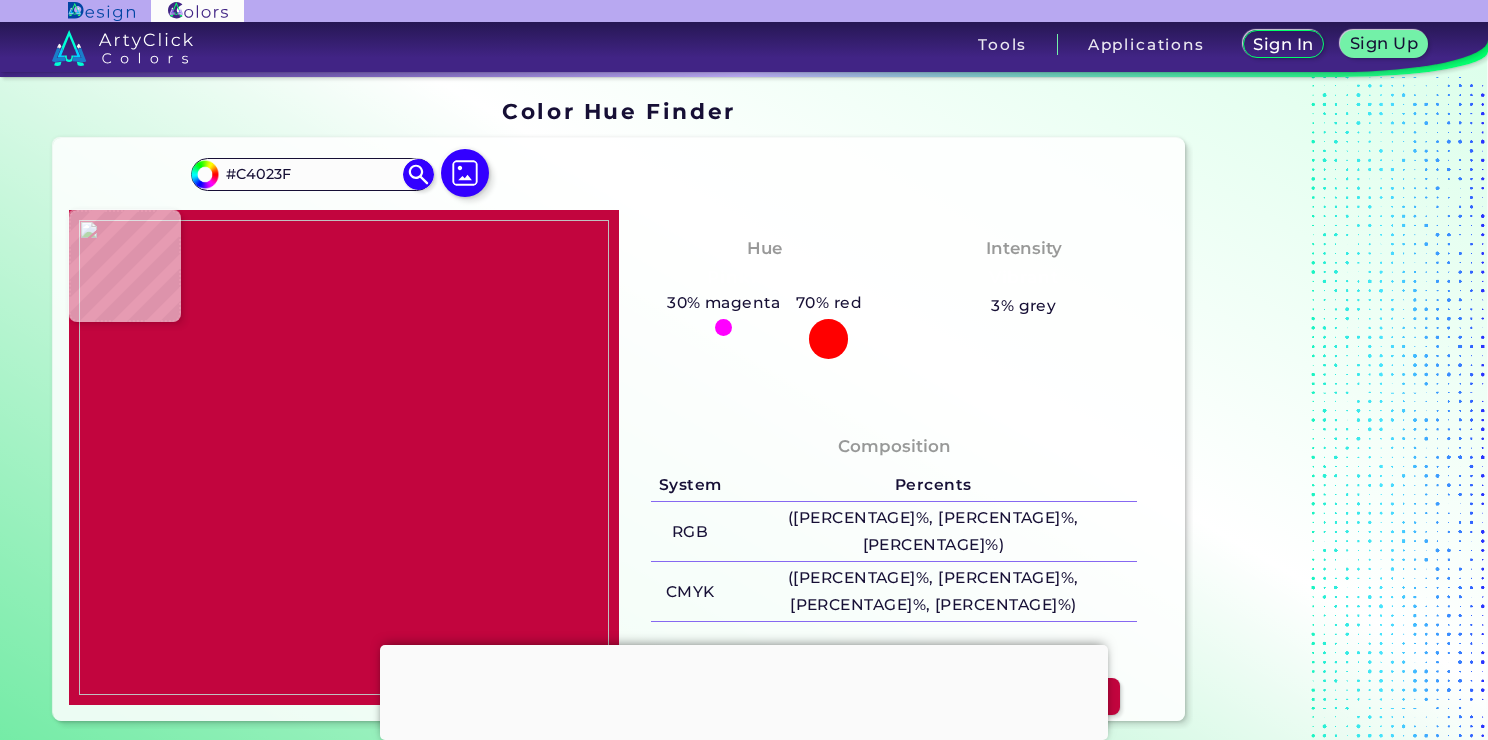 type on "#bd003a" 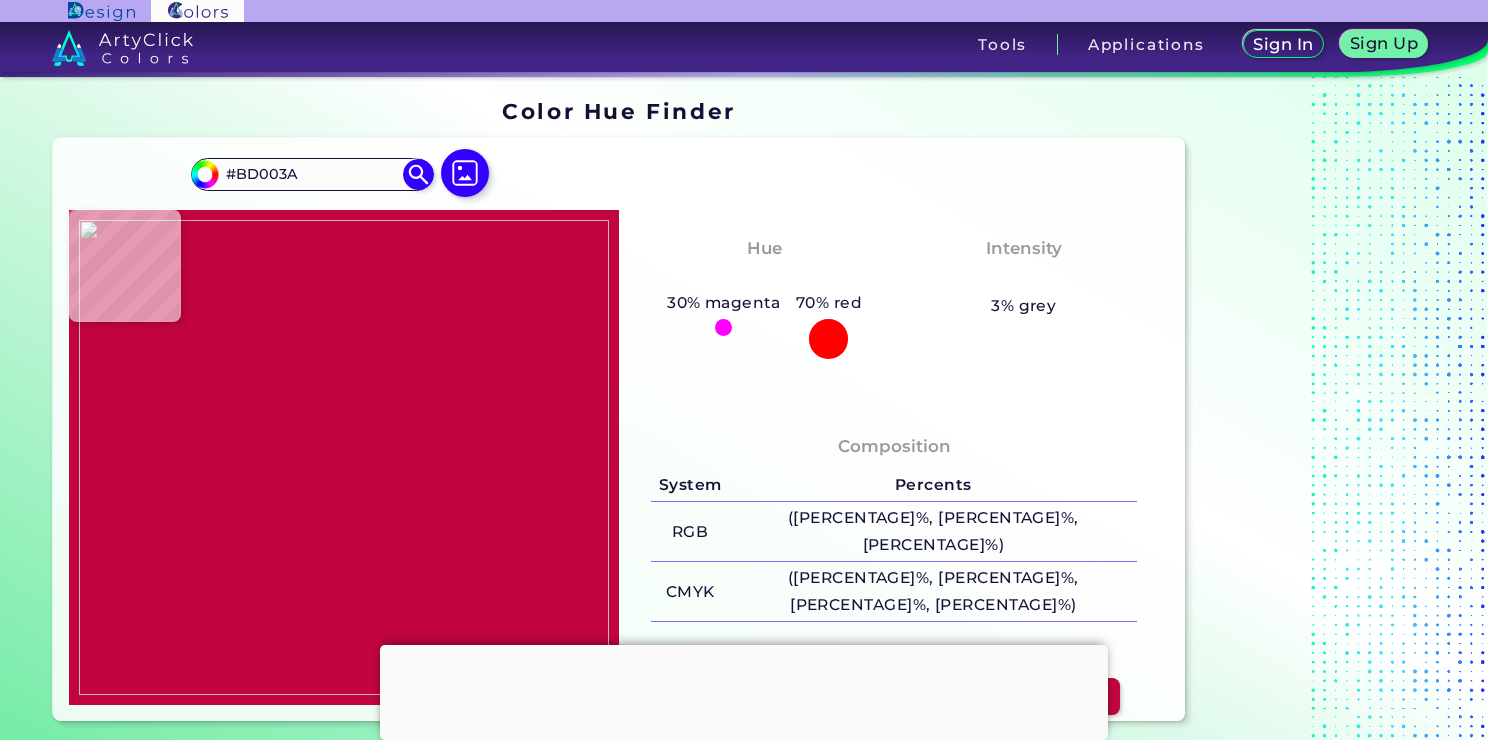 type on "#bd0038" 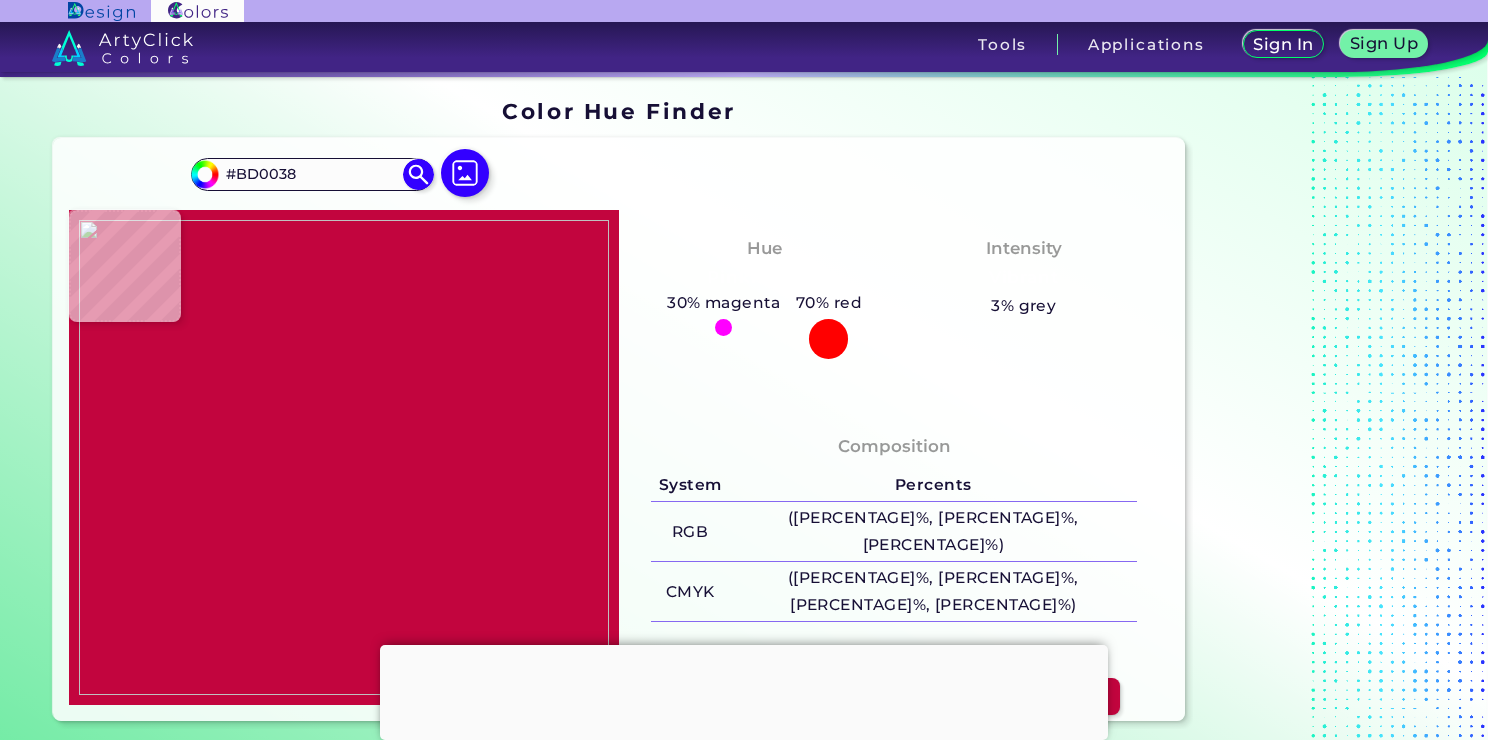 type on "#c2013b" 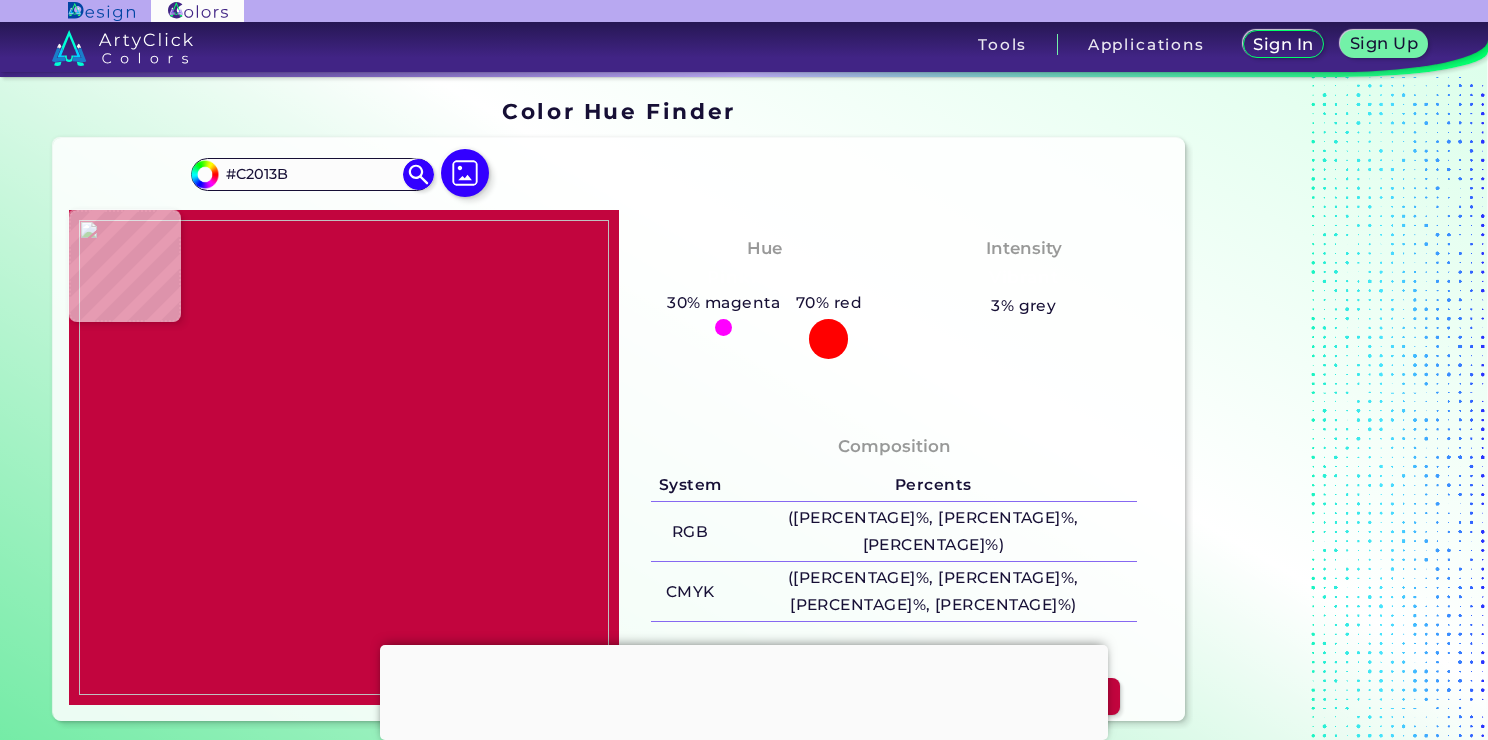 type on "#c3013b" 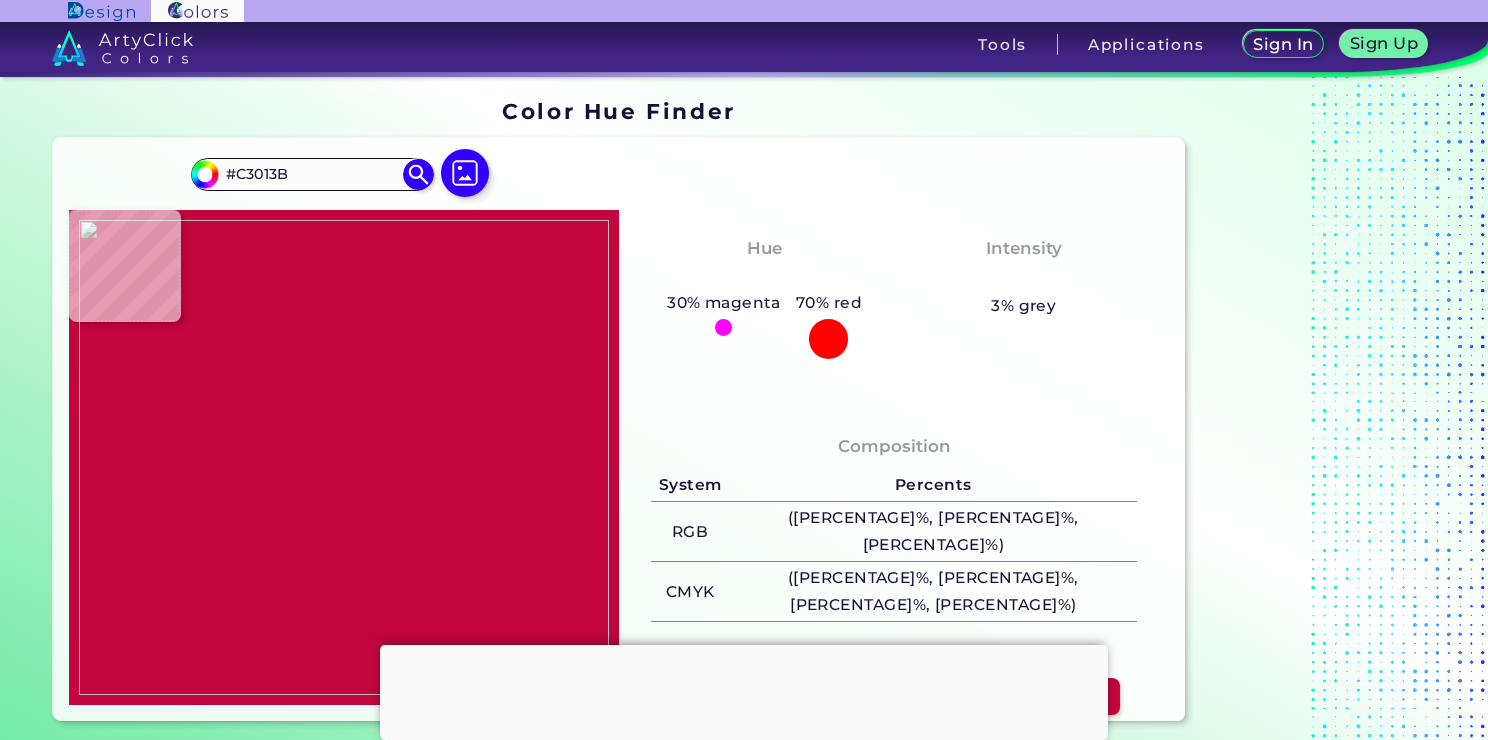 type on "#c1013d" 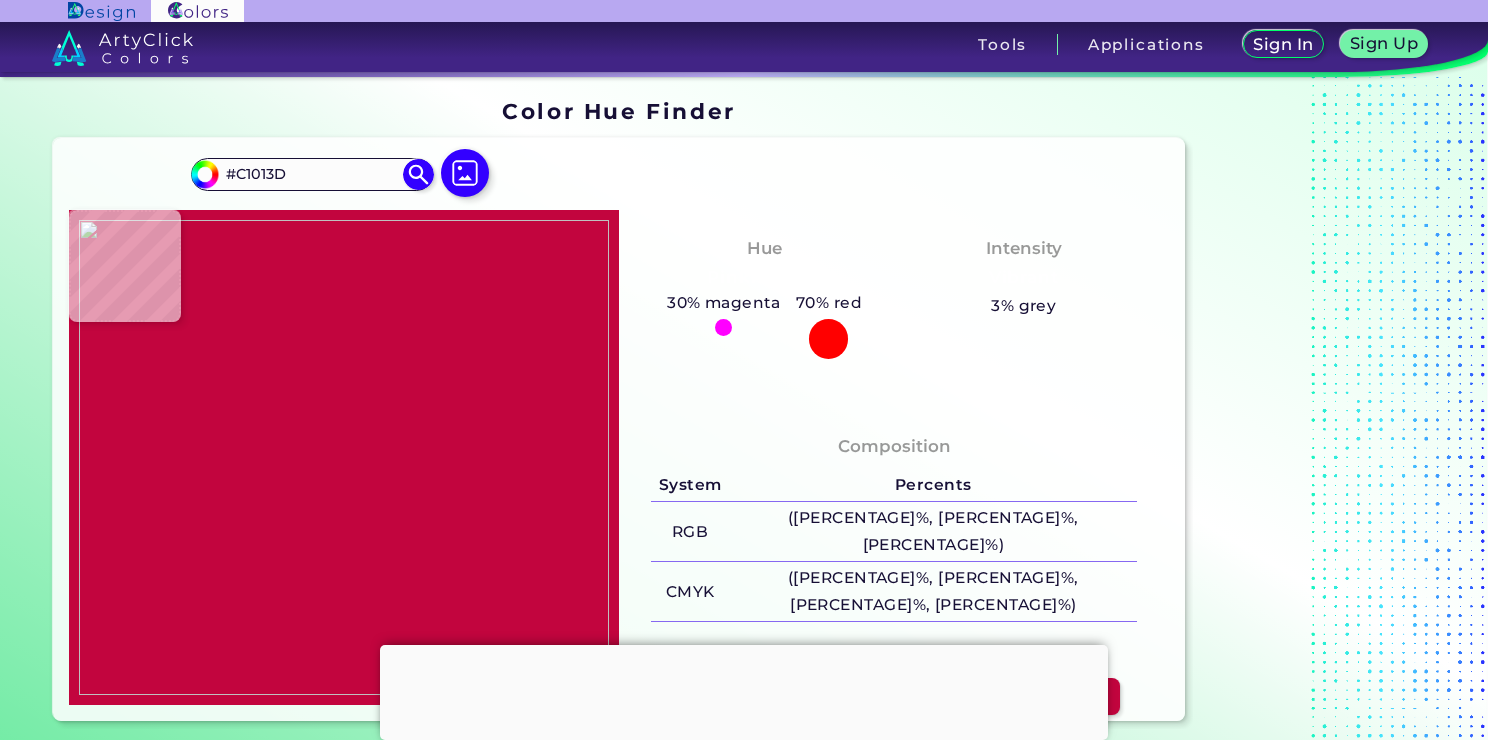 type on "#c50541" 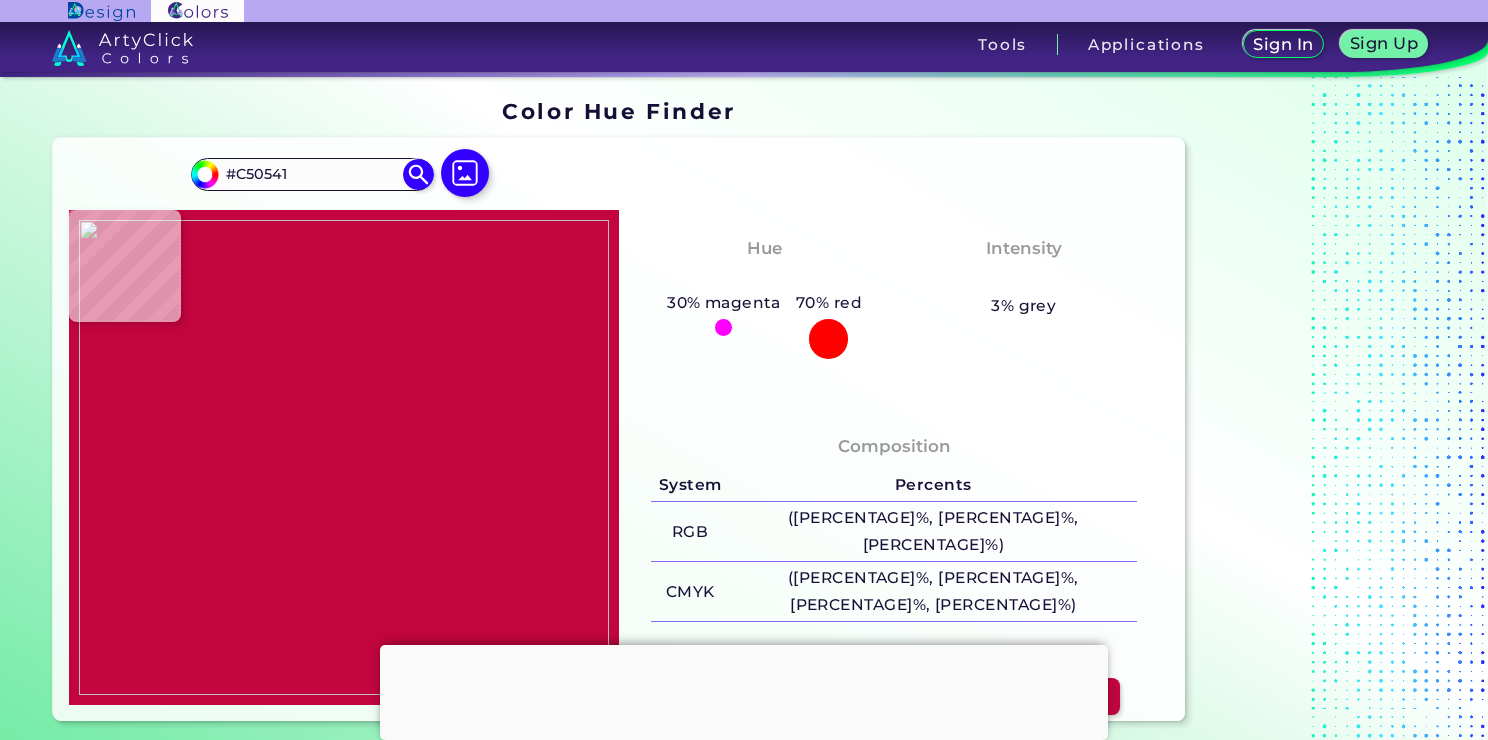 type on "#c2033f" 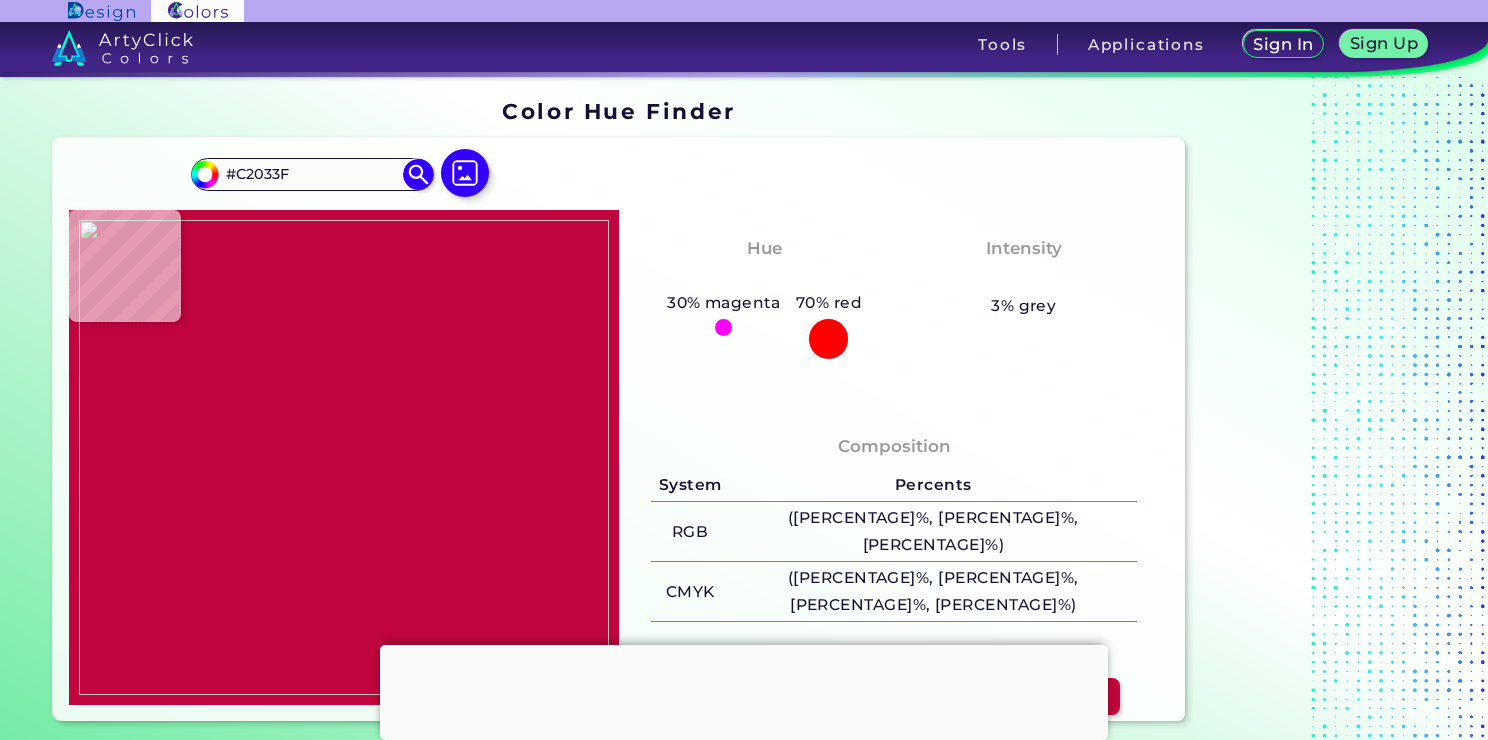 type on "#c50340" 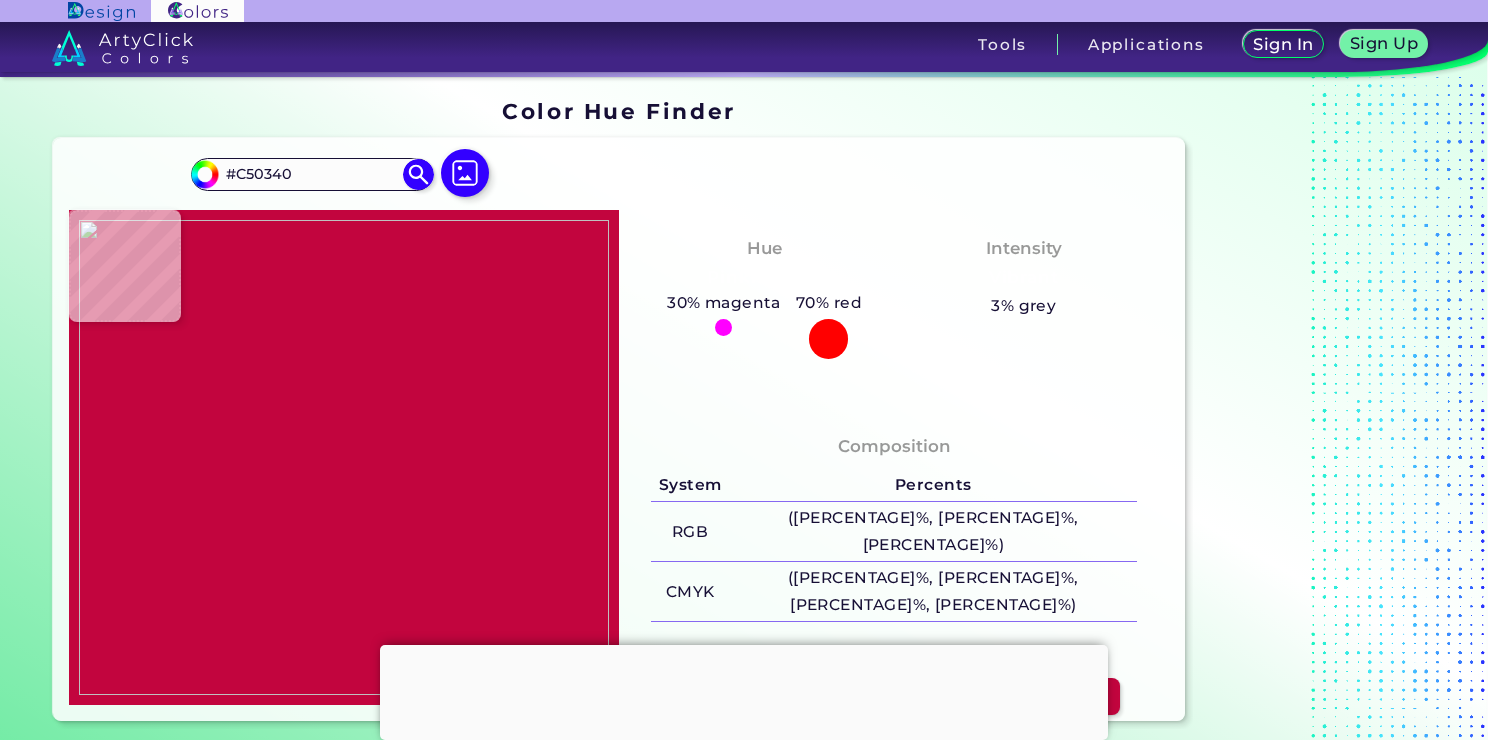 type on "#c1003c" 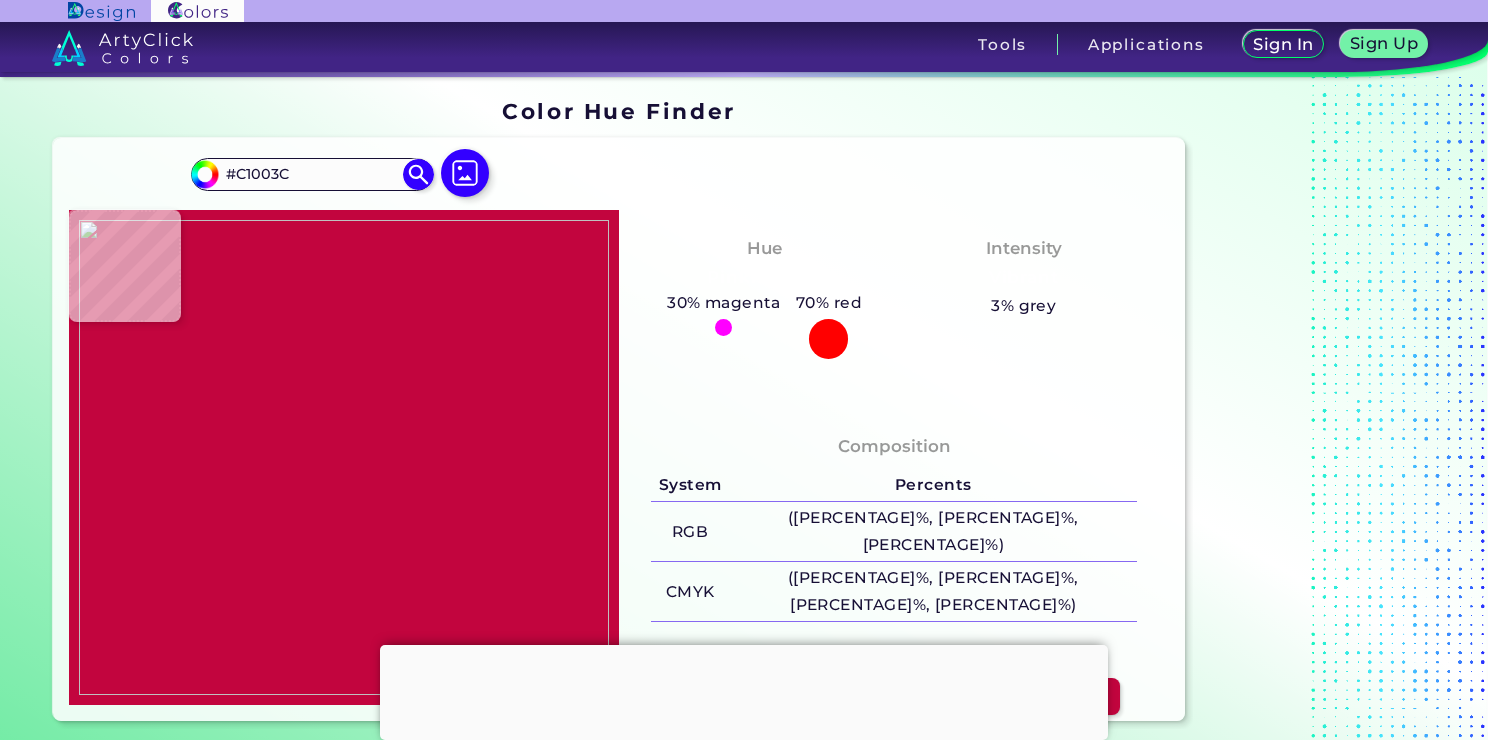 type on "#c3013e" 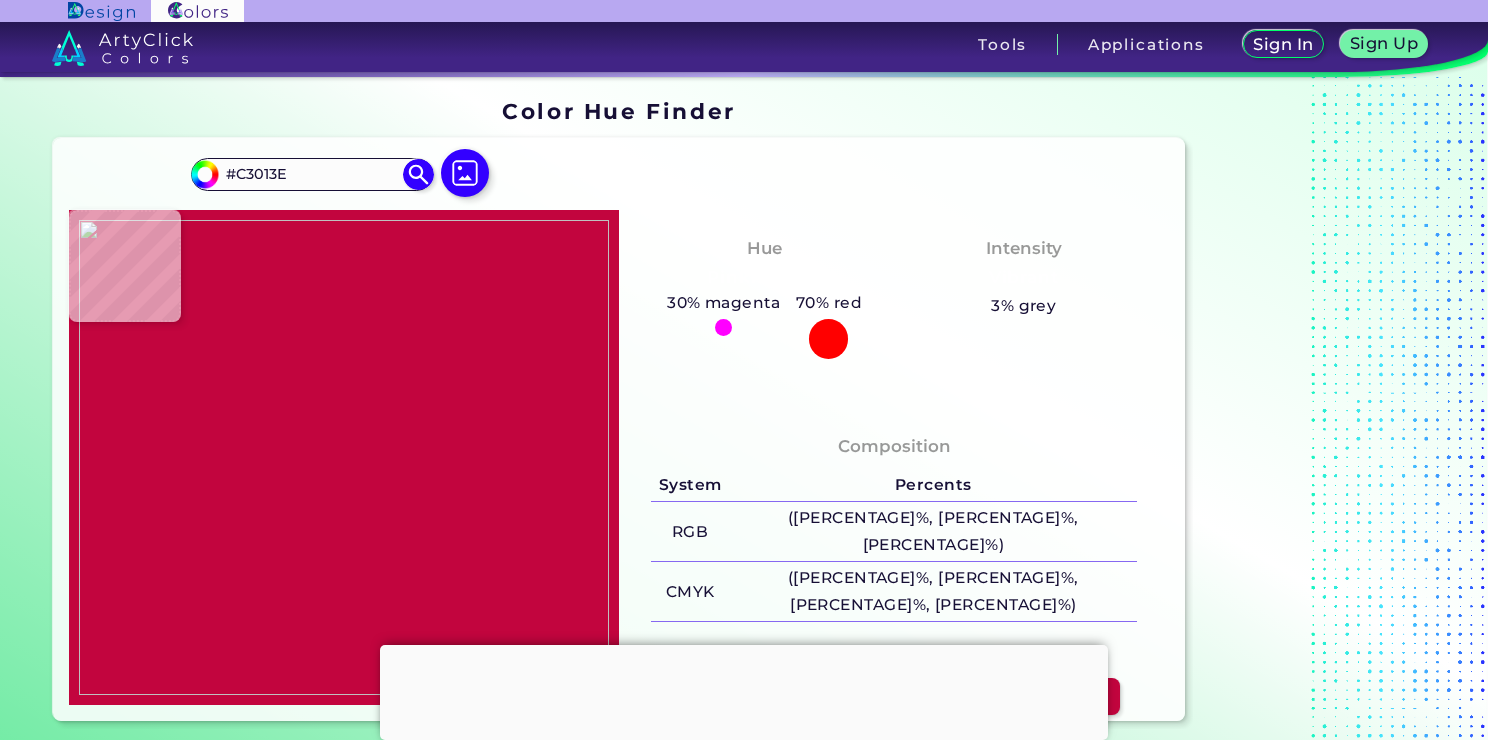 type on "#c70640" 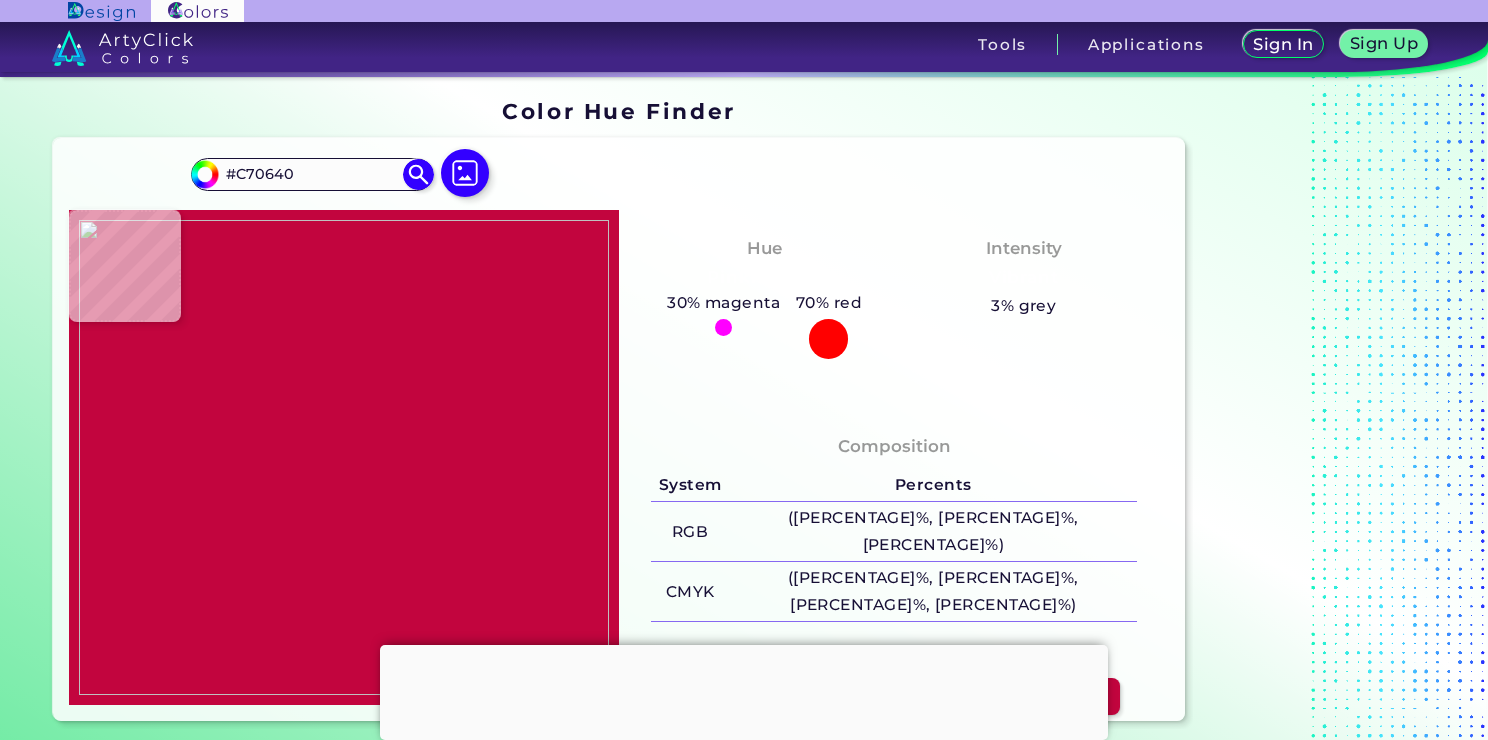 type on "#c60640" 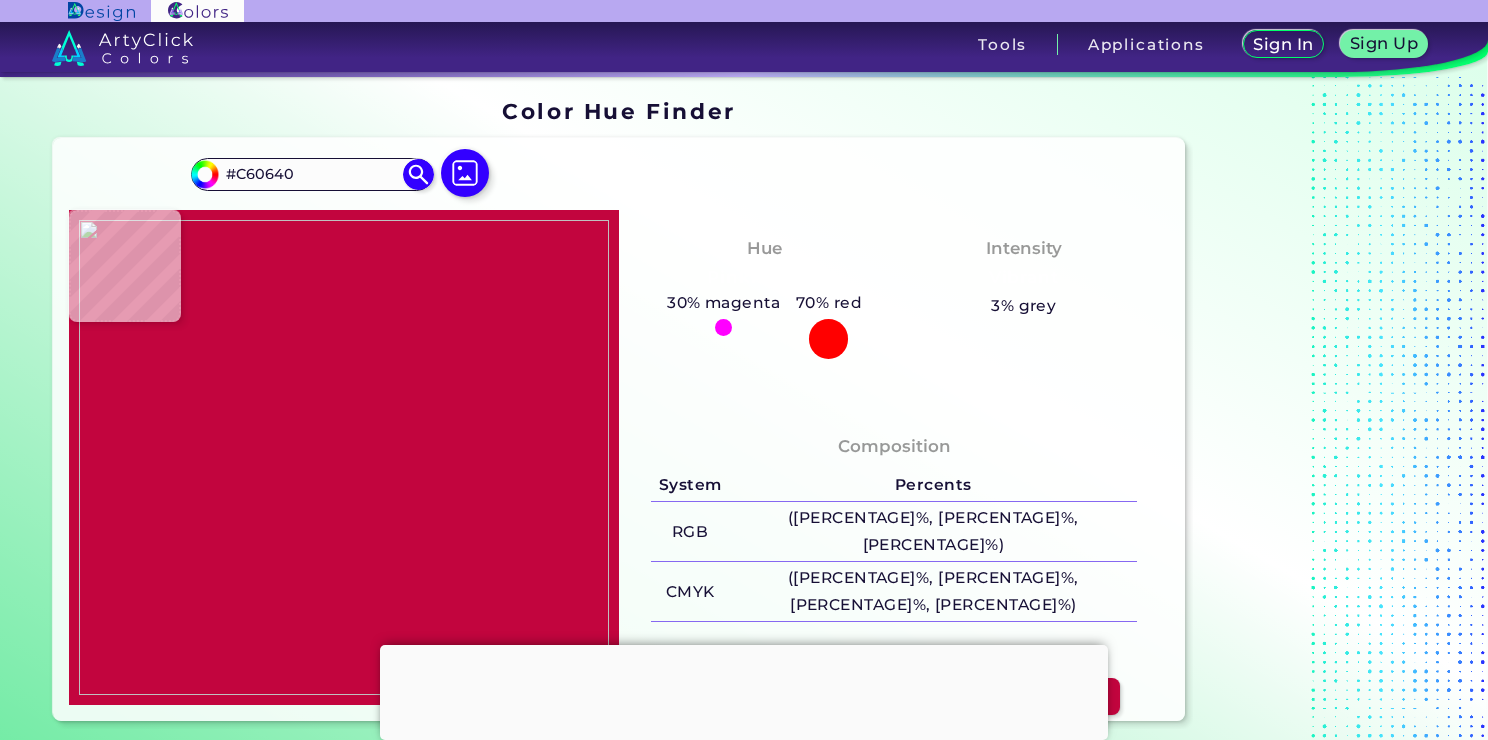 type on "#c3043d" 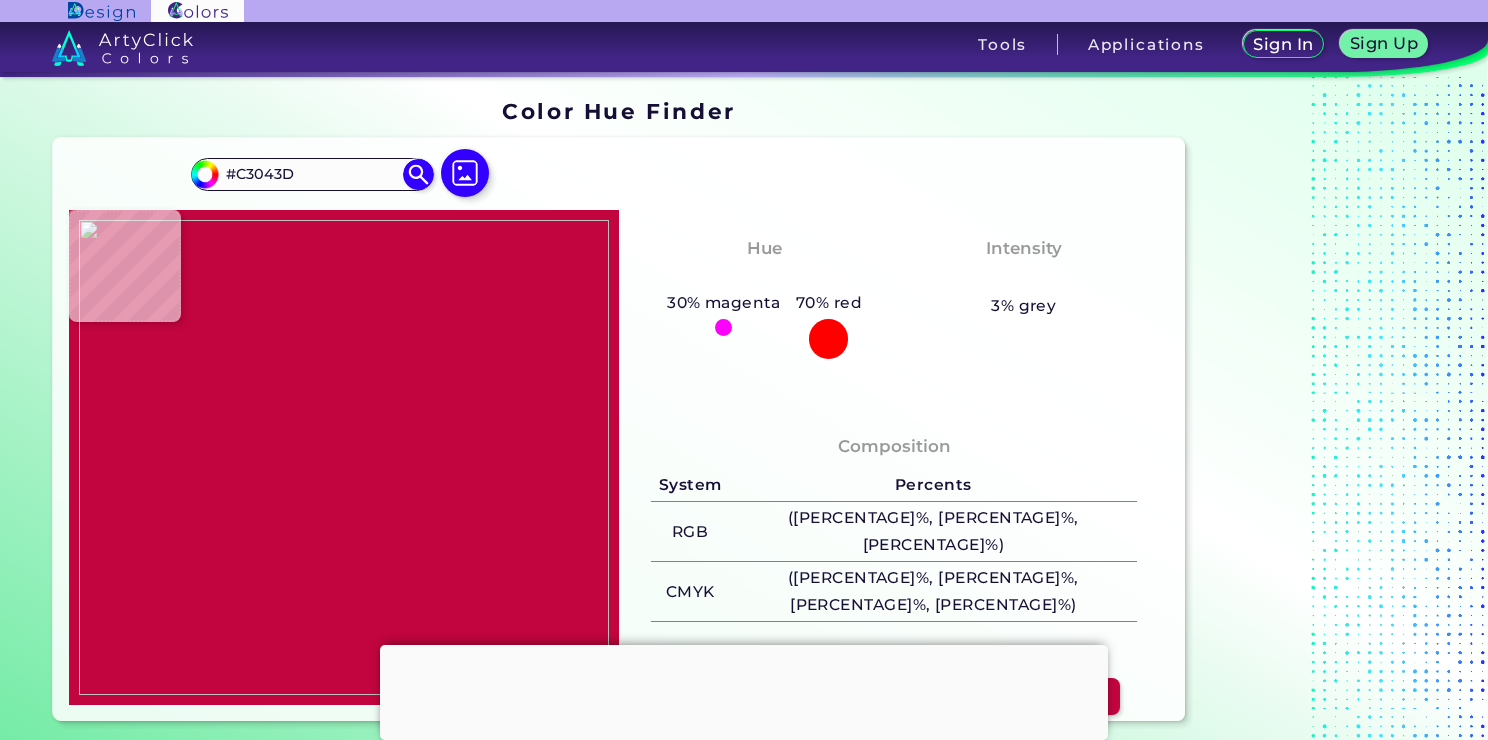 type on "#c3033e" 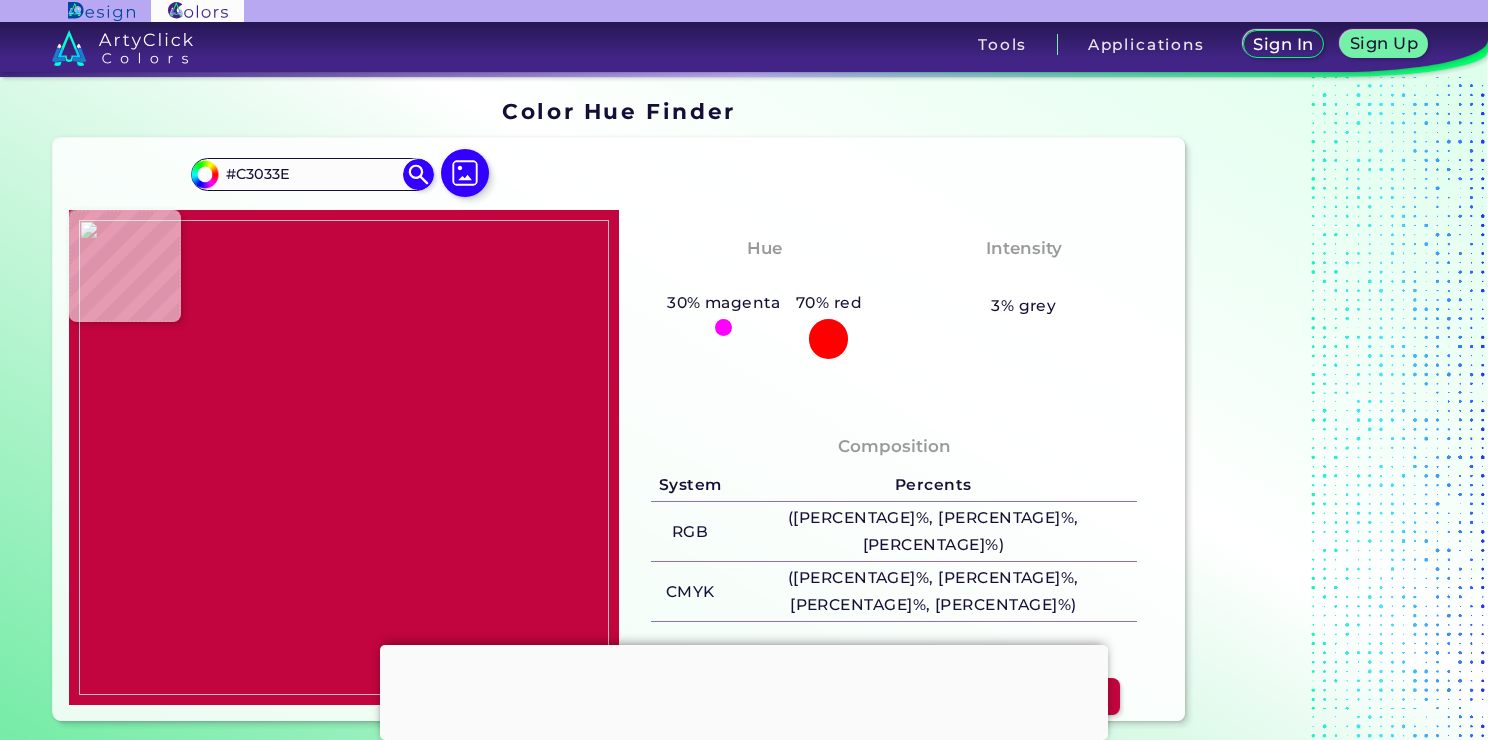 type on "#c2033f" 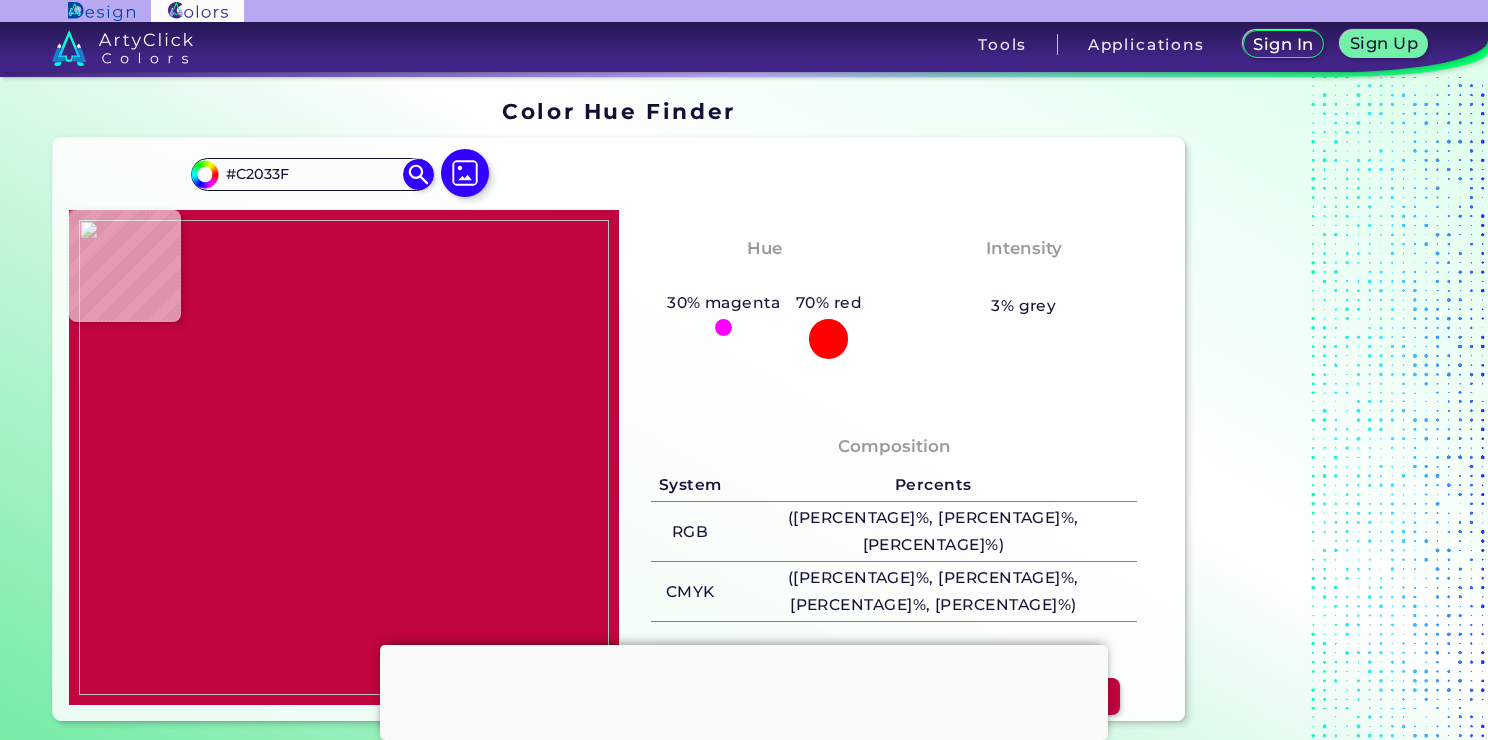 type 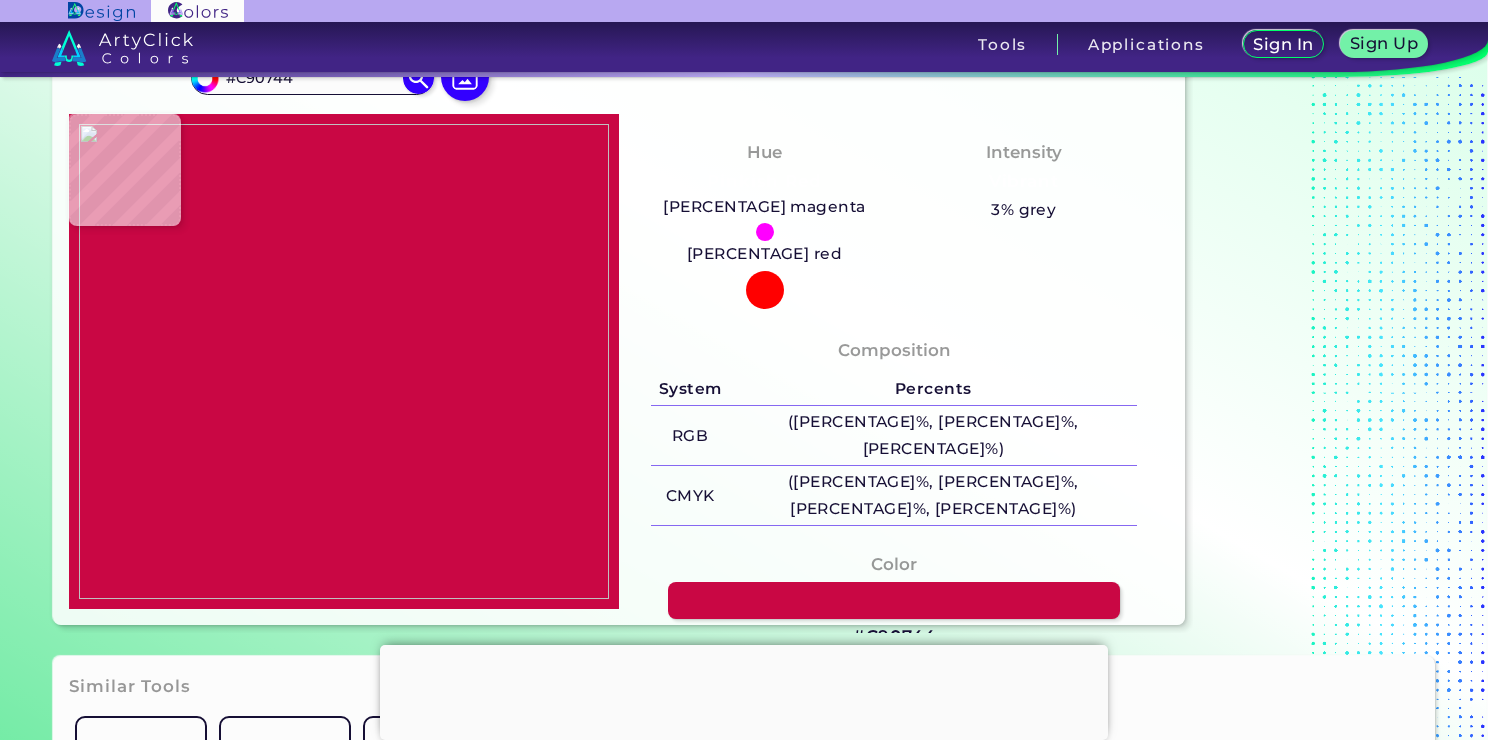 scroll, scrollTop: 100, scrollLeft: 0, axis: vertical 